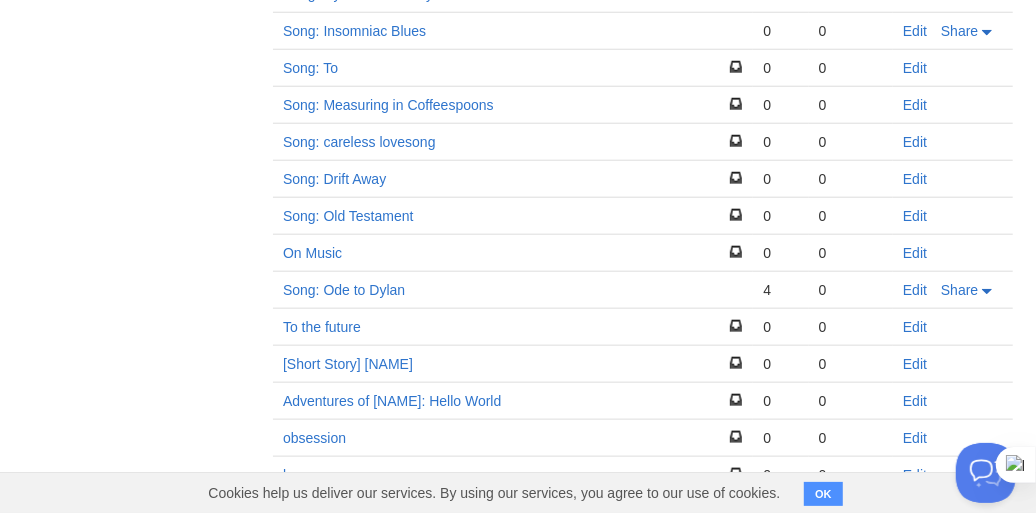 scroll, scrollTop: 1016, scrollLeft: 0, axis: vertical 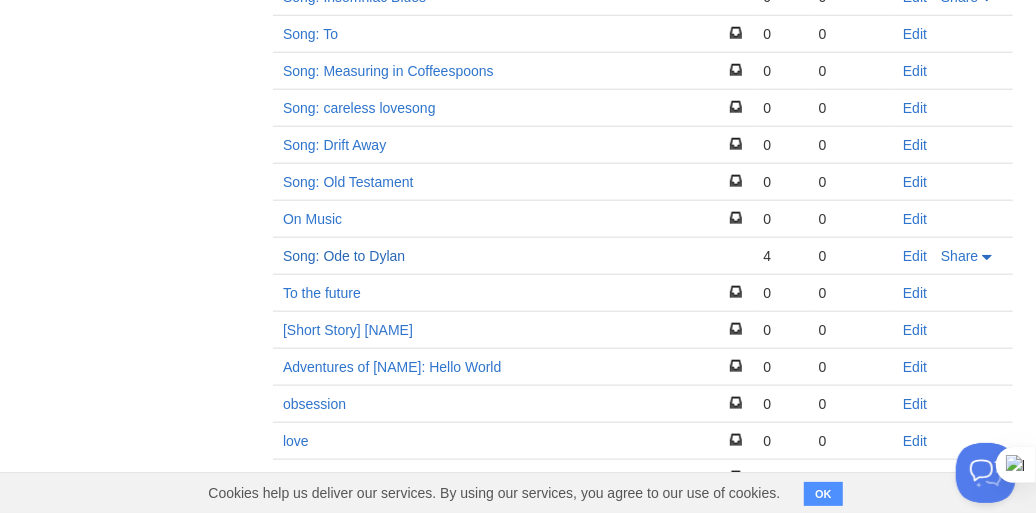 click on "Song: Ode to Dylan" at bounding box center (344, 256) 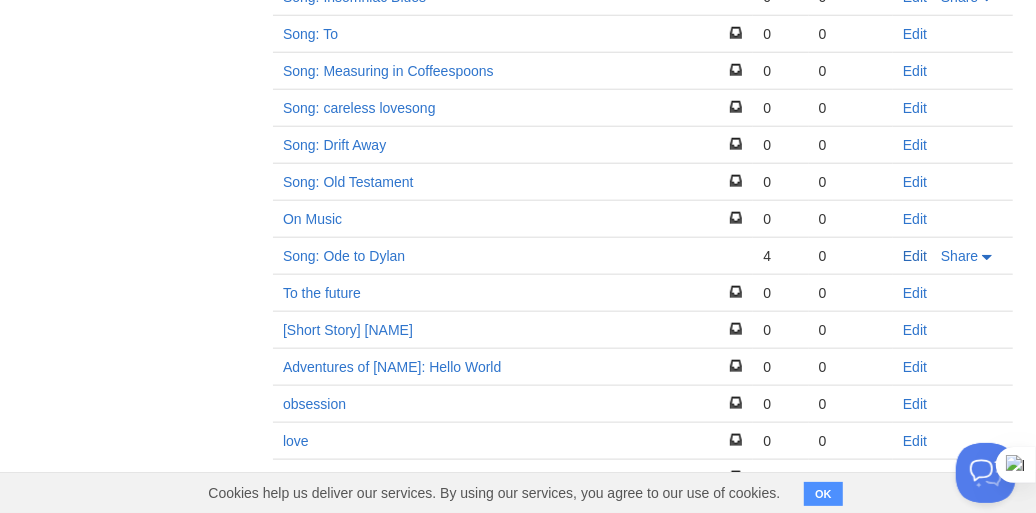 click on "Edit" at bounding box center (915, 256) 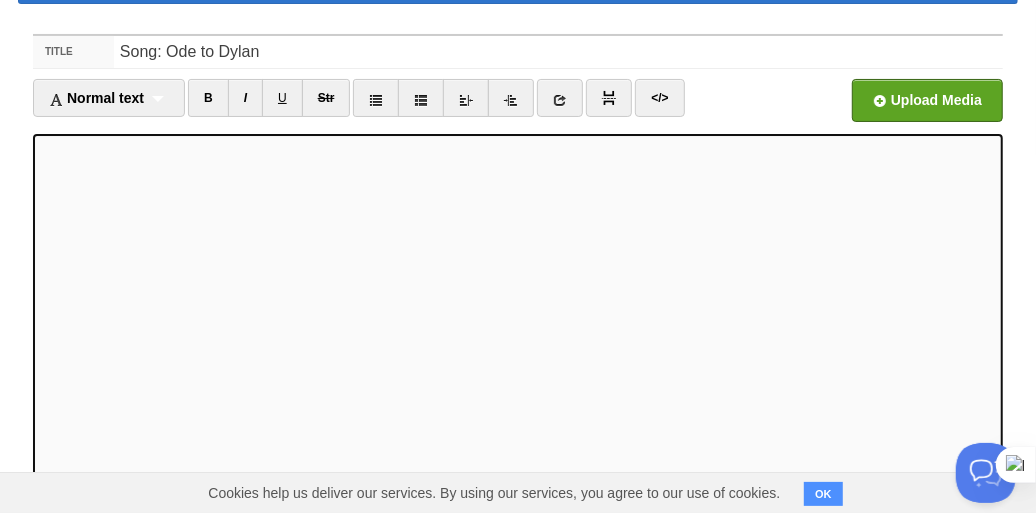 scroll, scrollTop: 373, scrollLeft: 0, axis: vertical 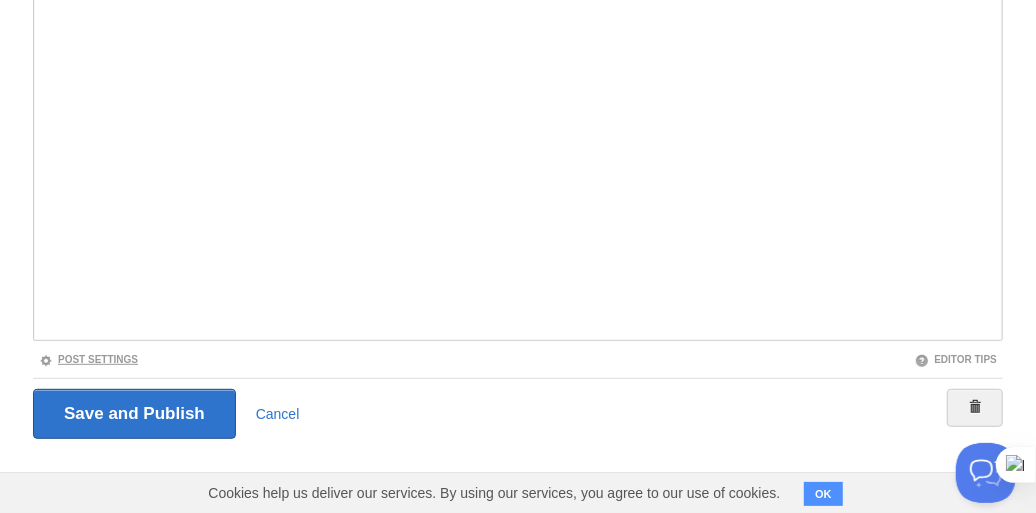 click on "Post Settings" at bounding box center [88, 359] 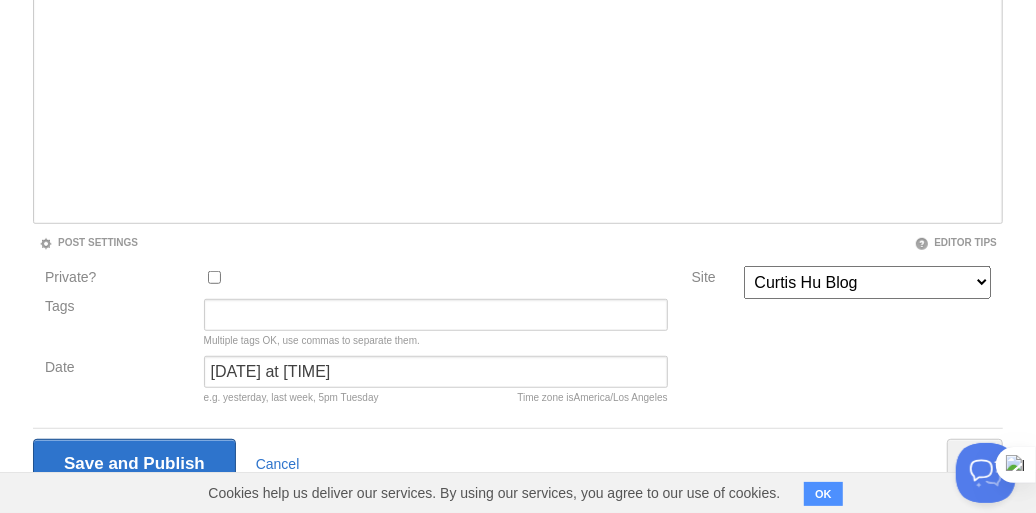 scroll, scrollTop: 539, scrollLeft: 0, axis: vertical 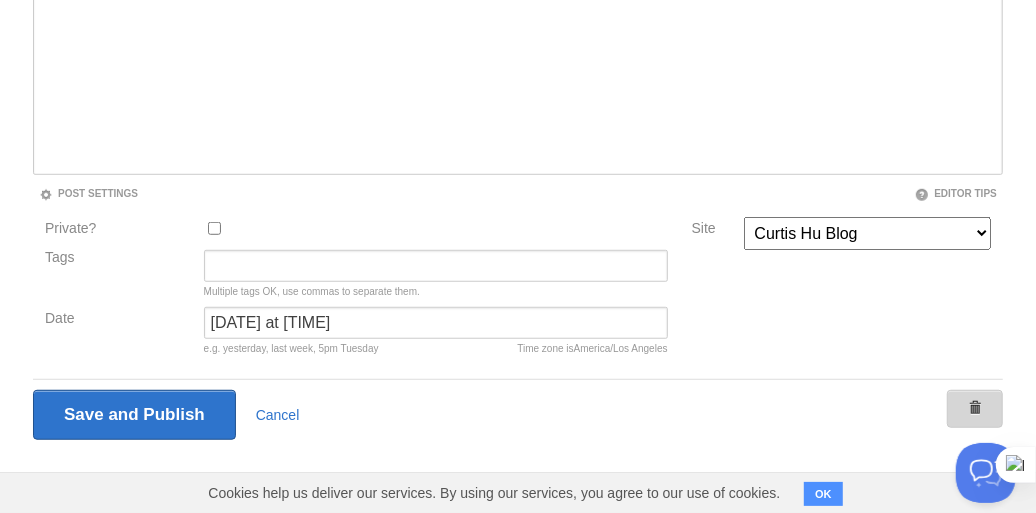 click at bounding box center [975, 409] 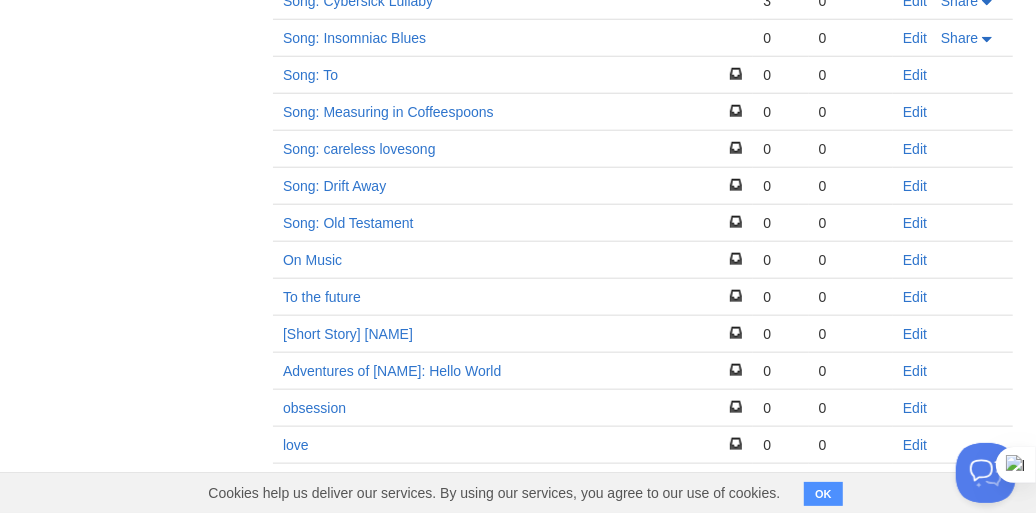 scroll, scrollTop: 875, scrollLeft: 0, axis: vertical 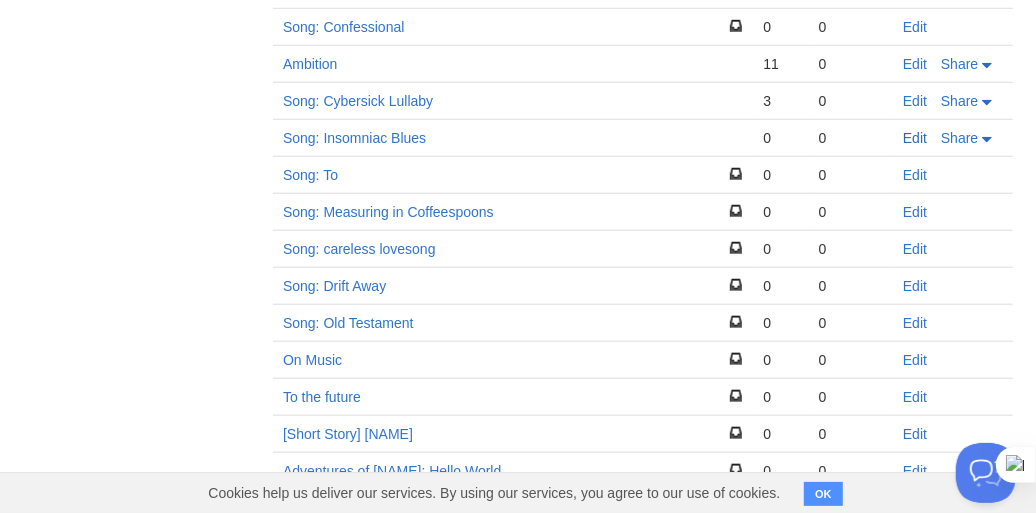click on "Edit" at bounding box center [915, 138] 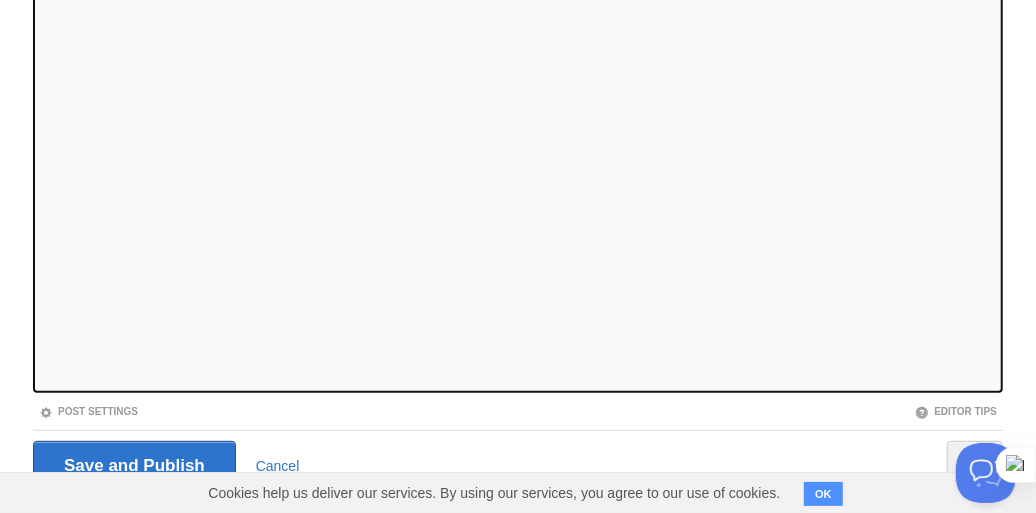 scroll, scrollTop: 373, scrollLeft: 0, axis: vertical 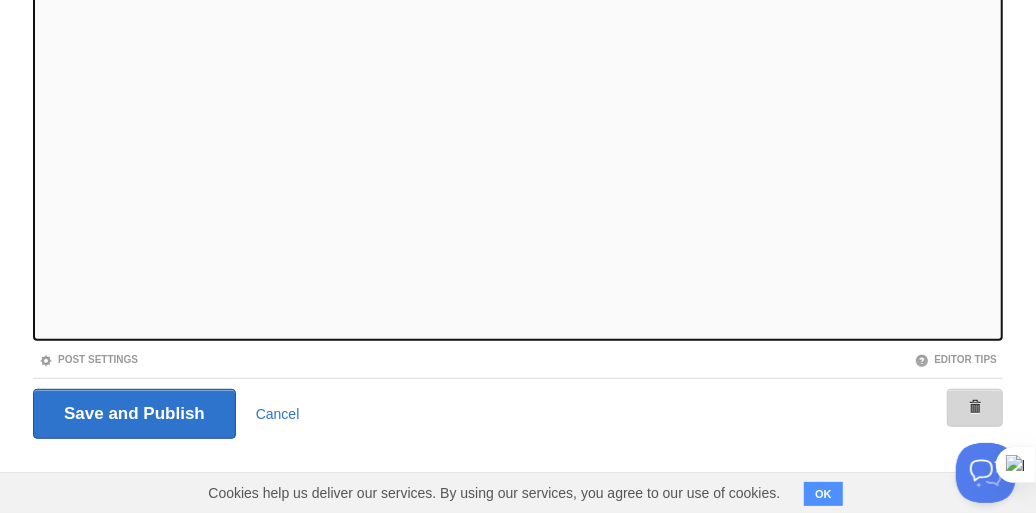 click at bounding box center (975, 408) 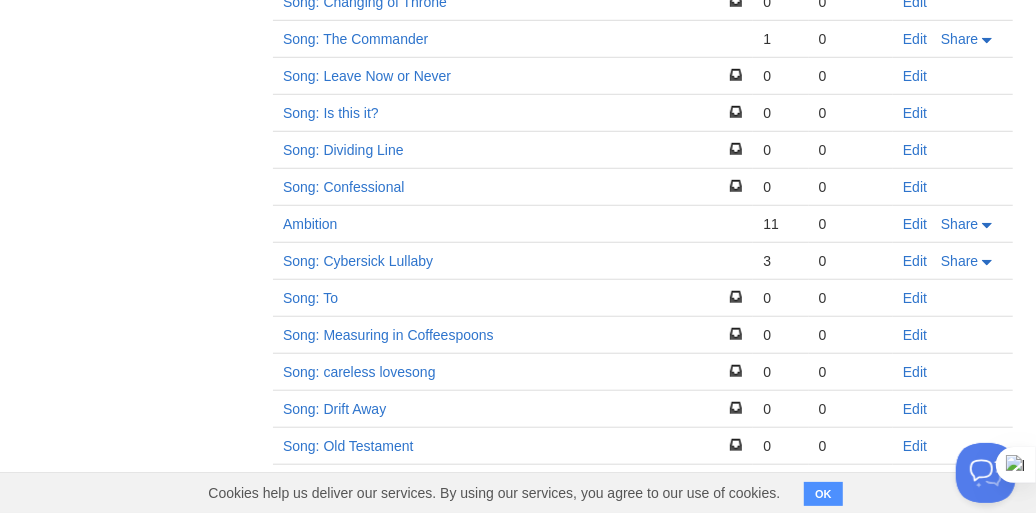 scroll, scrollTop: 675, scrollLeft: 0, axis: vertical 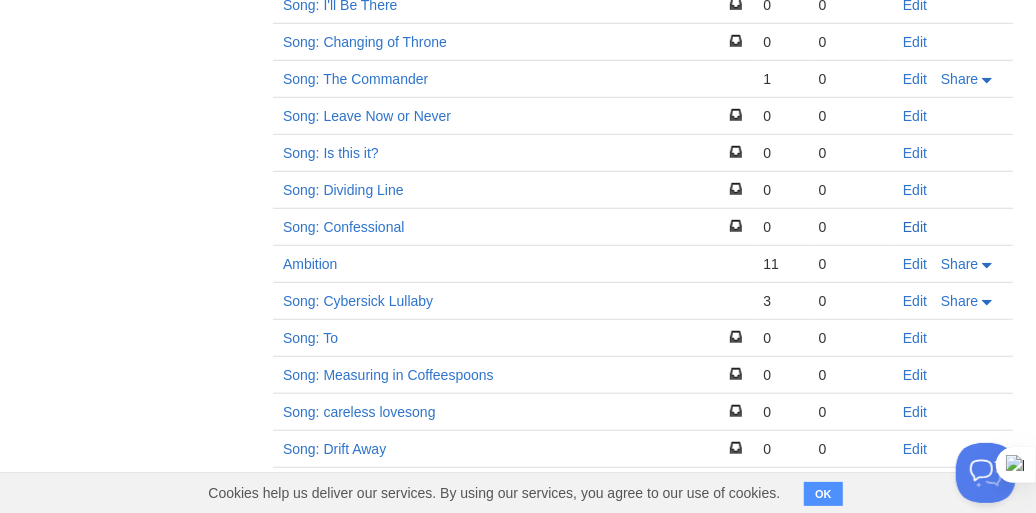 click on "Edit" at bounding box center (915, 227) 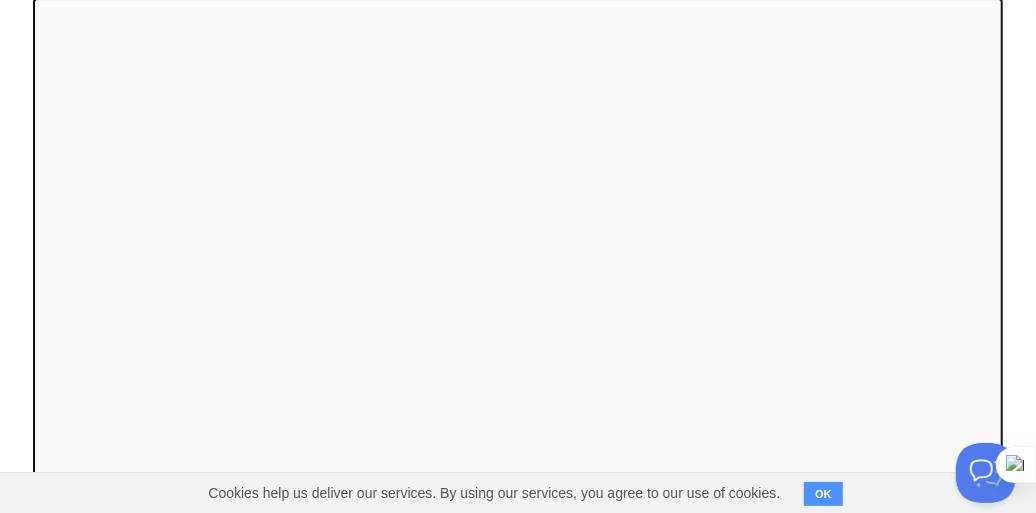 scroll, scrollTop: 373, scrollLeft: 0, axis: vertical 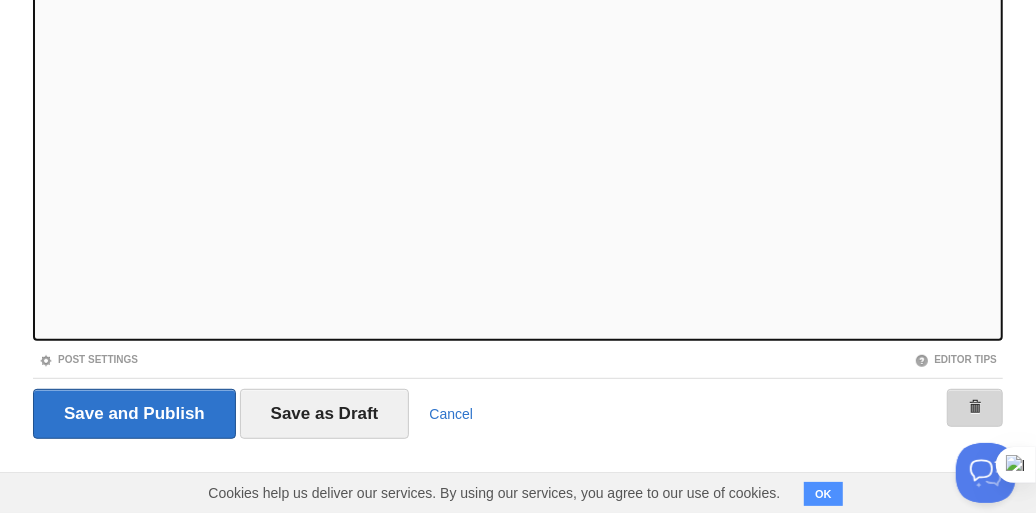 click at bounding box center (975, 408) 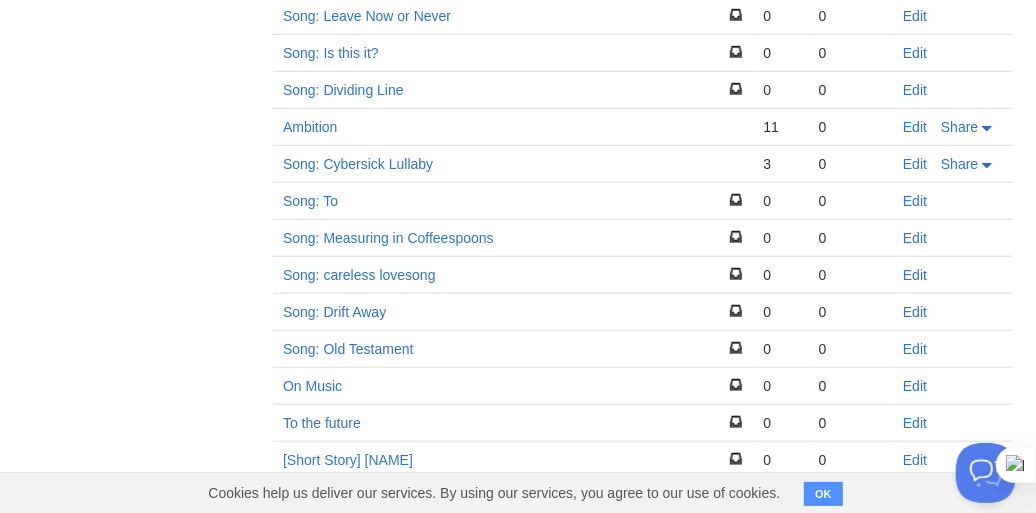 scroll, scrollTop: 675, scrollLeft: 0, axis: vertical 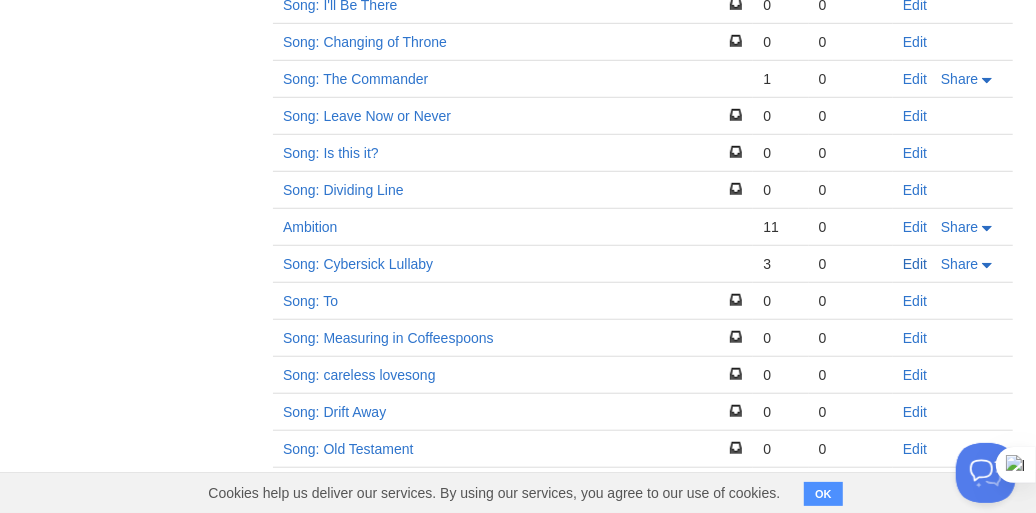 click on "Edit" at bounding box center (915, 264) 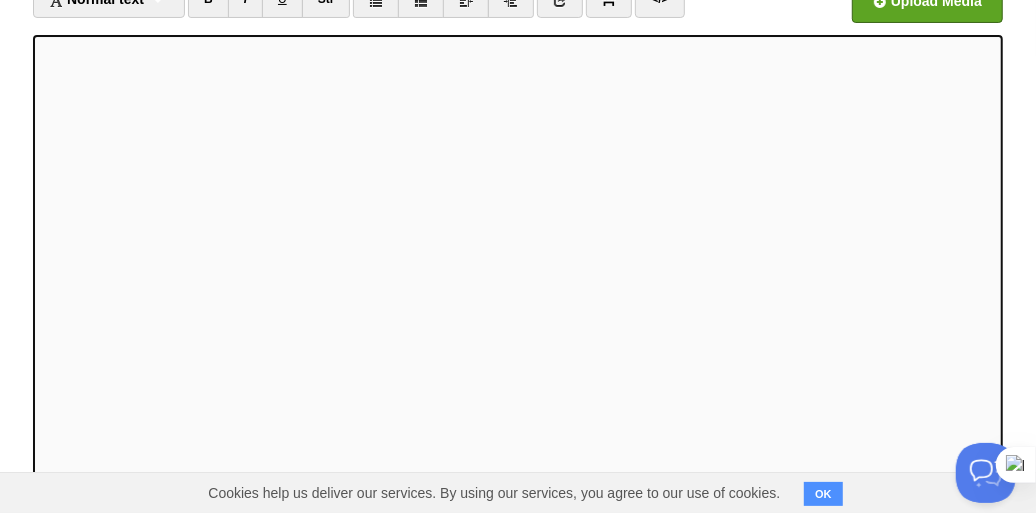 scroll, scrollTop: 373, scrollLeft: 0, axis: vertical 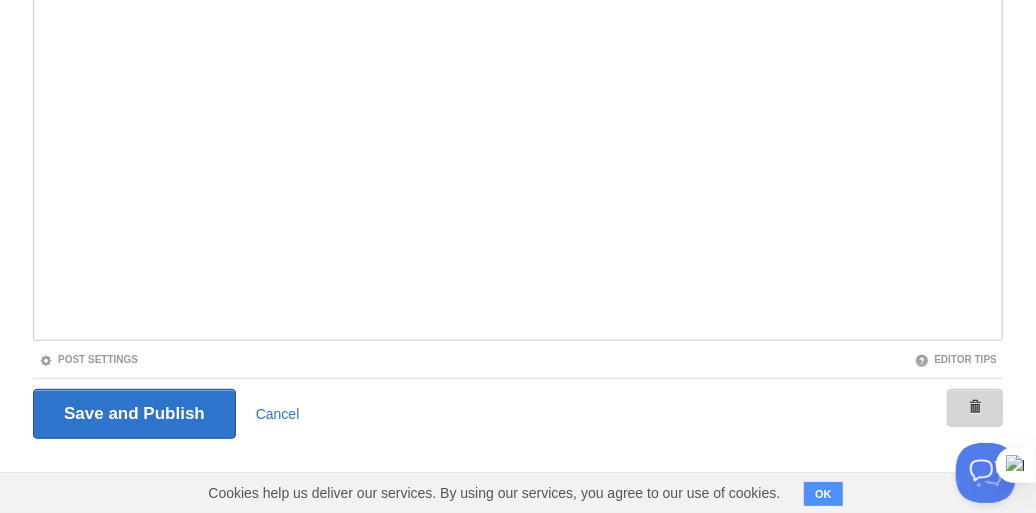 click at bounding box center (975, 408) 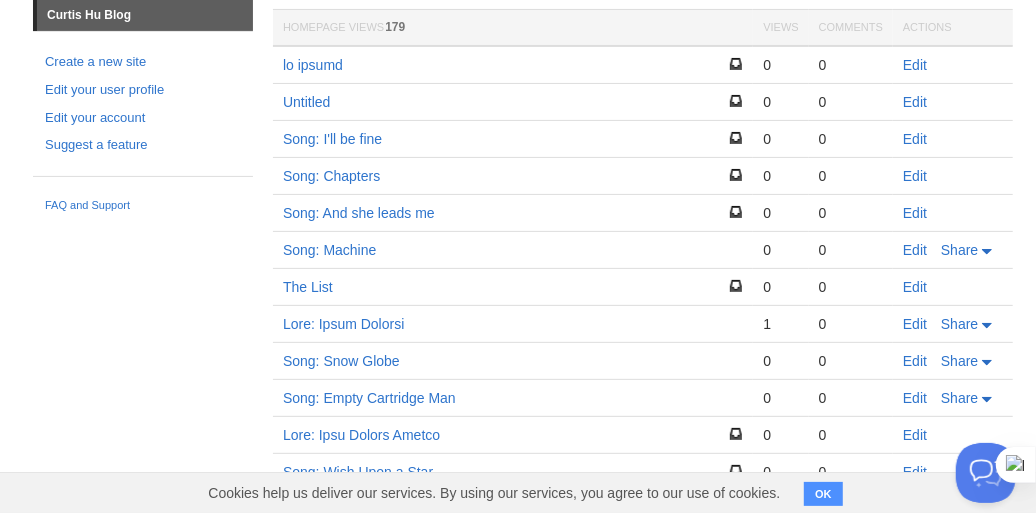 scroll, scrollTop: 216, scrollLeft: 0, axis: vertical 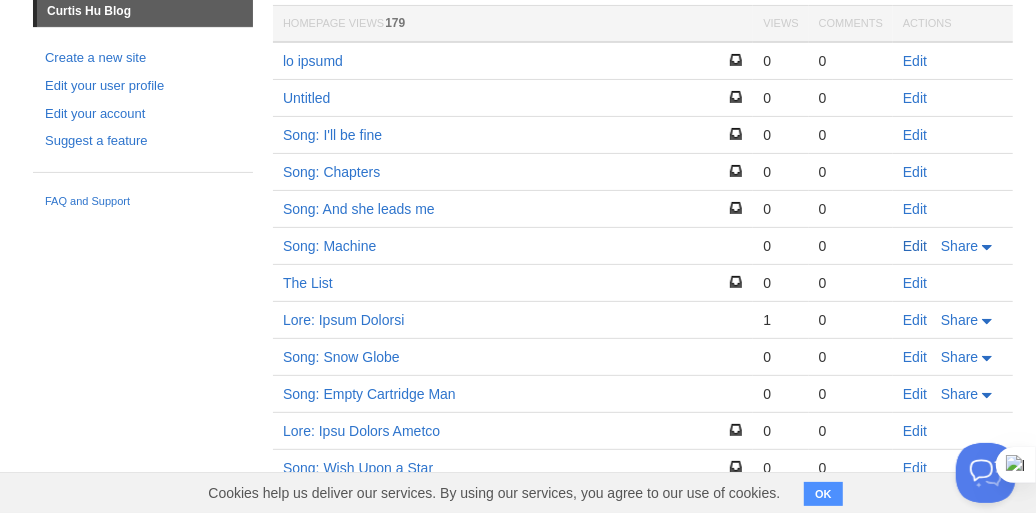 click on "Edit" at bounding box center [915, 246] 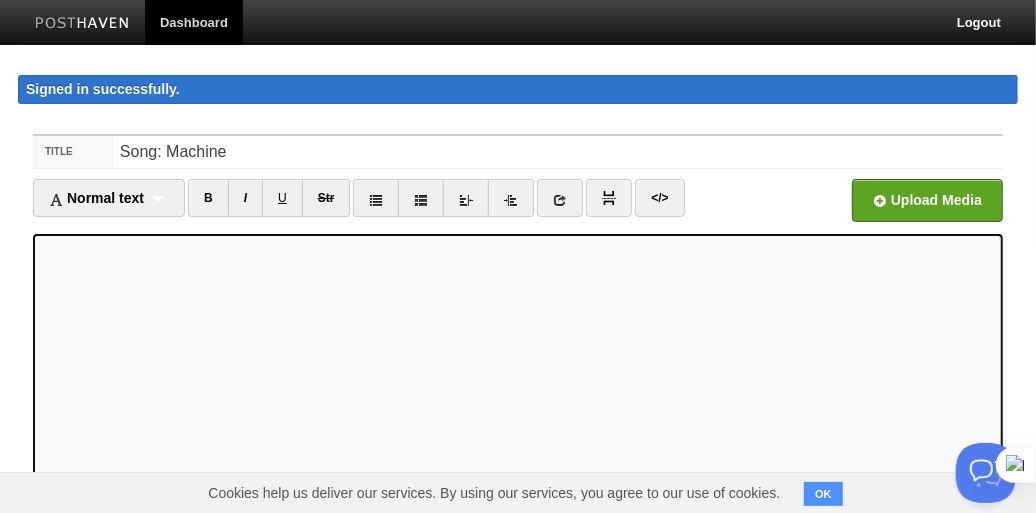 scroll, scrollTop: 373, scrollLeft: 0, axis: vertical 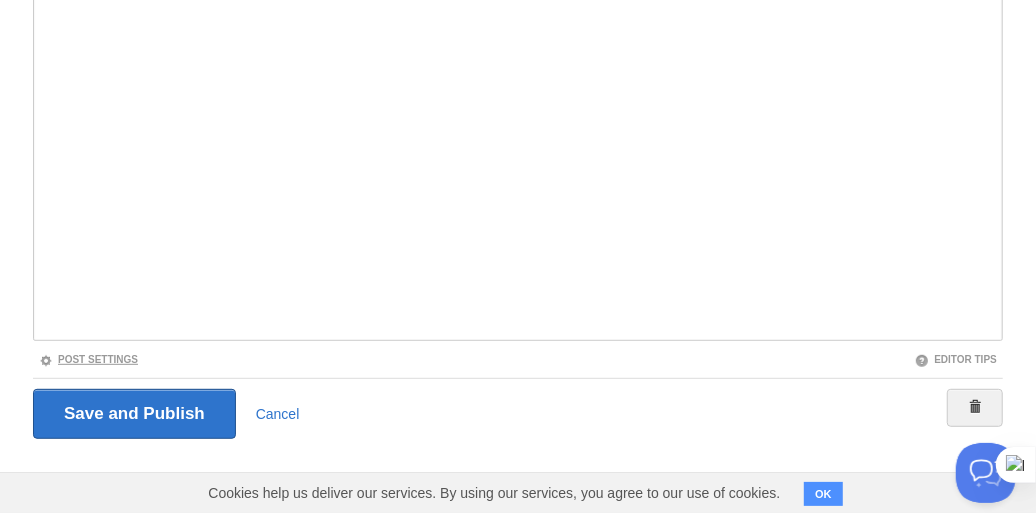 click on "Post Settings" at bounding box center [88, 359] 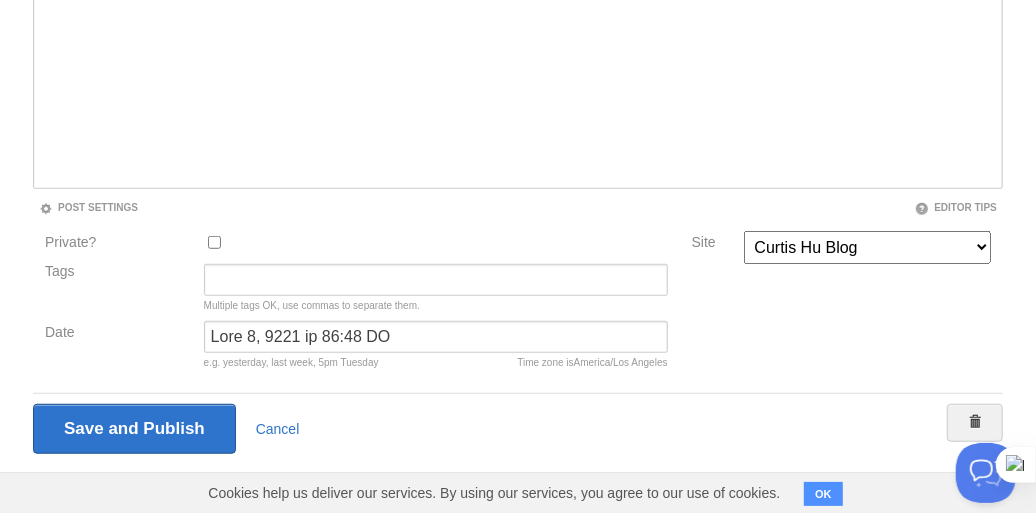 scroll, scrollTop: 539, scrollLeft: 0, axis: vertical 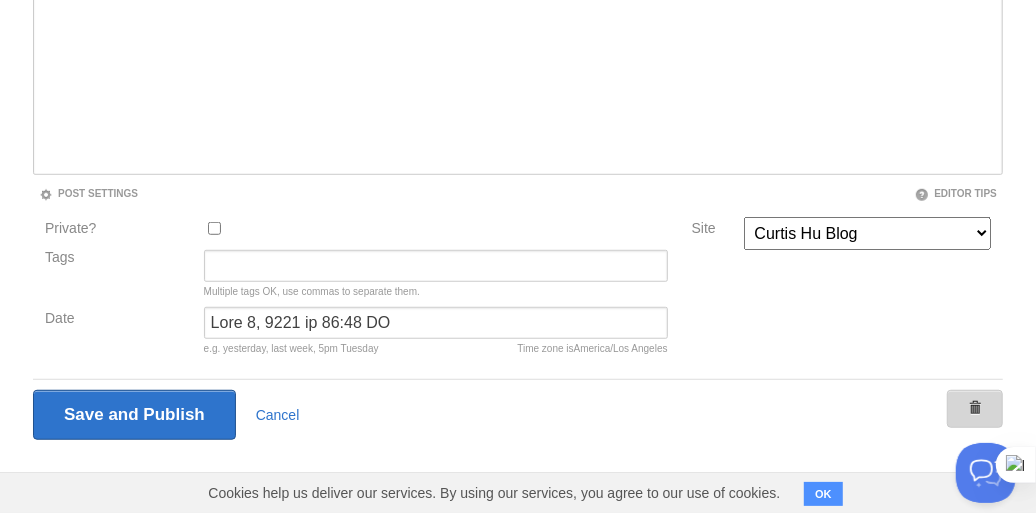 click at bounding box center [975, 409] 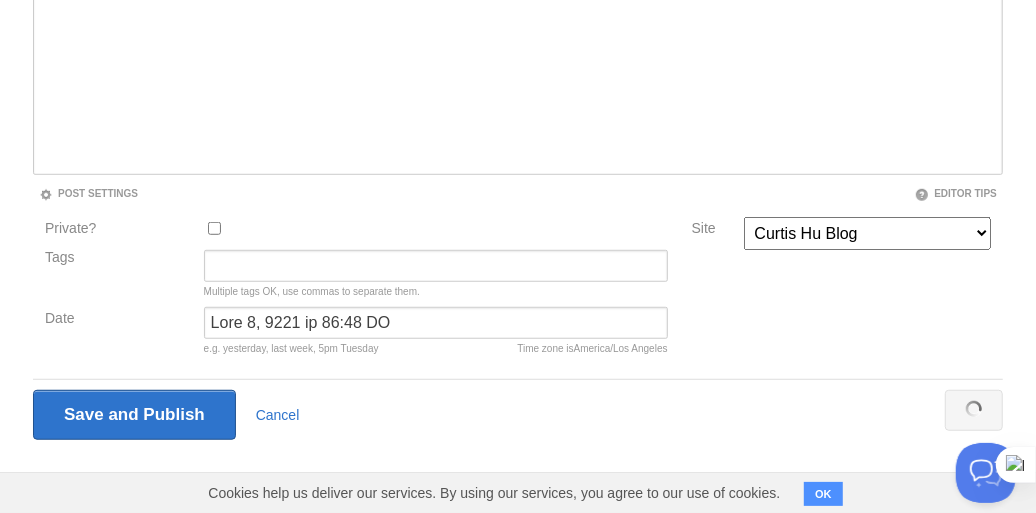 scroll, scrollTop: 115, scrollLeft: 0, axis: vertical 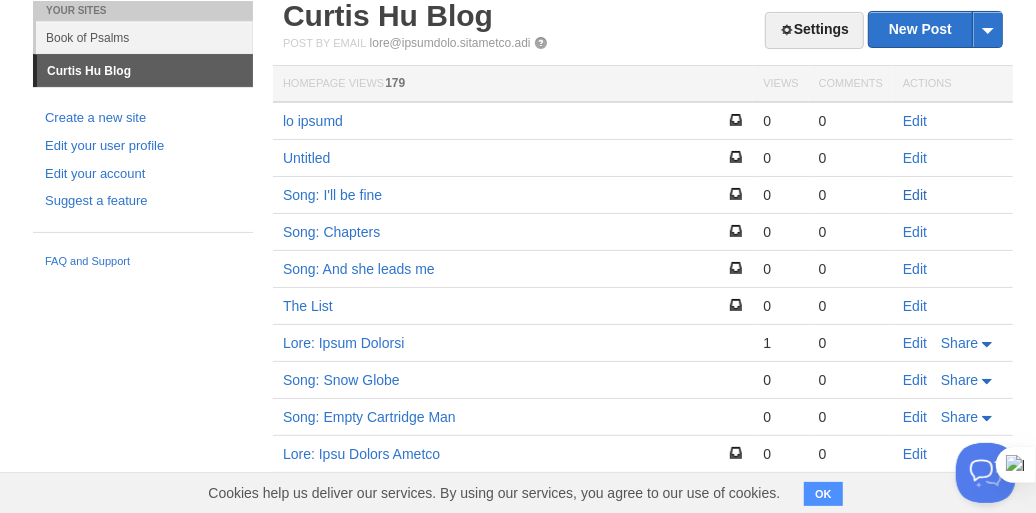 click on "Edit" at bounding box center (915, 195) 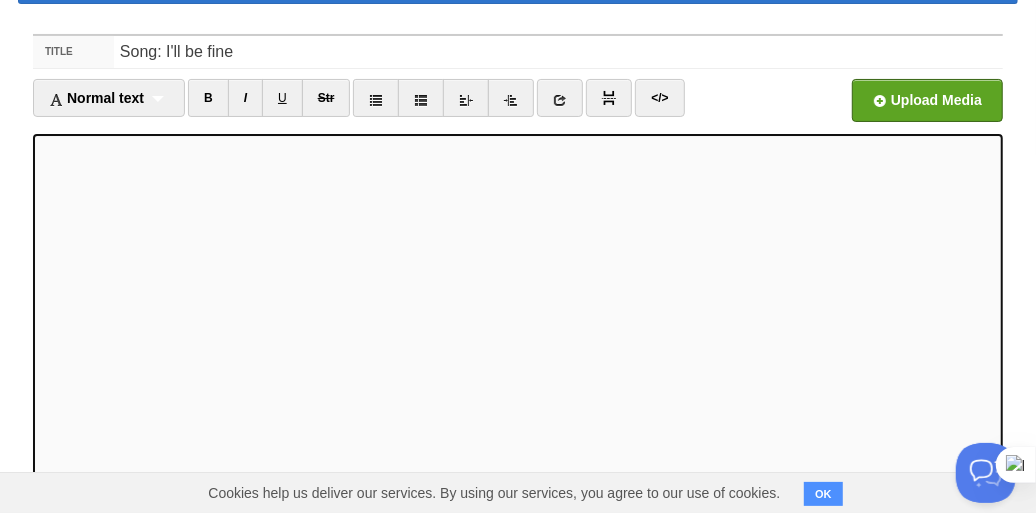 scroll, scrollTop: 373, scrollLeft: 0, axis: vertical 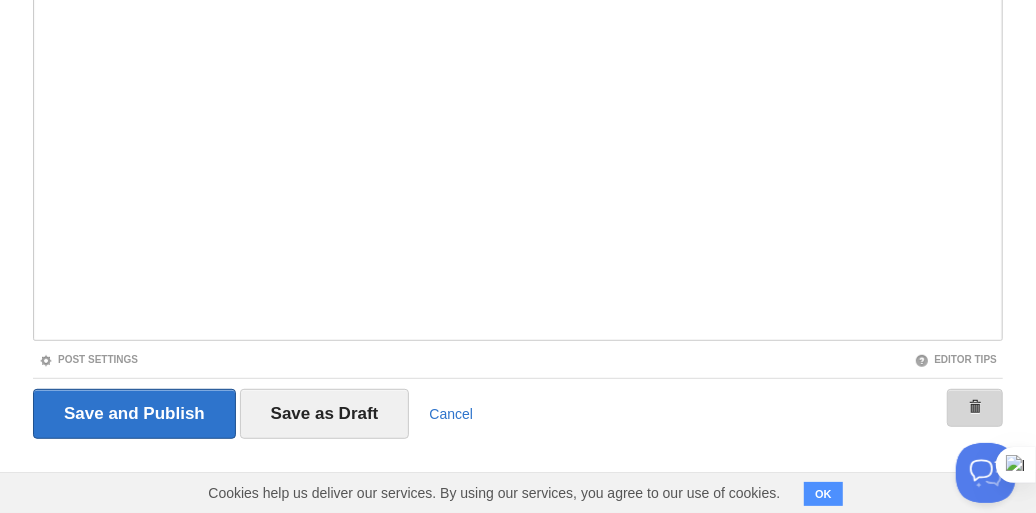 click at bounding box center (975, 408) 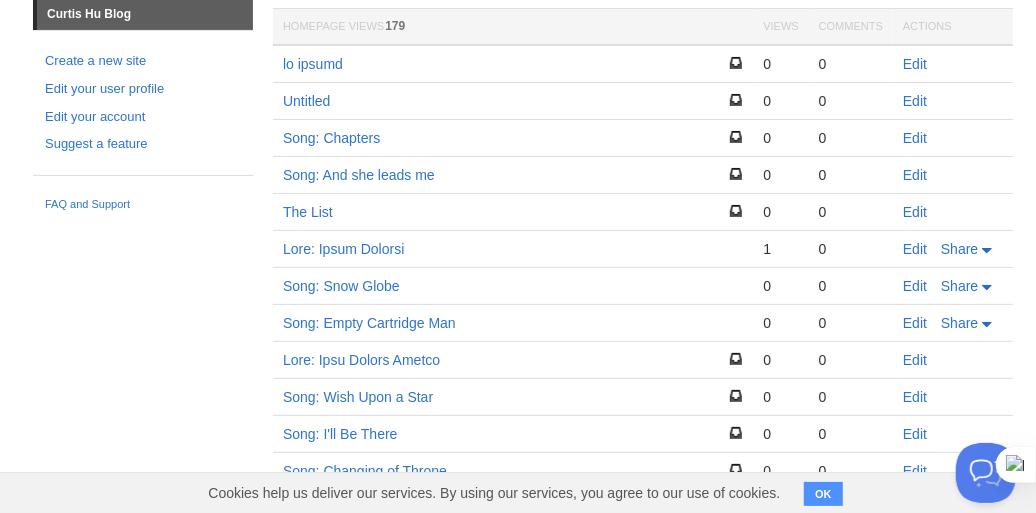 scroll, scrollTop: 216, scrollLeft: 0, axis: vertical 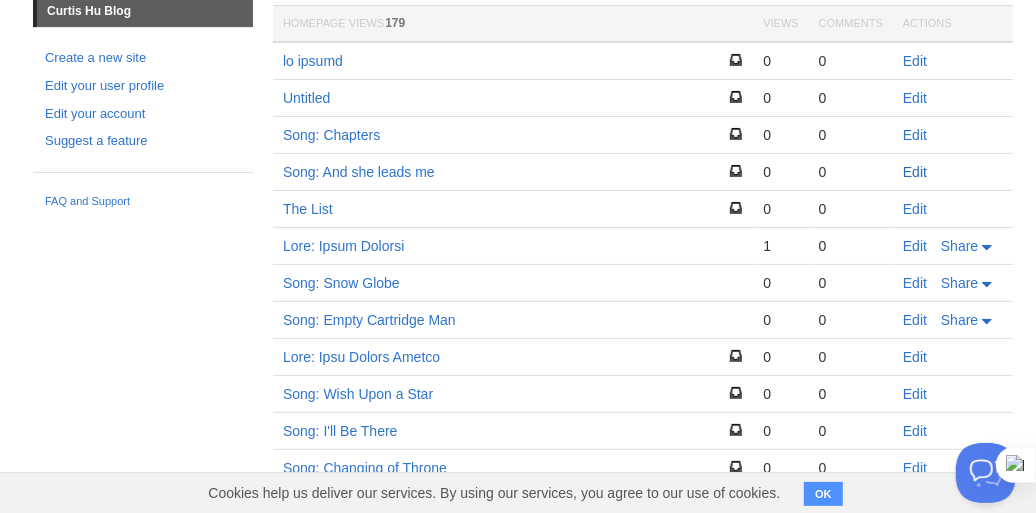 click on "Edit" at bounding box center [915, 172] 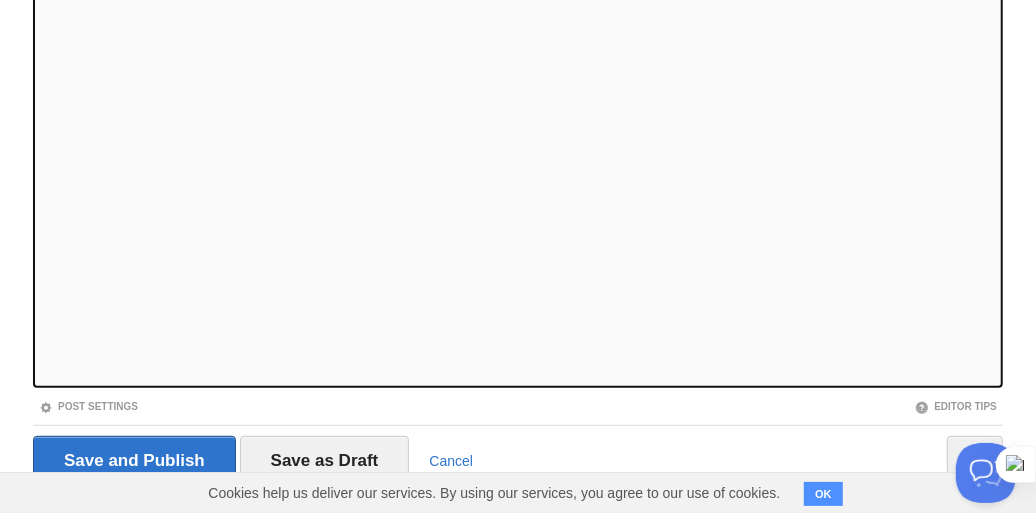 scroll, scrollTop: 373, scrollLeft: 0, axis: vertical 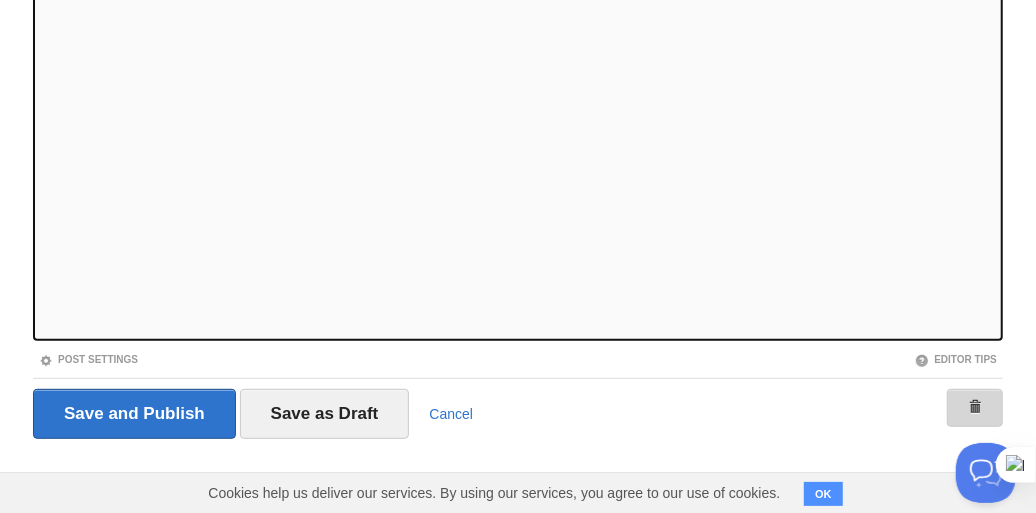 click at bounding box center [975, 408] 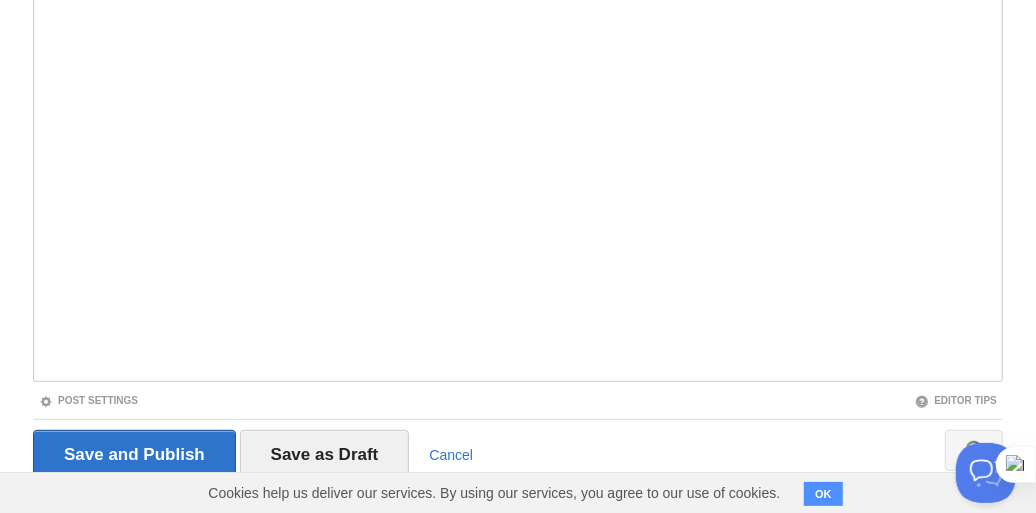 scroll, scrollTop: 115, scrollLeft: 0, axis: vertical 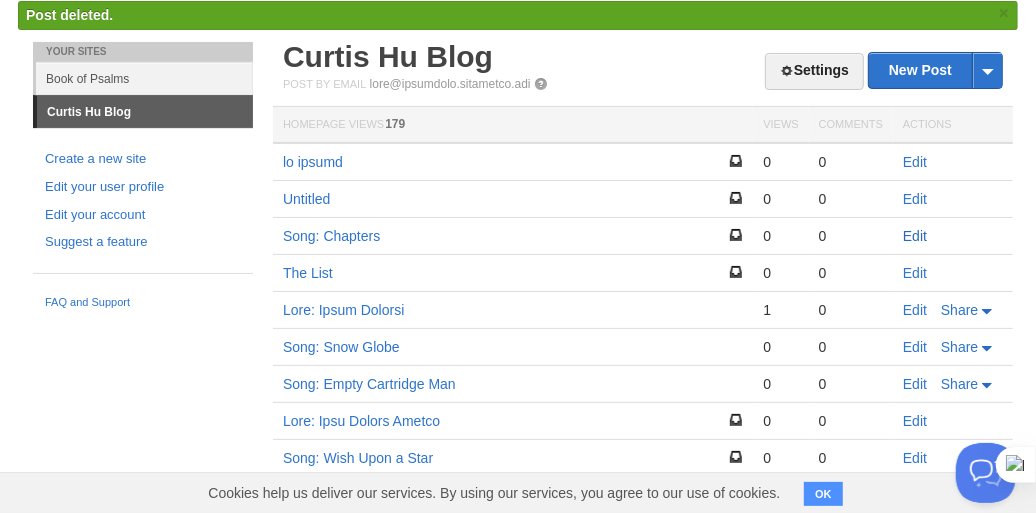 click on "Edit" at bounding box center [915, 236] 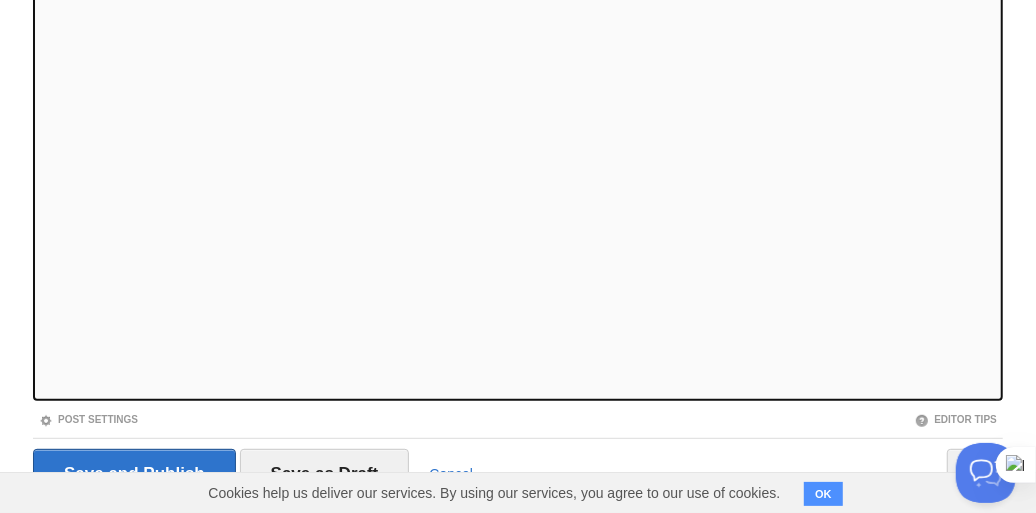 scroll, scrollTop: 373, scrollLeft: 0, axis: vertical 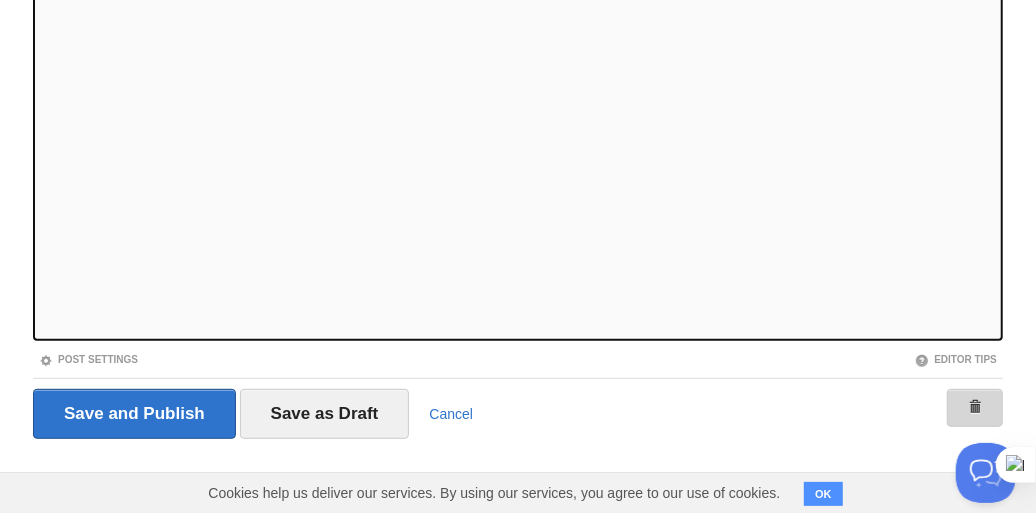 click at bounding box center [975, 408] 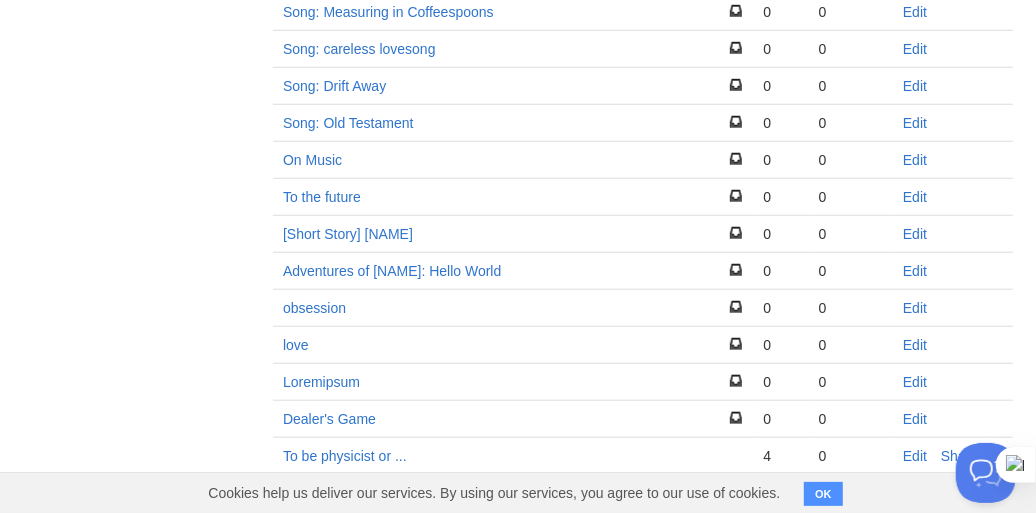 scroll, scrollTop: 775, scrollLeft: 0, axis: vertical 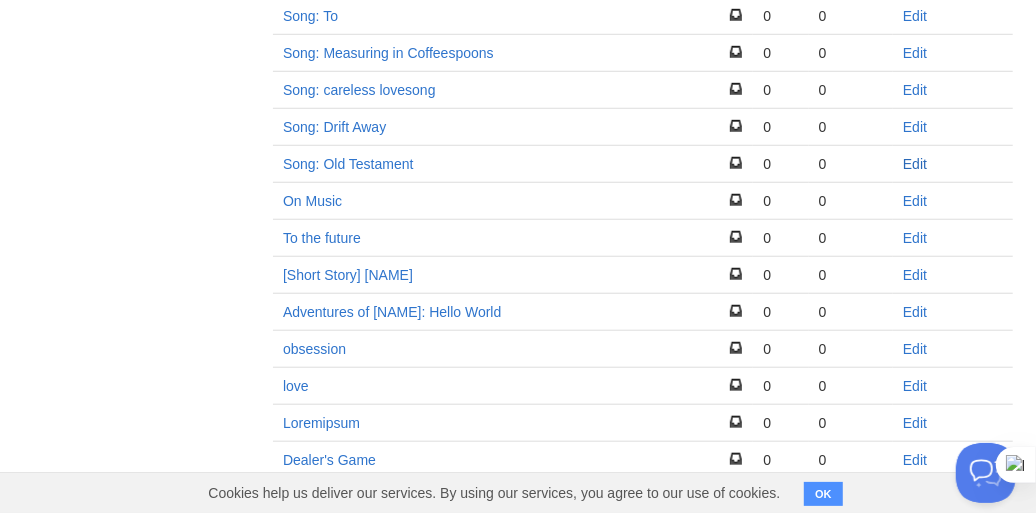 click on "Edit" at bounding box center [915, 164] 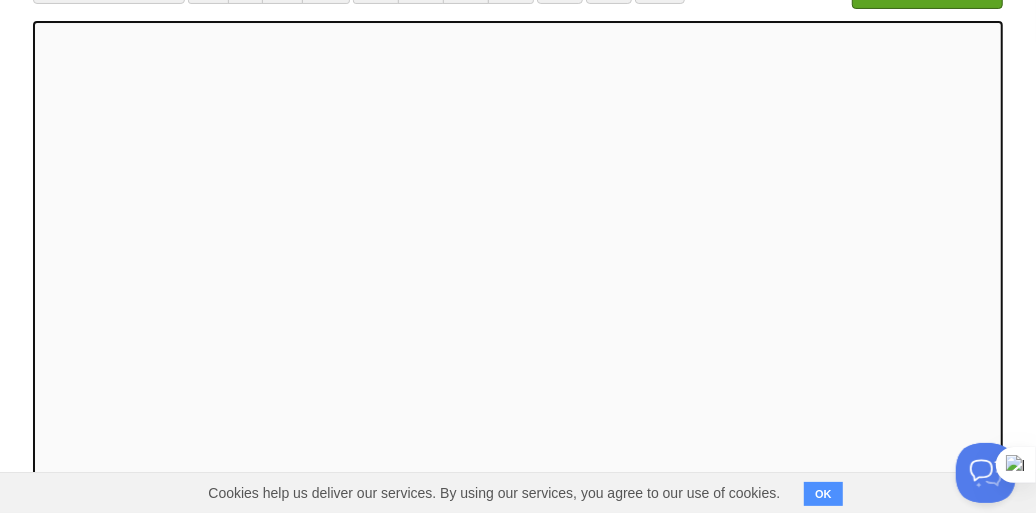 scroll, scrollTop: 373, scrollLeft: 0, axis: vertical 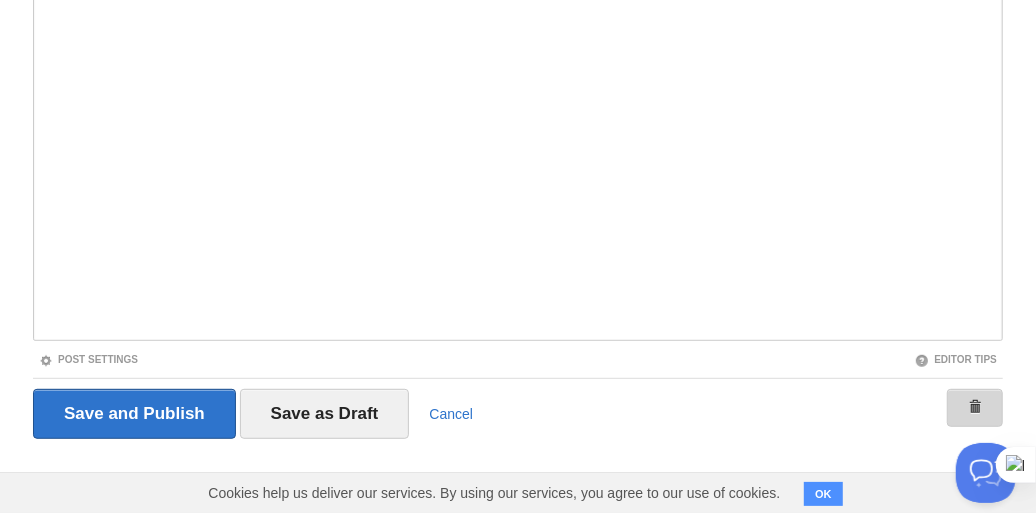 click at bounding box center (975, 408) 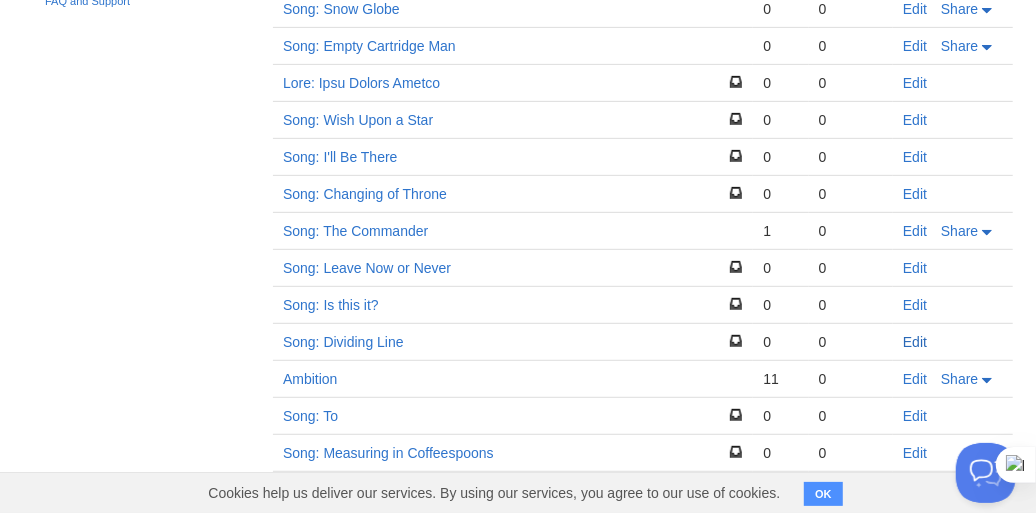scroll, scrollTop: 515, scrollLeft: 0, axis: vertical 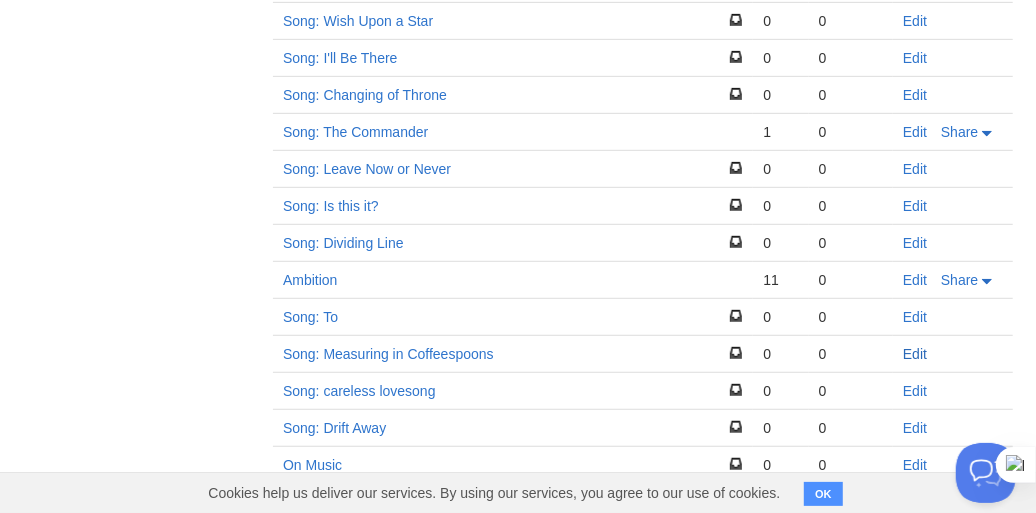 click on "Edit" at bounding box center [915, 354] 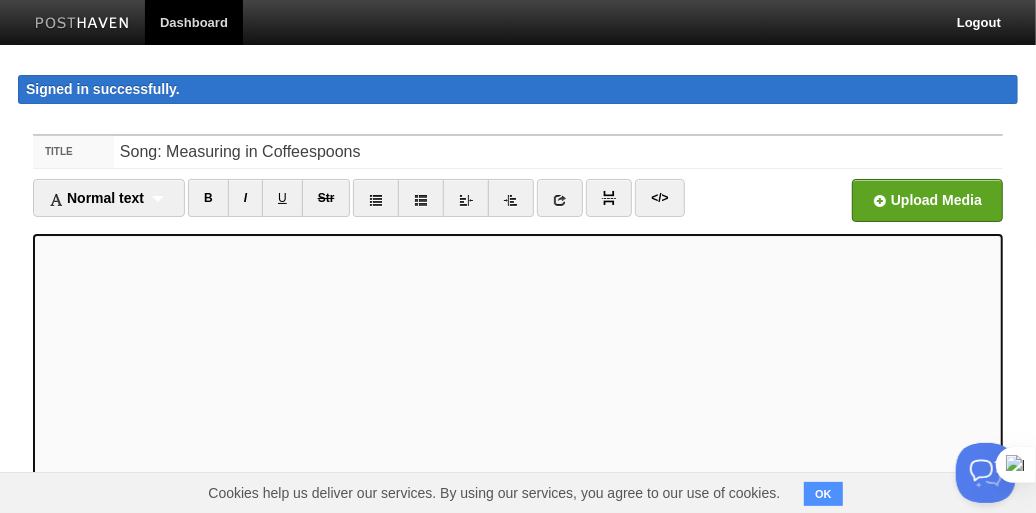 scroll, scrollTop: 373, scrollLeft: 0, axis: vertical 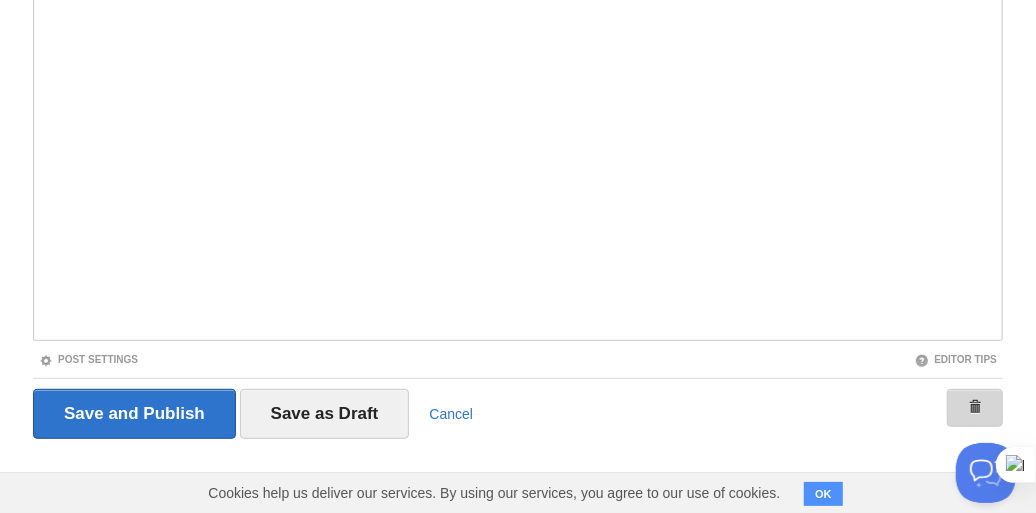 click at bounding box center [975, 408] 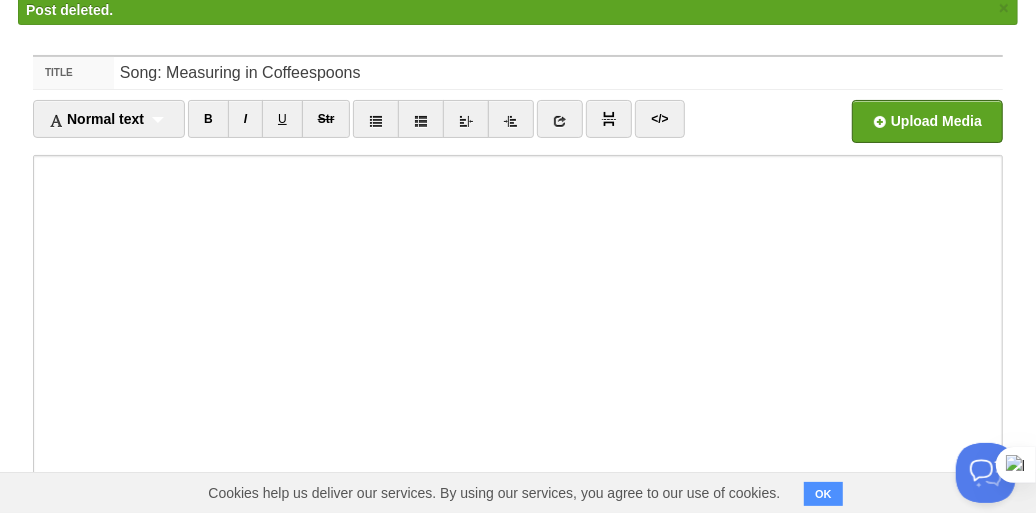 scroll, scrollTop: 115, scrollLeft: 0, axis: vertical 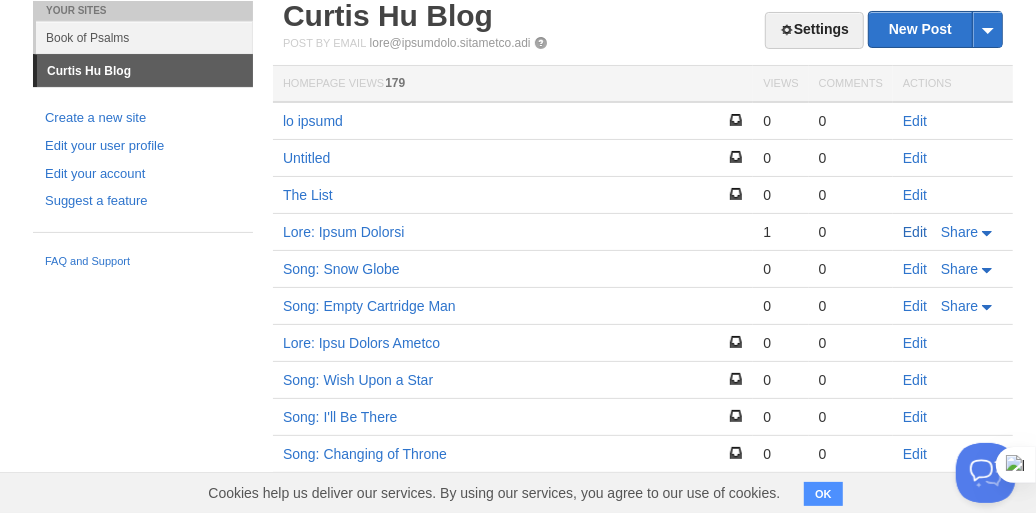 click on "Edit" at bounding box center (915, 232) 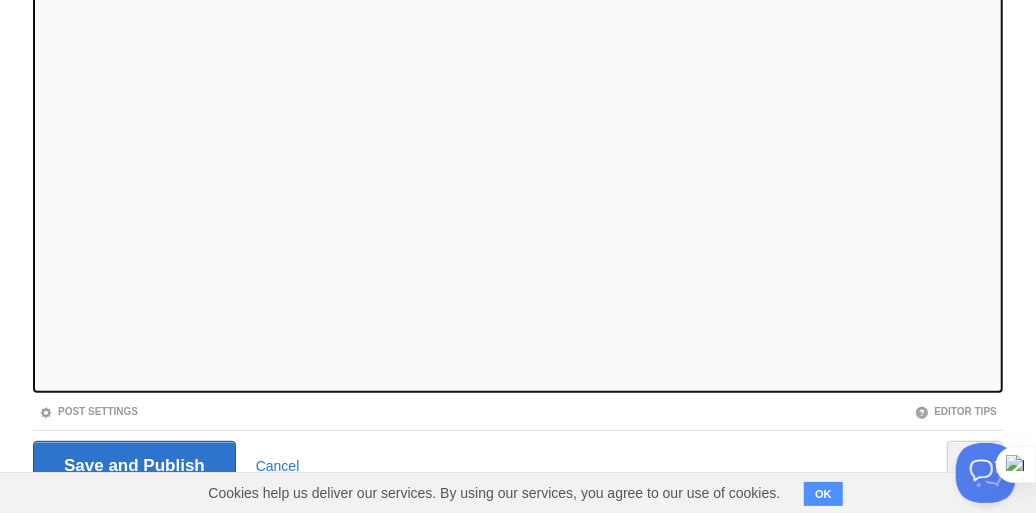 scroll, scrollTop: 373, scrollLeft: 0, axis: vertical 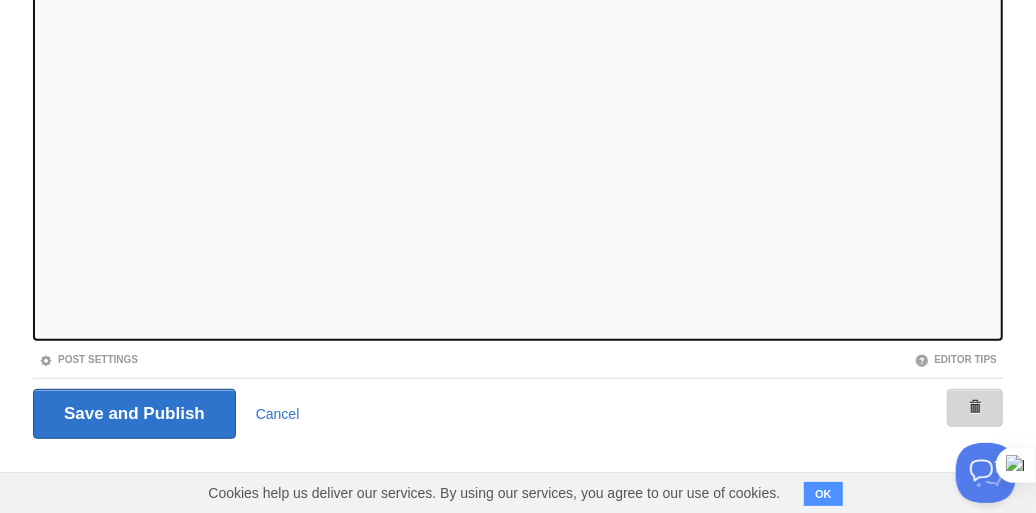 click at bounding box center [975, 408] 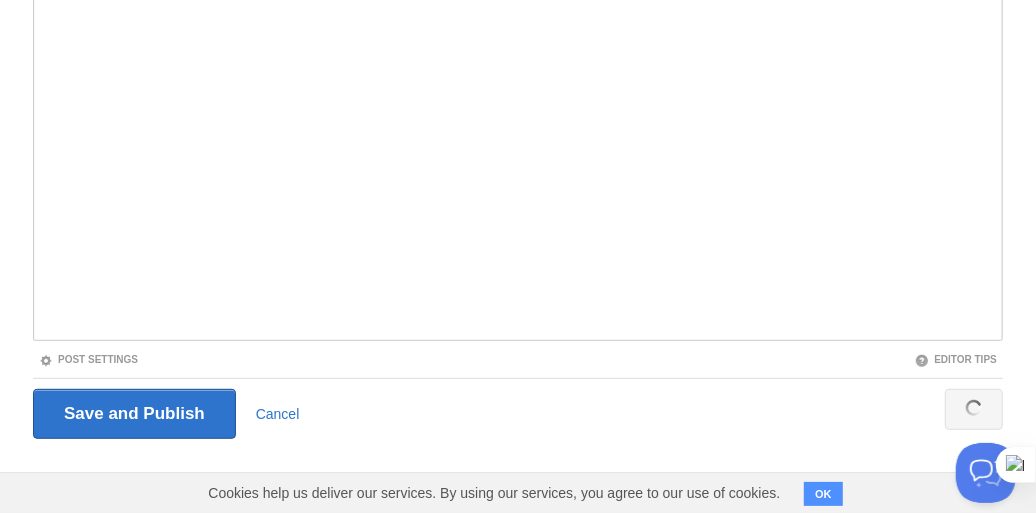 scroll, scrollTop: 115, scrollLeft: 0, axis: vertical 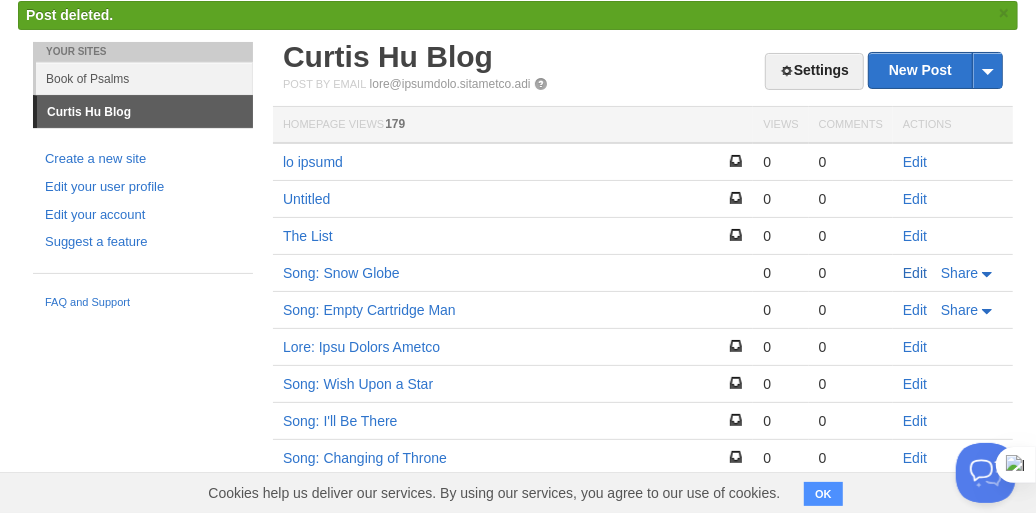click on "Edit" at bounding box center (915, 273) 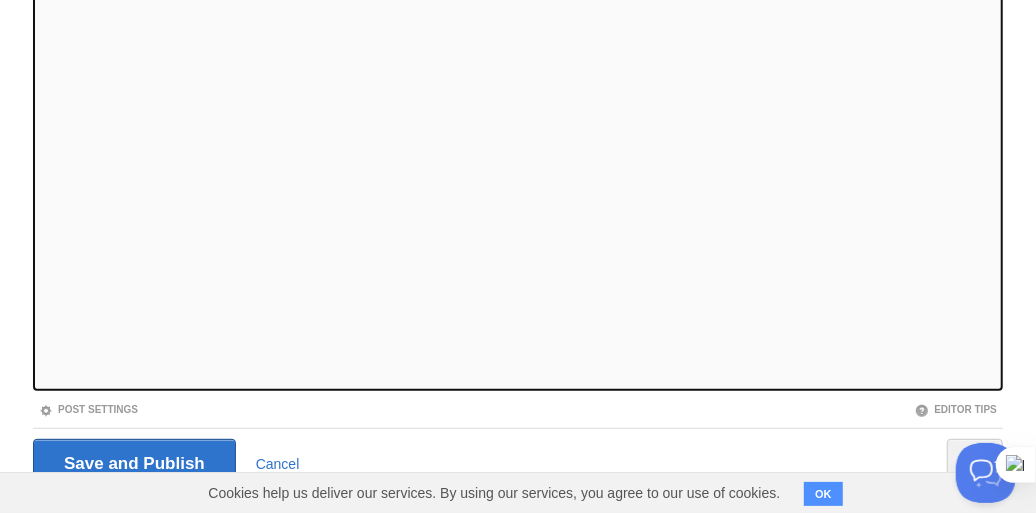 scroll, scrollTop: 373, scrollLeft: 0, axis: vertical 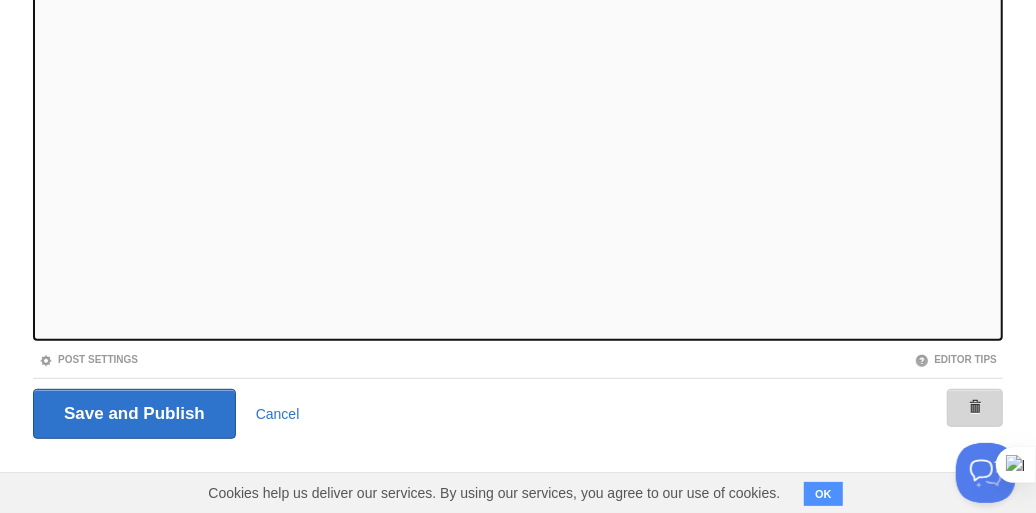 click at bounding box center [975, 408] 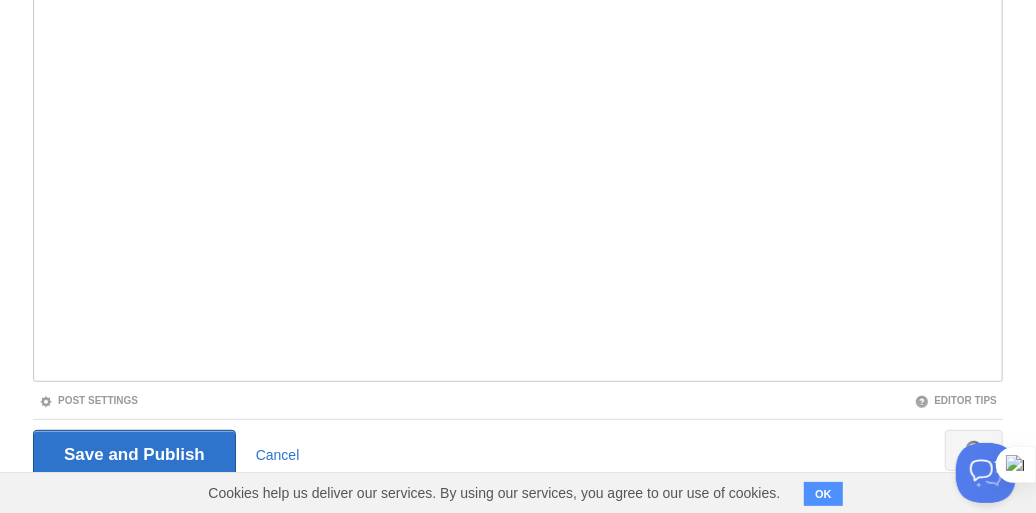 scroll, scrollTop: 115, scrollLeft: 0, axis: vertical 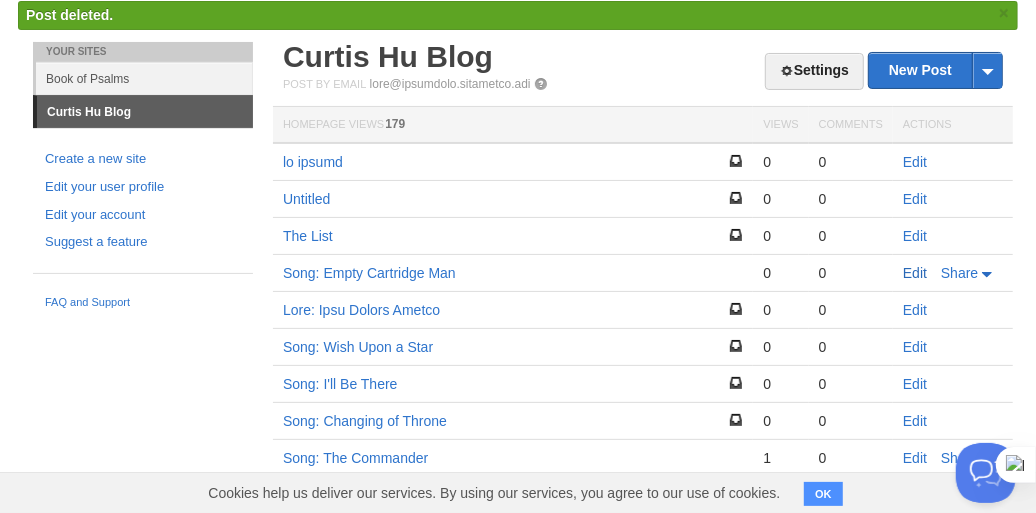 click on "Edit" at bounding box center [915, 273] 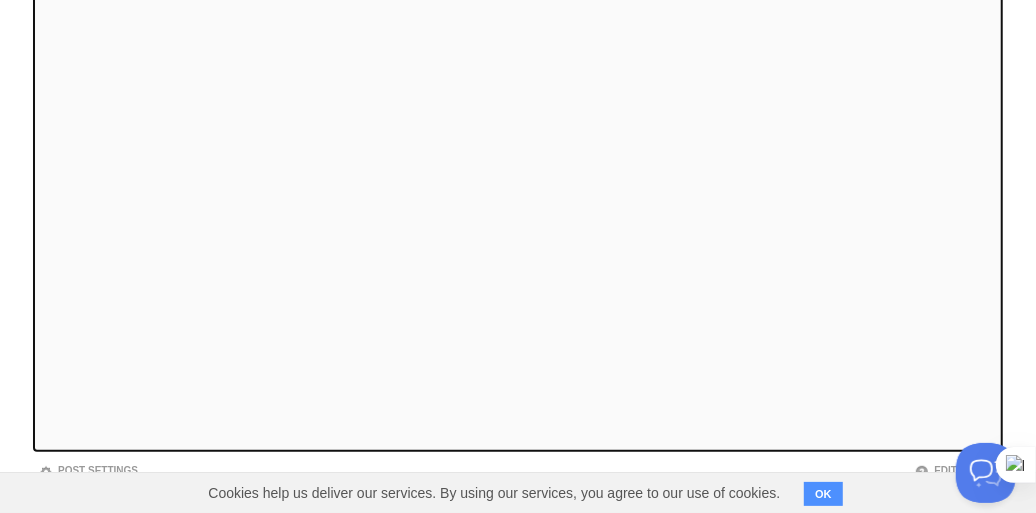 scroll, scrollTop: 373, scrollLeft: 0, axis: vertical 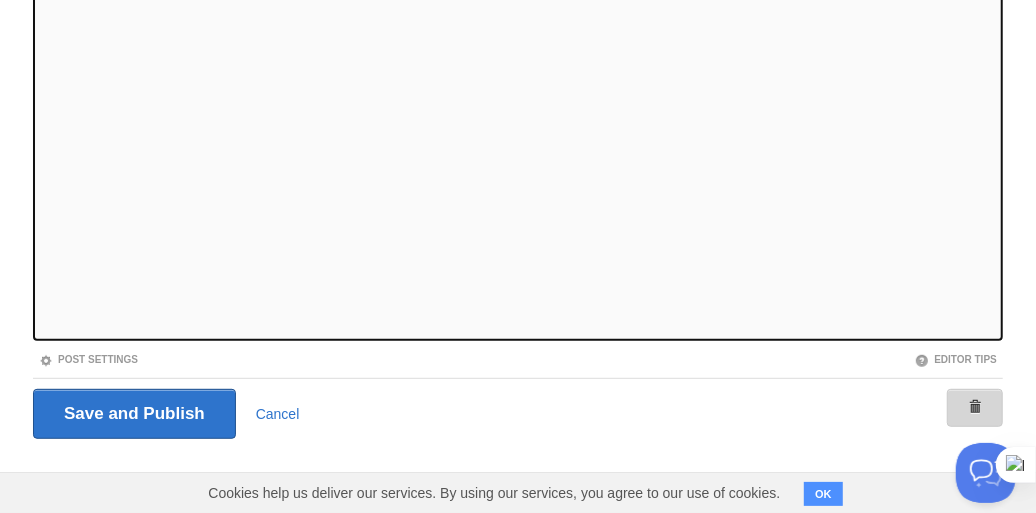 click at bounding box center (975, 408) 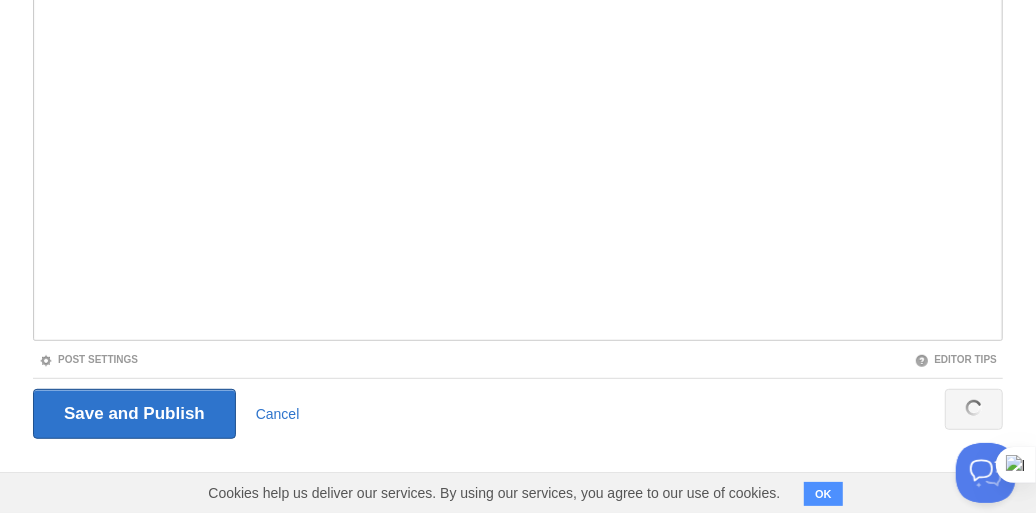 scroll, scrollTop: 115, scrollLeft: 0, axis: vertical 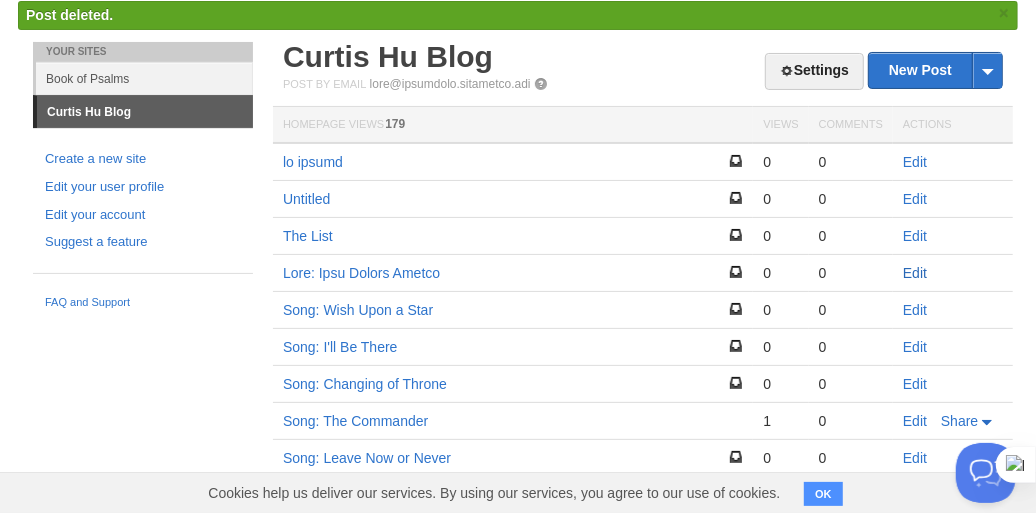 click on "Edit" at bounding box center [915, 273] 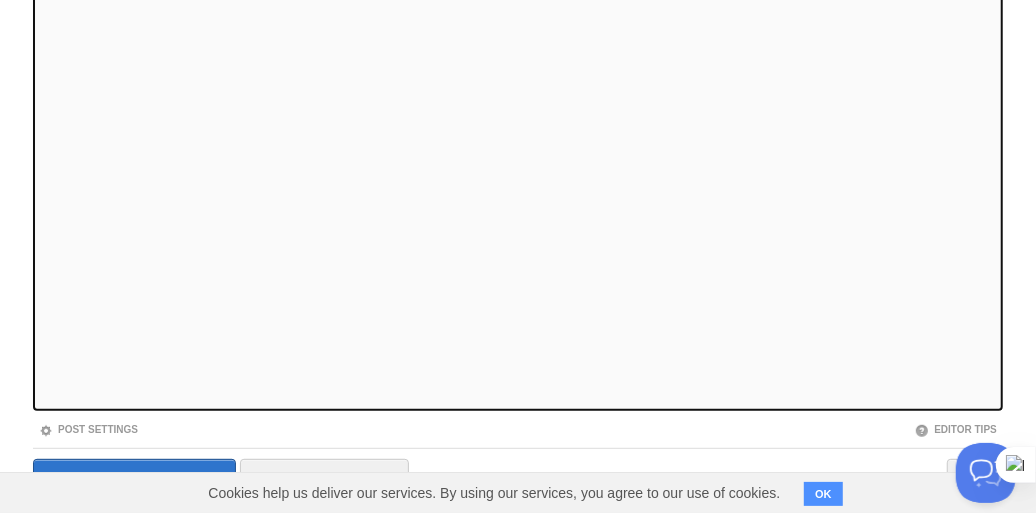 scroll, scrollTop: 373, scrollLeft: 0, axis: vertical 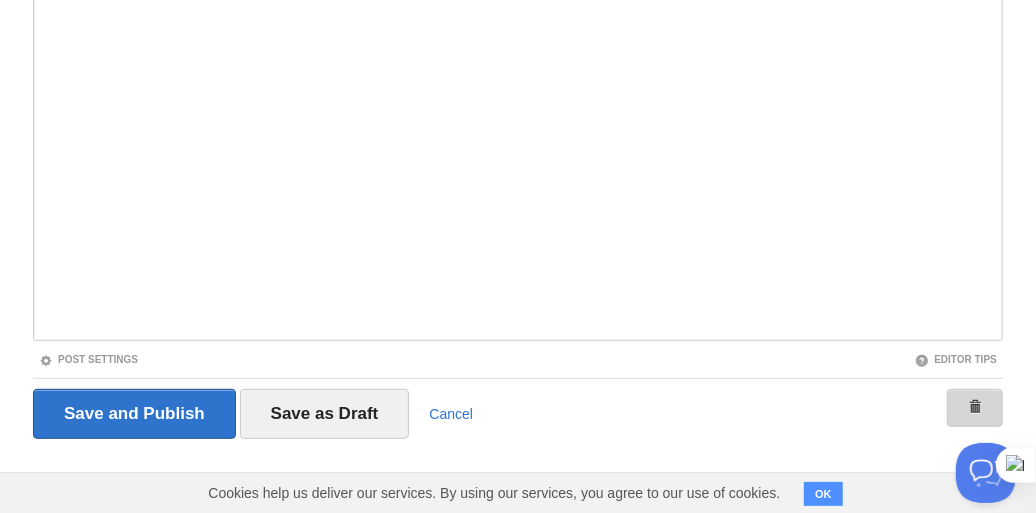 click at bounding box center (975, 407) 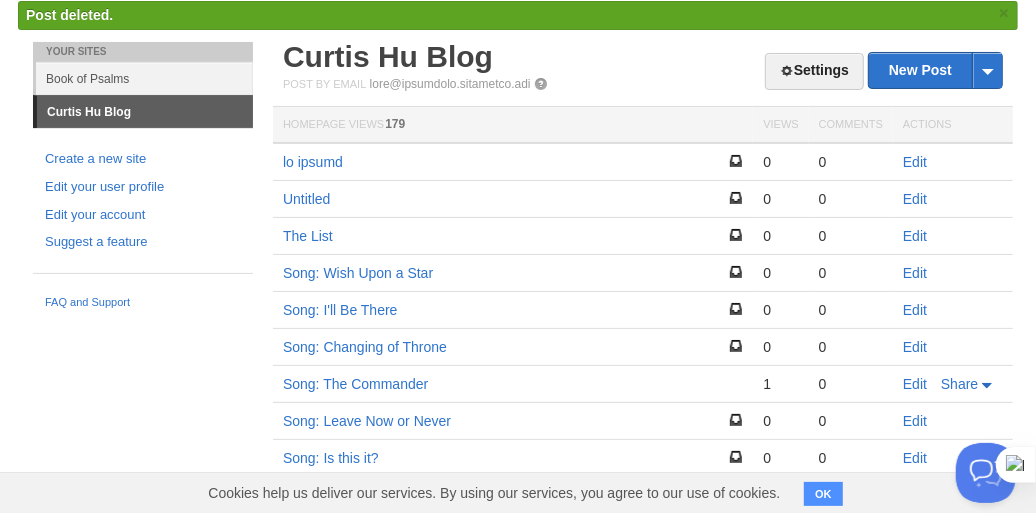 scroll, scrollTop: 216, scrollLeft: 0, axis: vertical 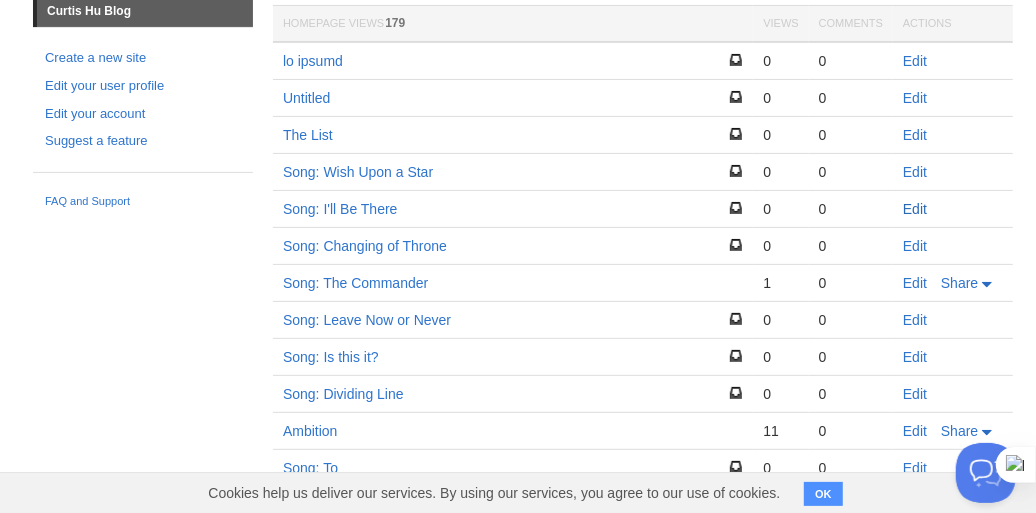 click on "Edit" at bounding box center [915, 209] 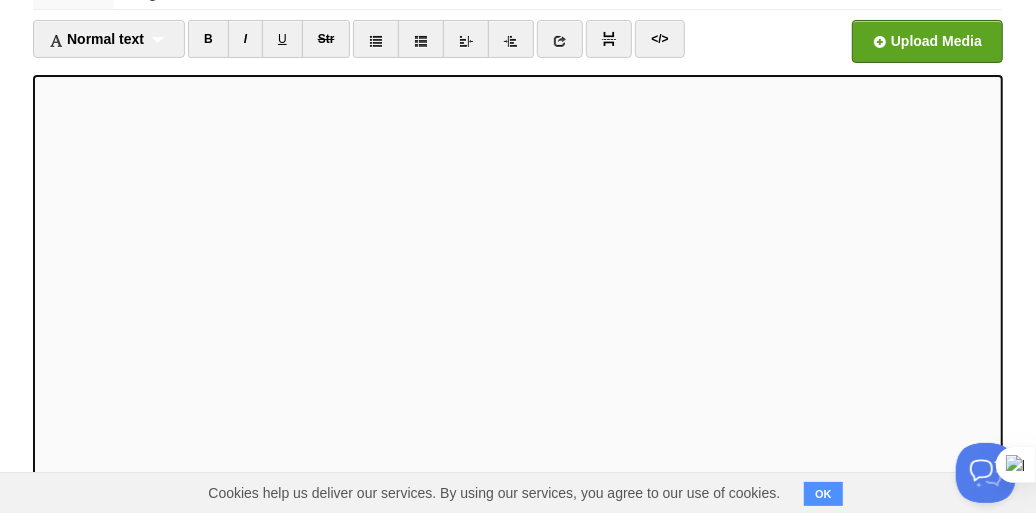 scroll, scrollTop: 413, scrollLeft: 0, axis: vertical 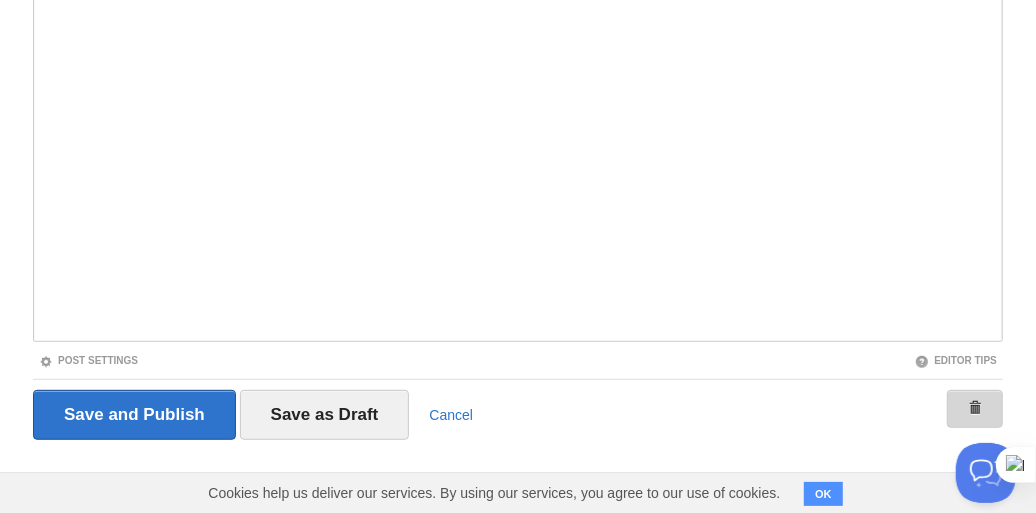 click at bounding box center (975, 409) 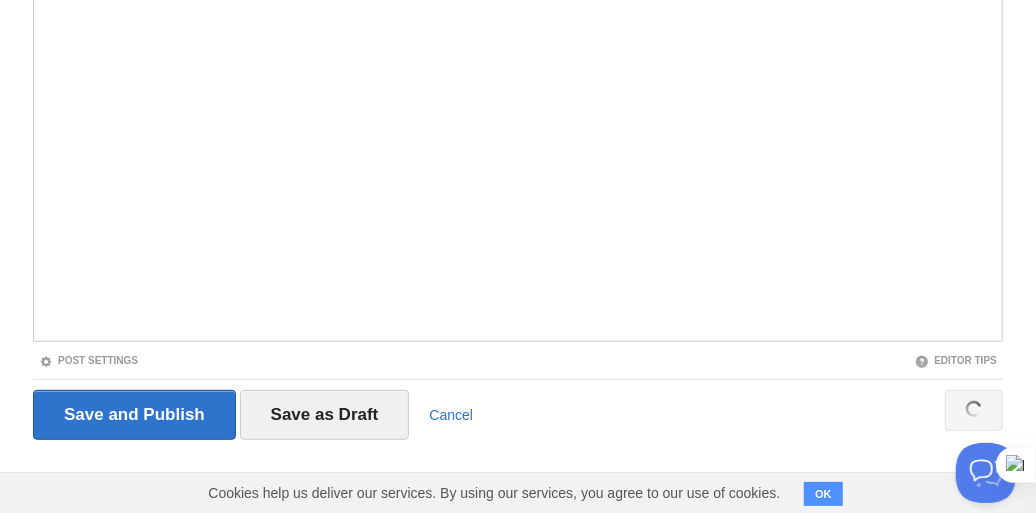scroll, scrollTop: 156, scrollLeft: 0, axis: vertical 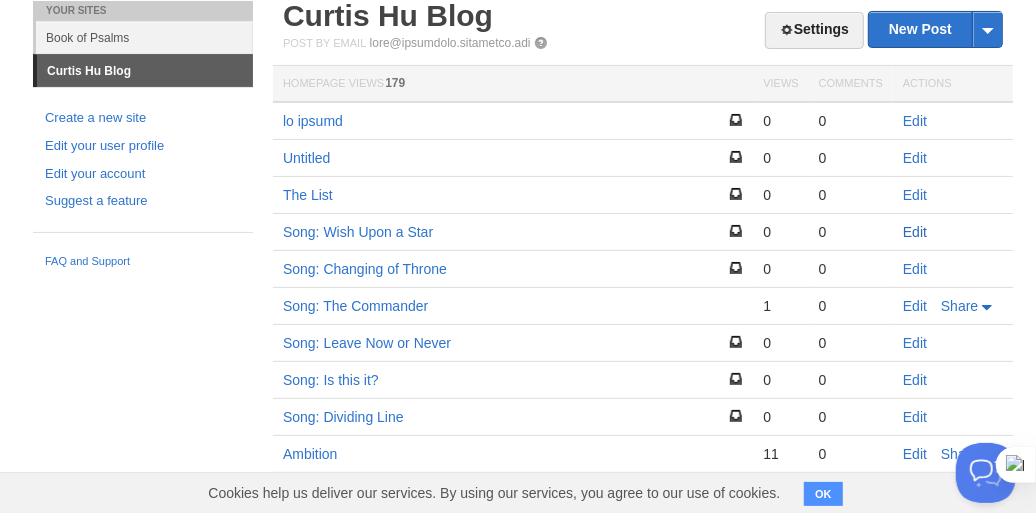 click on "Edit" at bounding box center (915, 232) 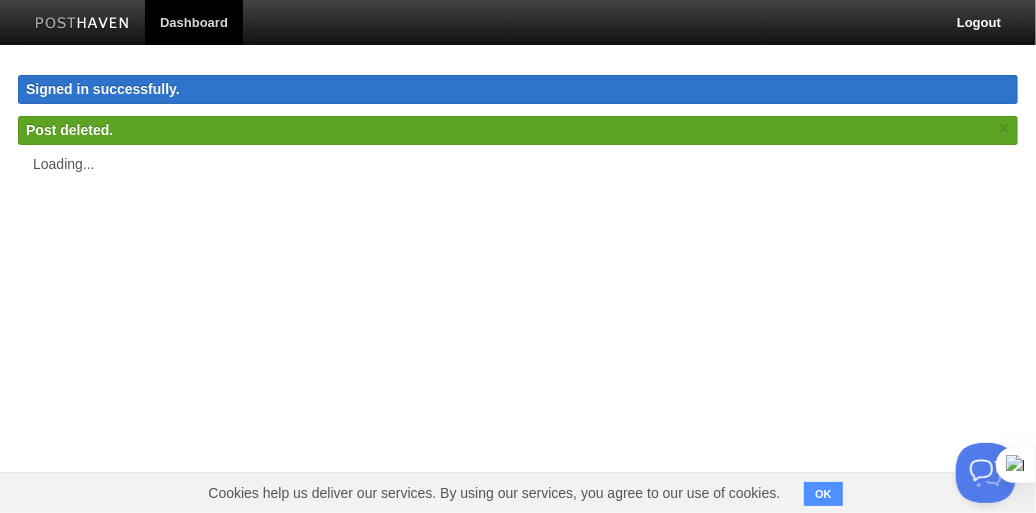 scroll, scrollTop: 0, scrollLeft: 0, axis: both 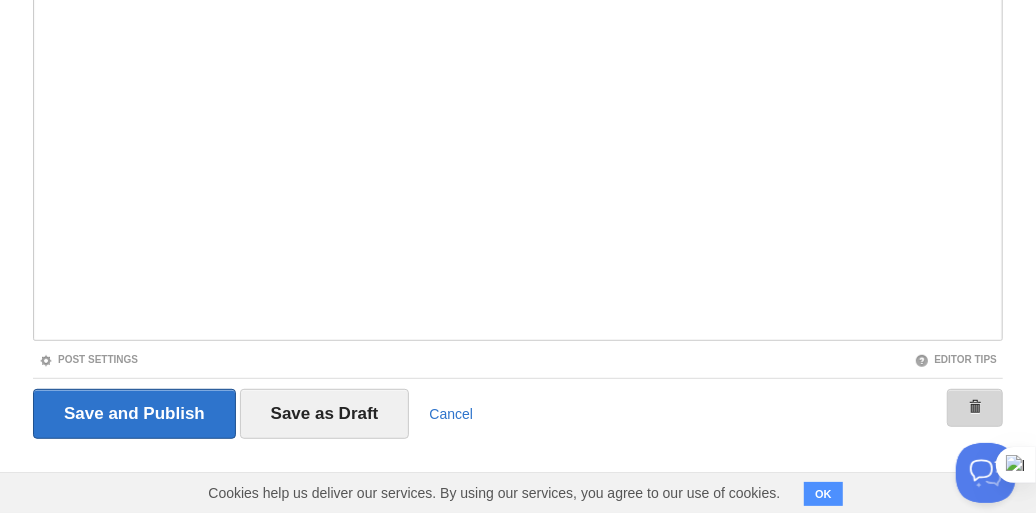 click at bounding box center [975, 408] 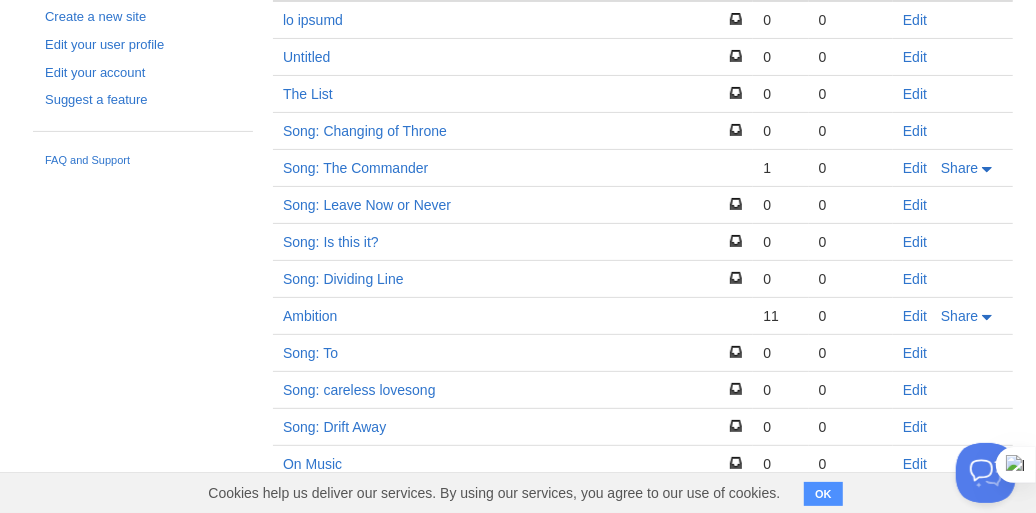 scroll, scrollTop: 175, scrollLeft: 0, axis: vertical 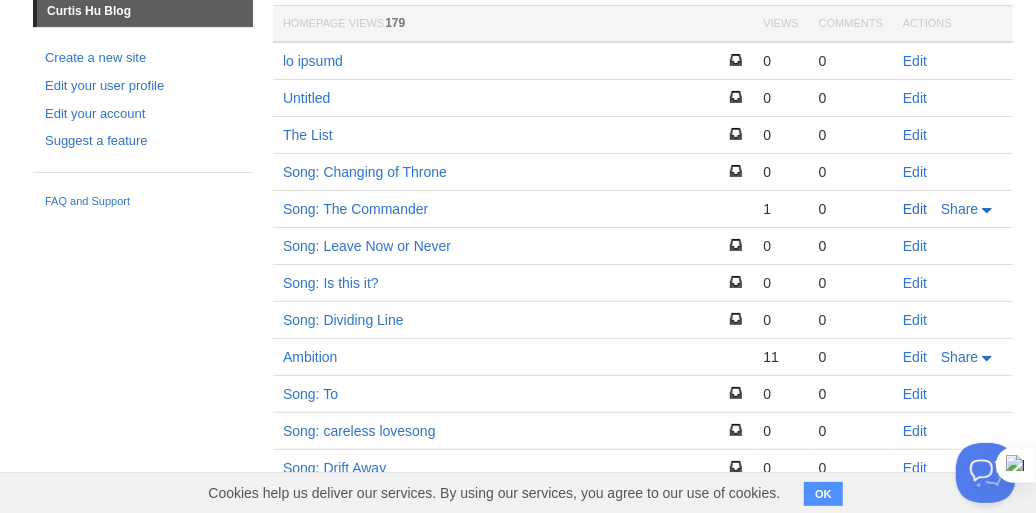 click on "Edit" at bounding box center (915, 209) 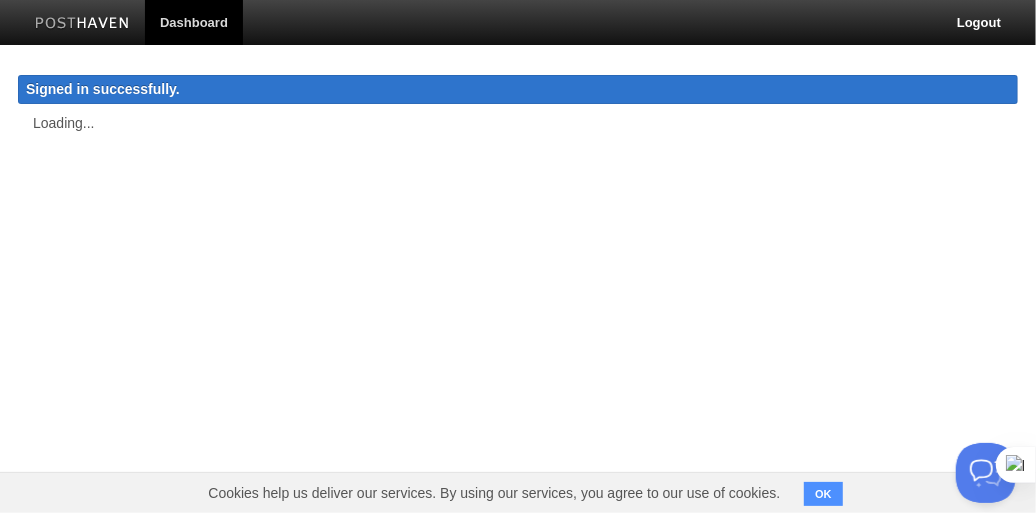 scroll, scrollTop: 0, scrollLeft: 0, axis: both 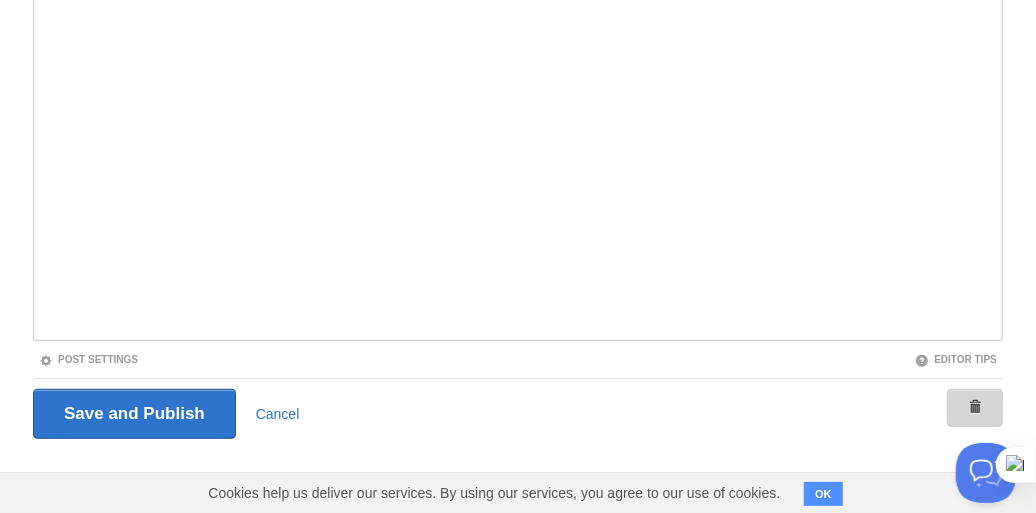 click at bounding box center [975, 407] 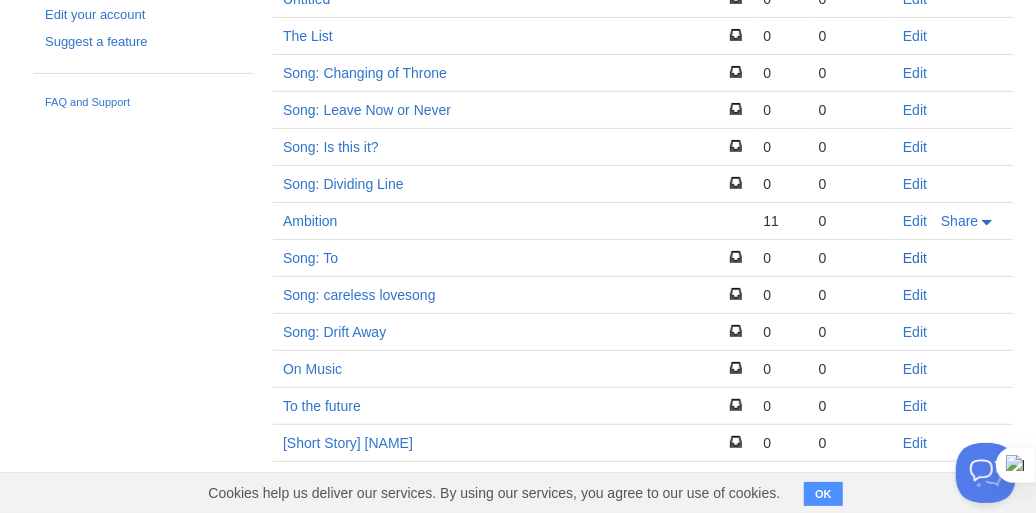 scroll, scrollTop: 275, scrollLeft: 0, axis: vertical 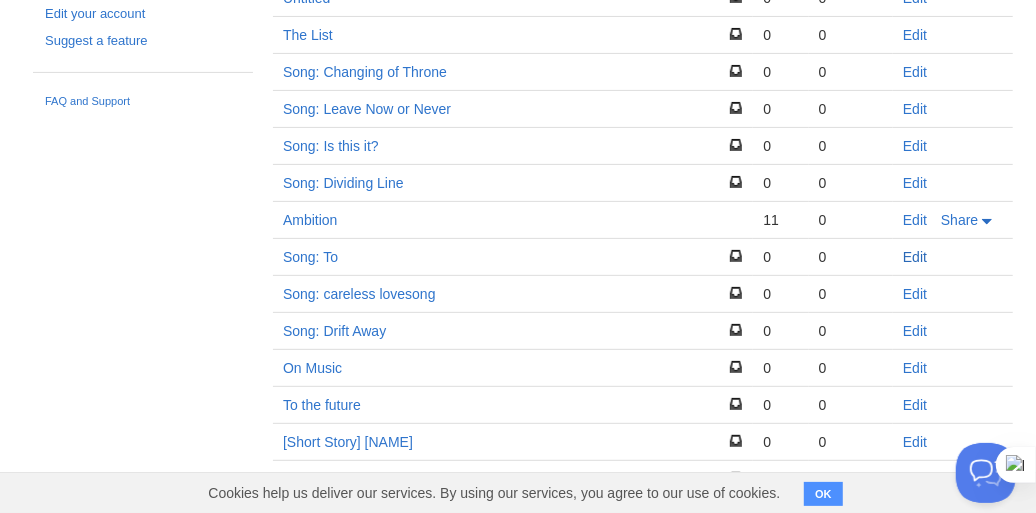 click on "Edit" at bounding box center (915, 257) 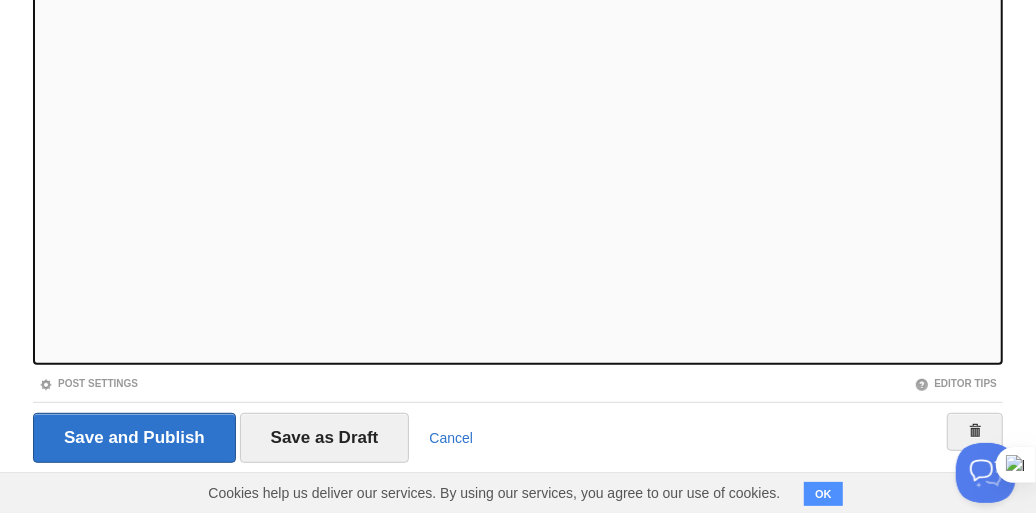 scroll, scrollTop: 373, scrollLeft: 0, axis: vertical 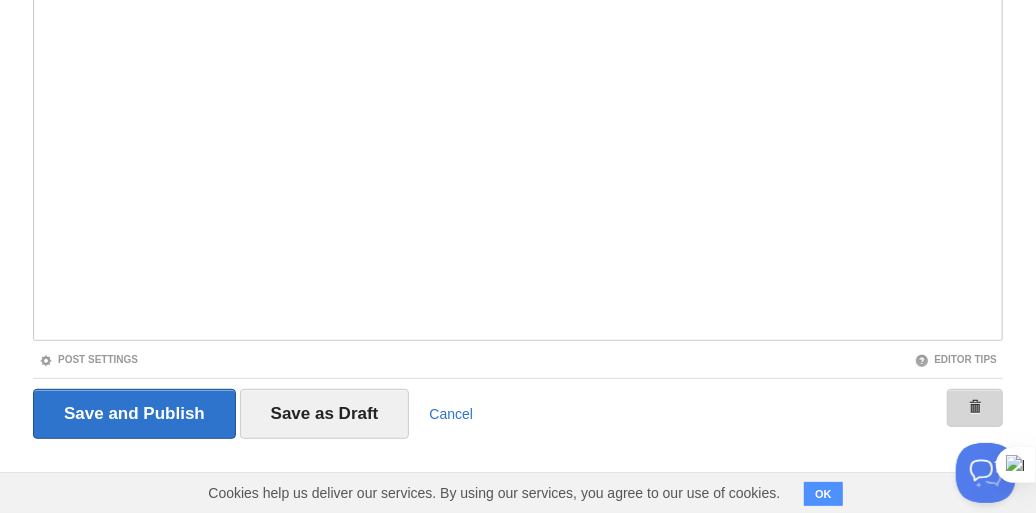 click at bounding box center [975, 408] 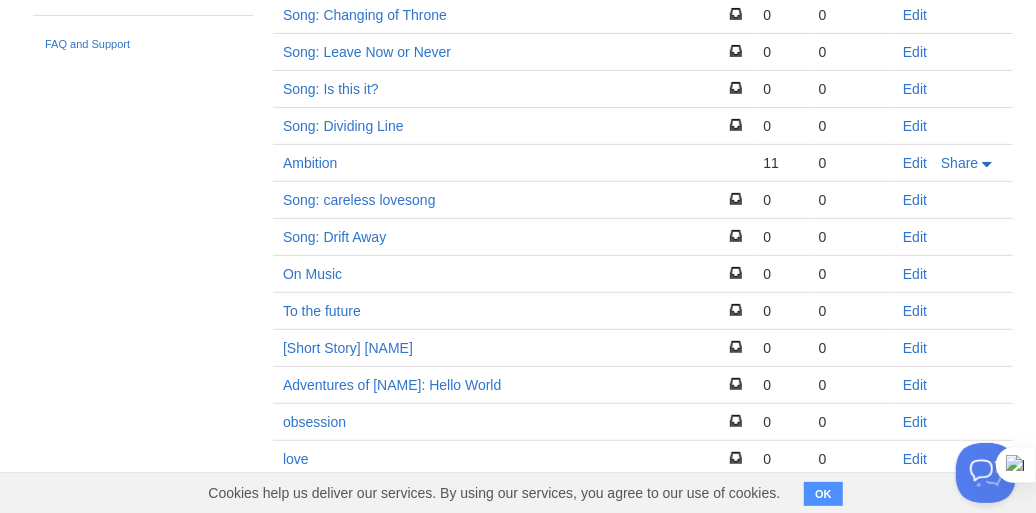 scroll, scrollTop: 115, scrollLeft: 0, axis: vertical 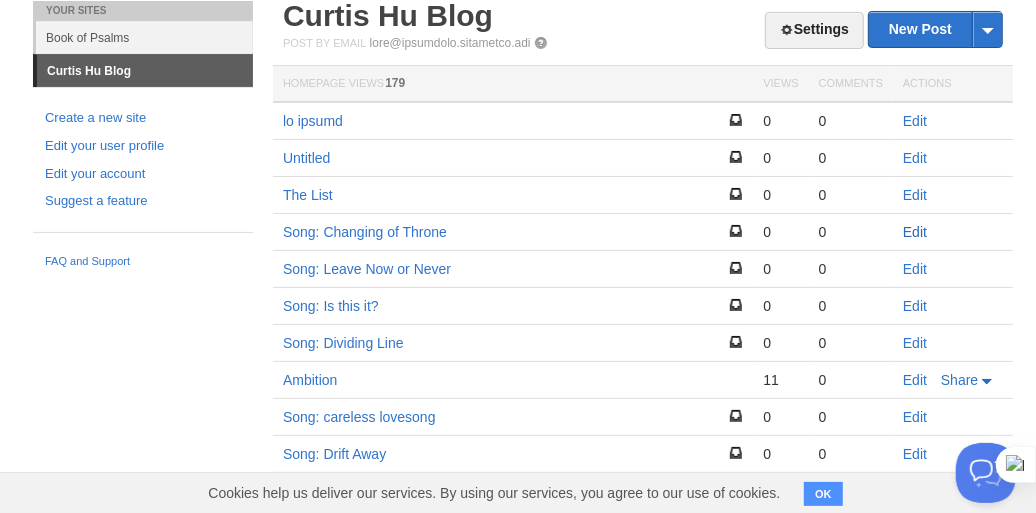 click on "Edit" at bounding box center [915, 232] 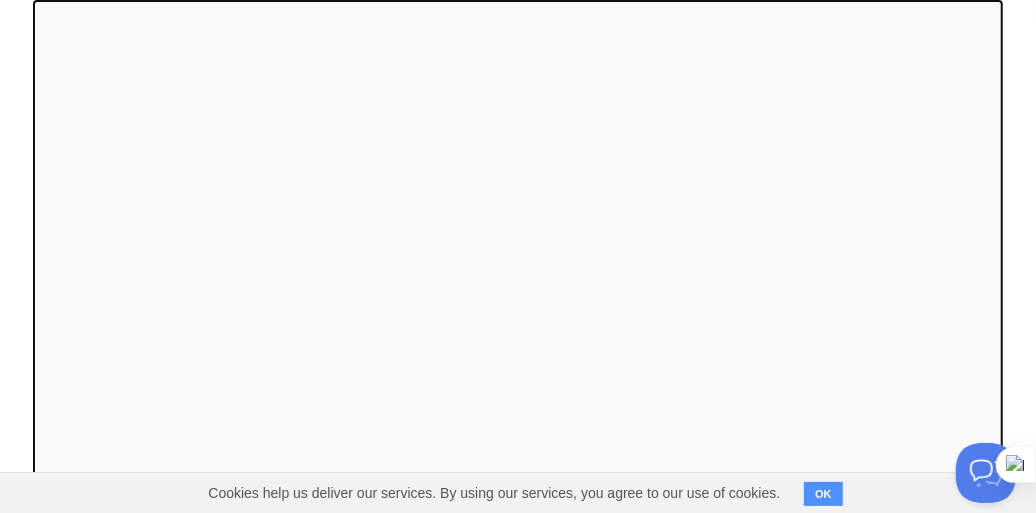 scroll, scrollTop: 373, scrollLeft: 0, axis: vertical 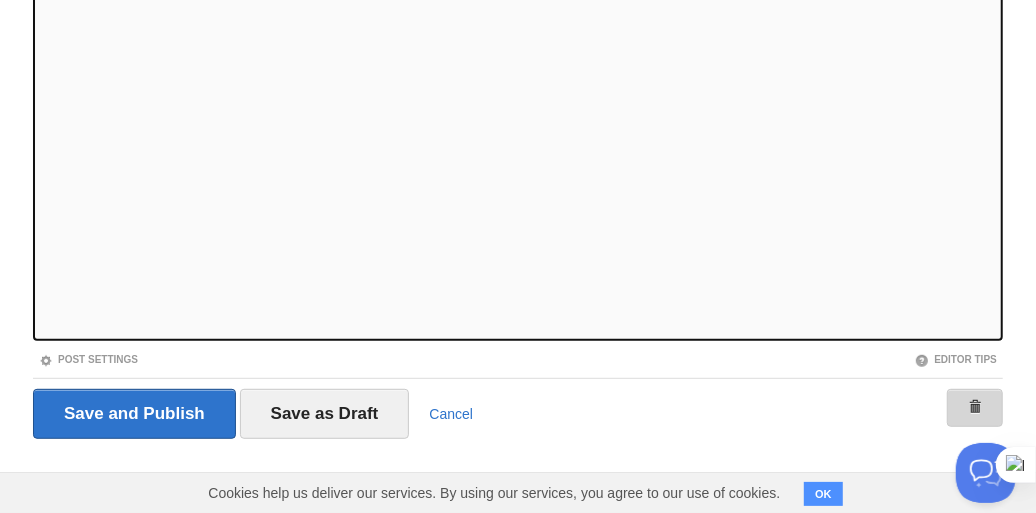 click at bounding box center (975, 408) 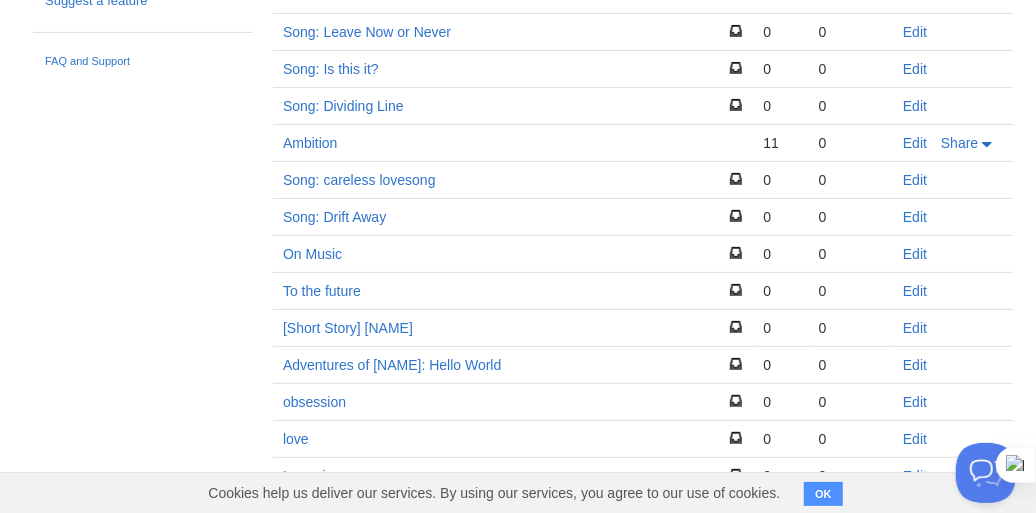 scroll, scrollTop: 275, scrollLeft: 0, axis: vertical 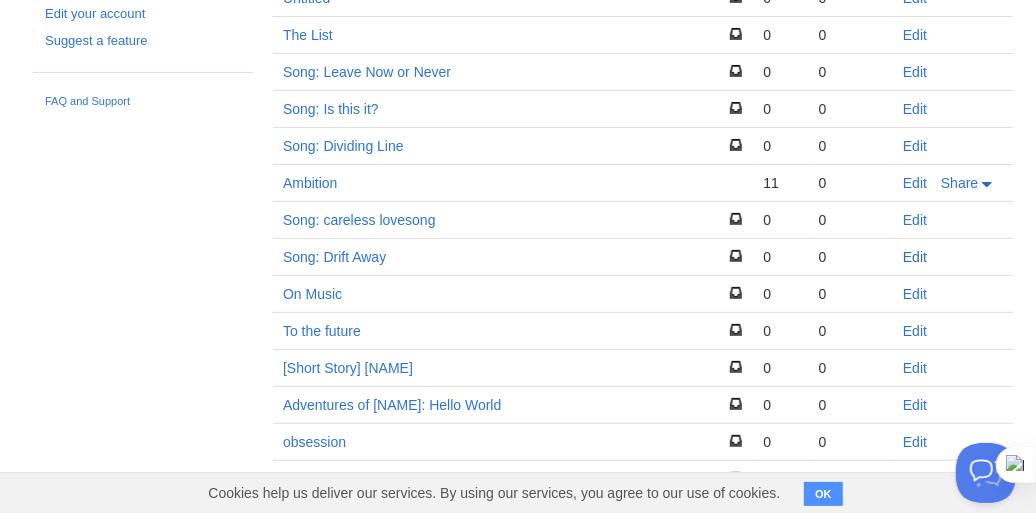 click on "Edit" at bounding box center (915, 257) 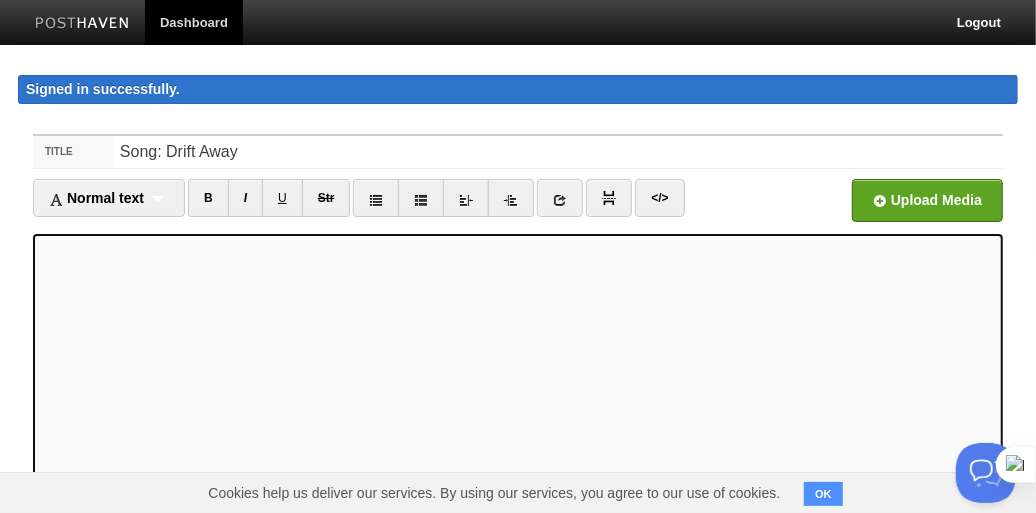 scroll, scrollTop: 373, scrollLeft: 0, axis: vertical 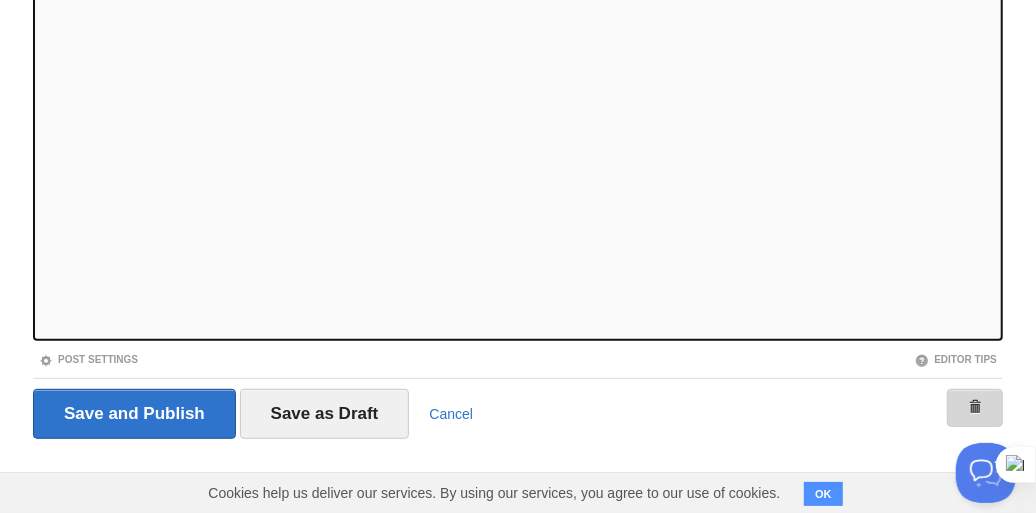 click at bounding box center (975, 408) 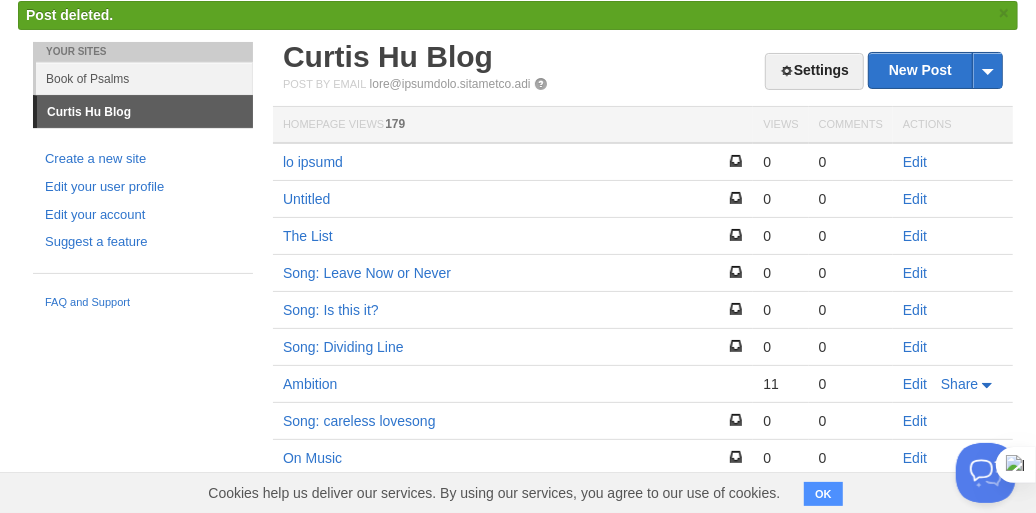 scroll, scrollTop: 315, scrollLeft: 0, axis: vertical 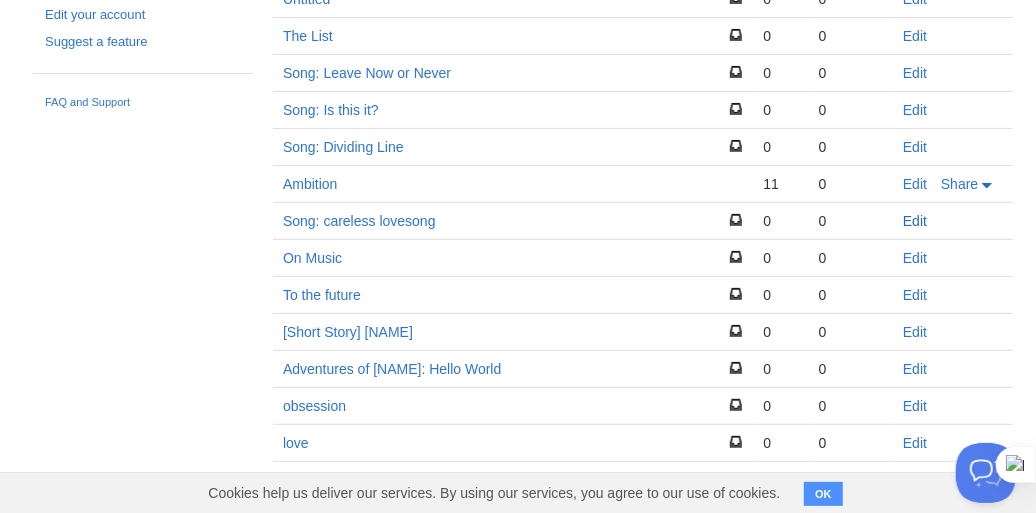 click on "Edit" at bounding box center (915, 221) 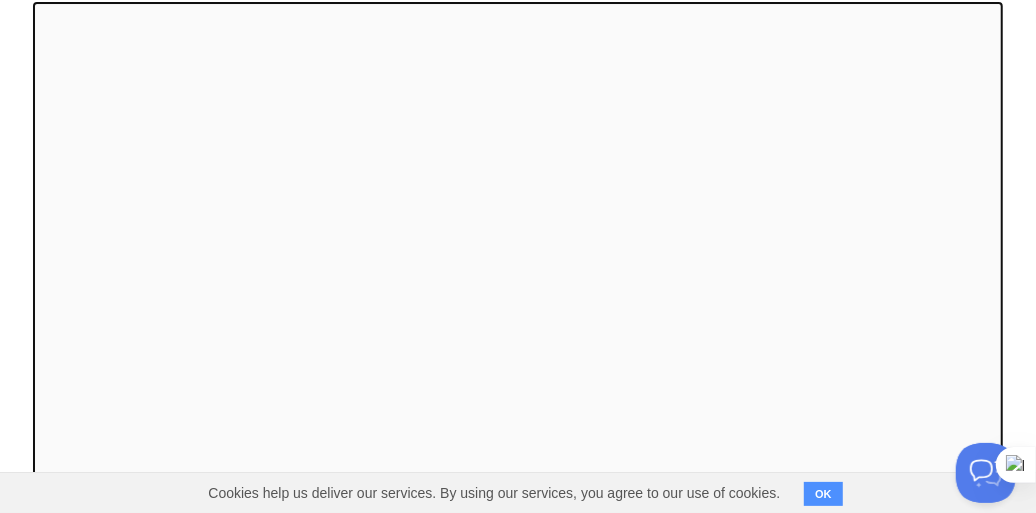 scroll, scrollTop: 373, scrollLeft: 0, axis: vertical 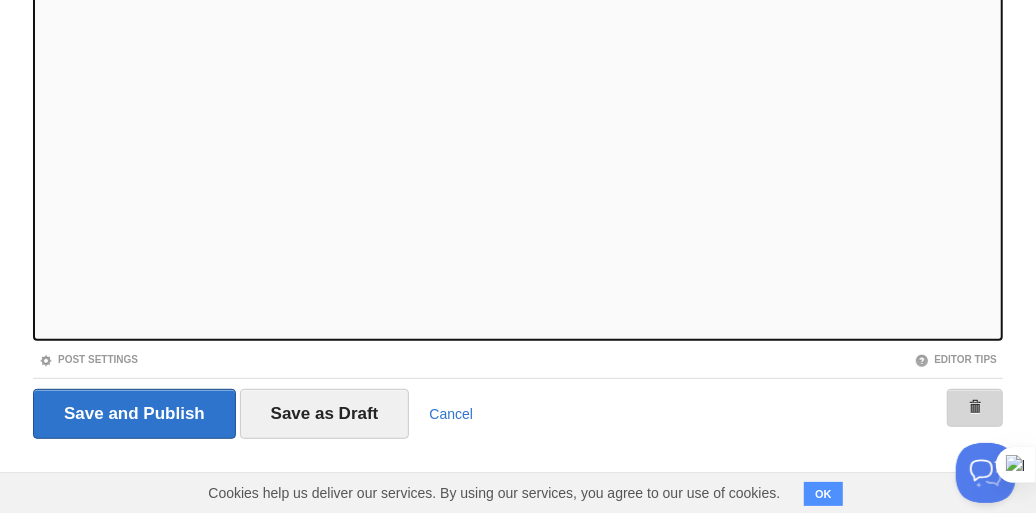 click at bounding box center (975, 408) 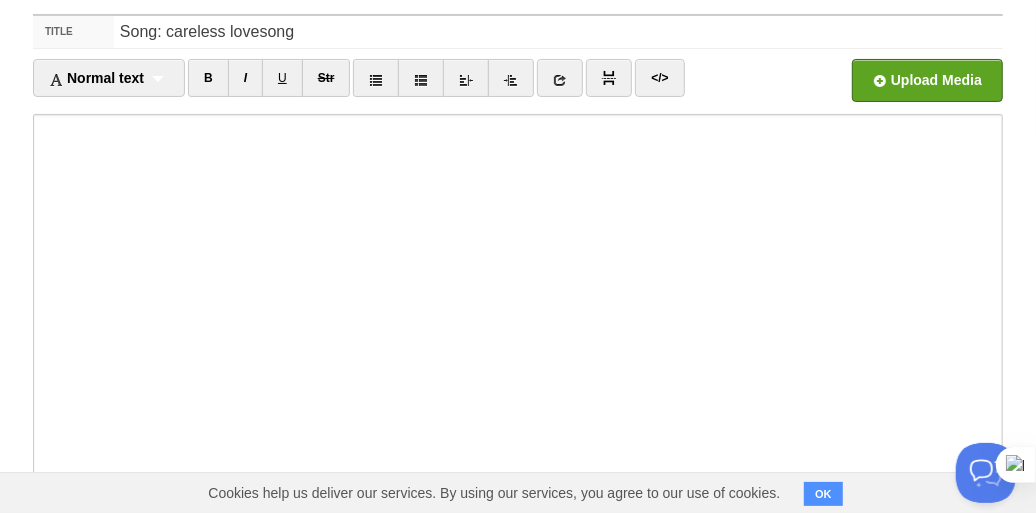 scroll, scrollTop: 115, scrollLeft: 0, axis: vertical 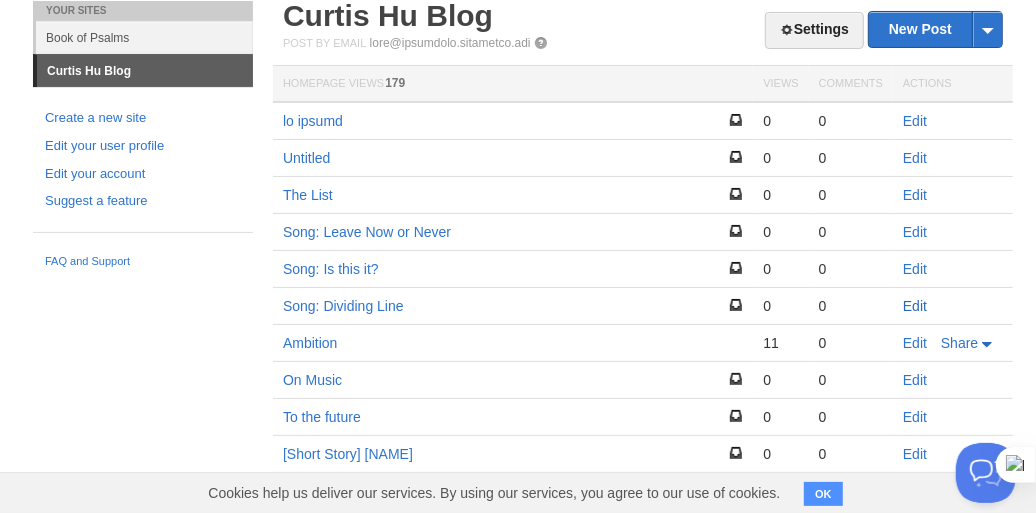 click on "Edit" at bounding box center (915, 306) 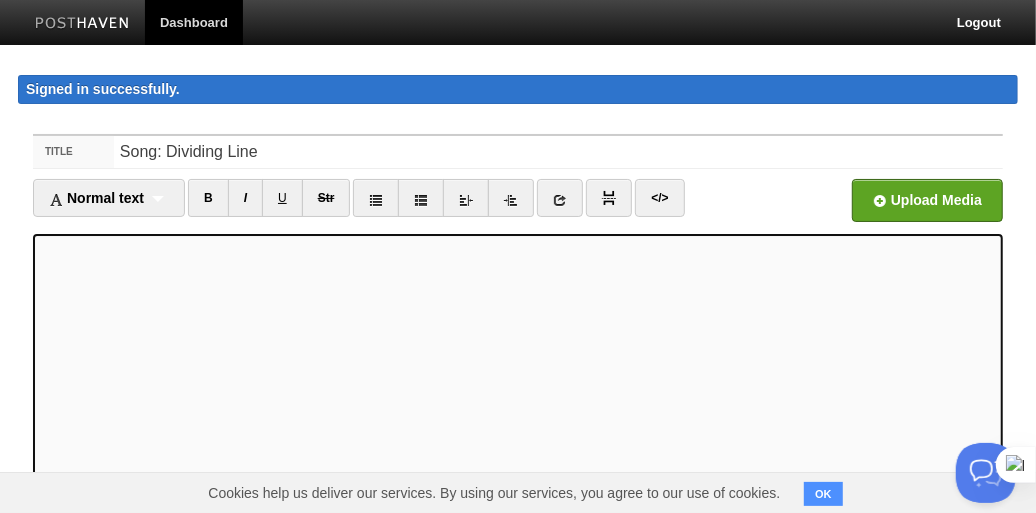 scroll, scrollTop: 373, scrollLeft: 0, axis: vertical 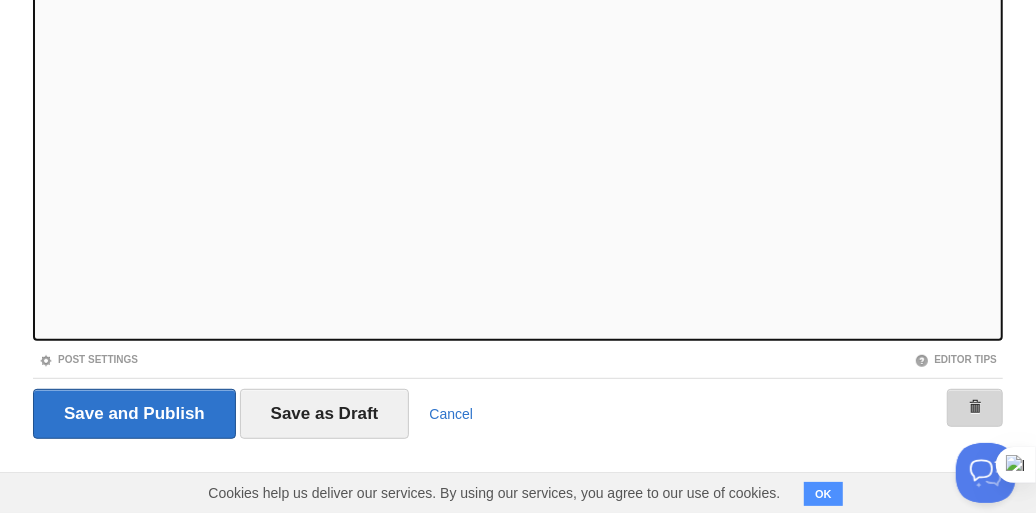 click at bounding box center [975, 408] 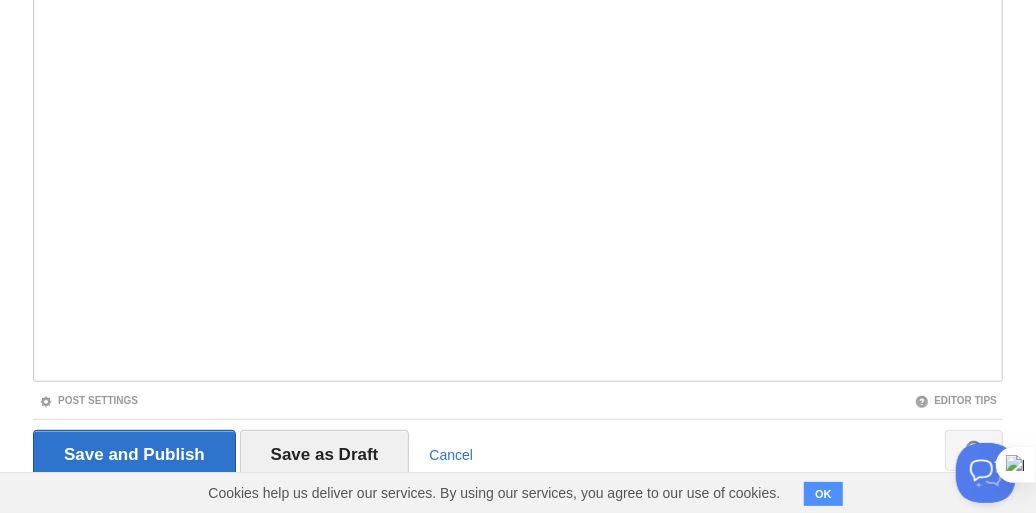 scroll, scrollTop: 115, scrollLeft: 0, axis: vertical 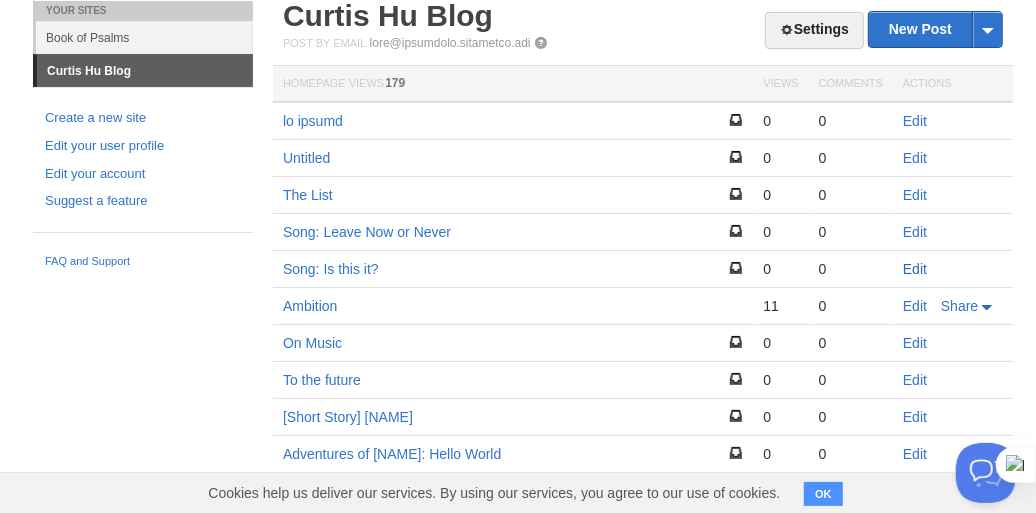 click on "Edit" at bounding box center [915, 269] 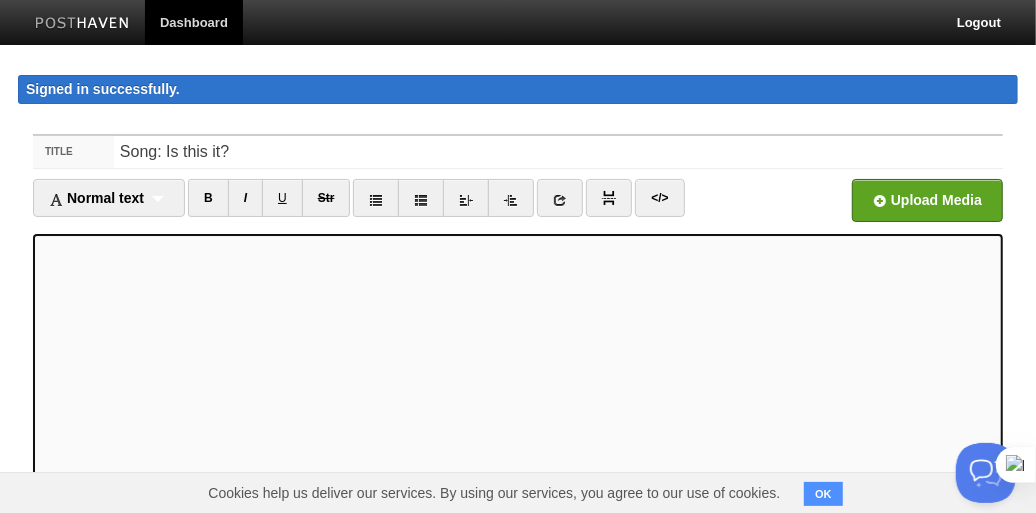 scroll, scrollTop: 373, scrollLeft: 0, axis: vertical 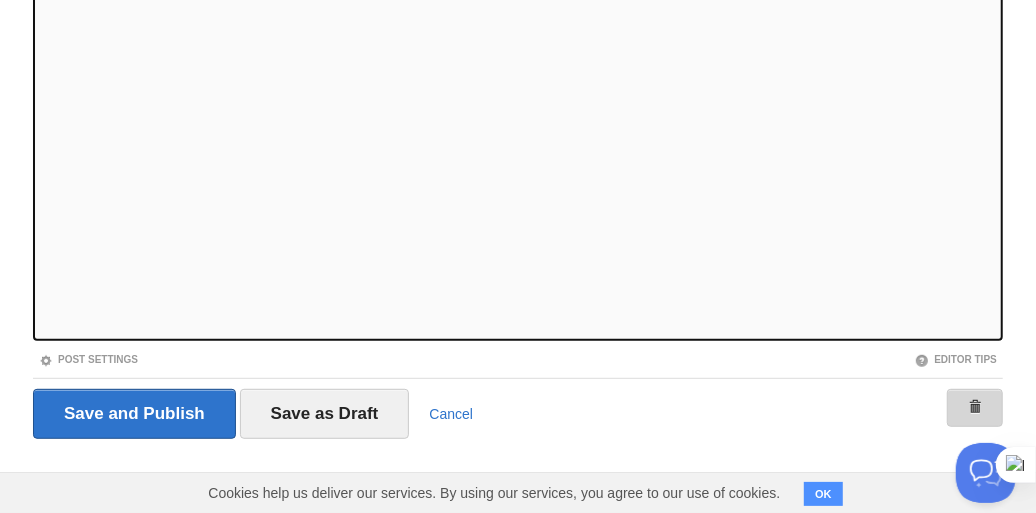 click at bounding box center (975, 407) 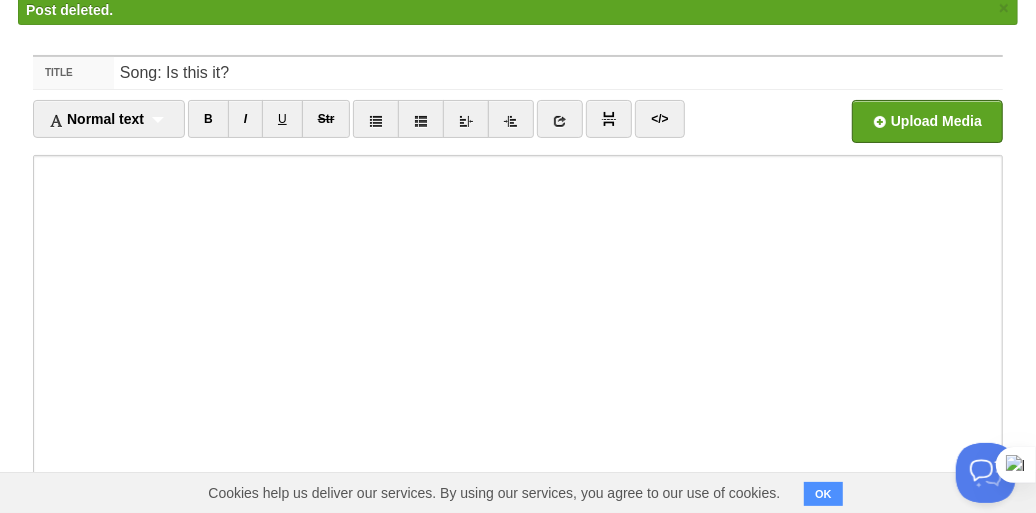 scroll, scrollTop: 115, scrollLeft: 0, axis: vertical 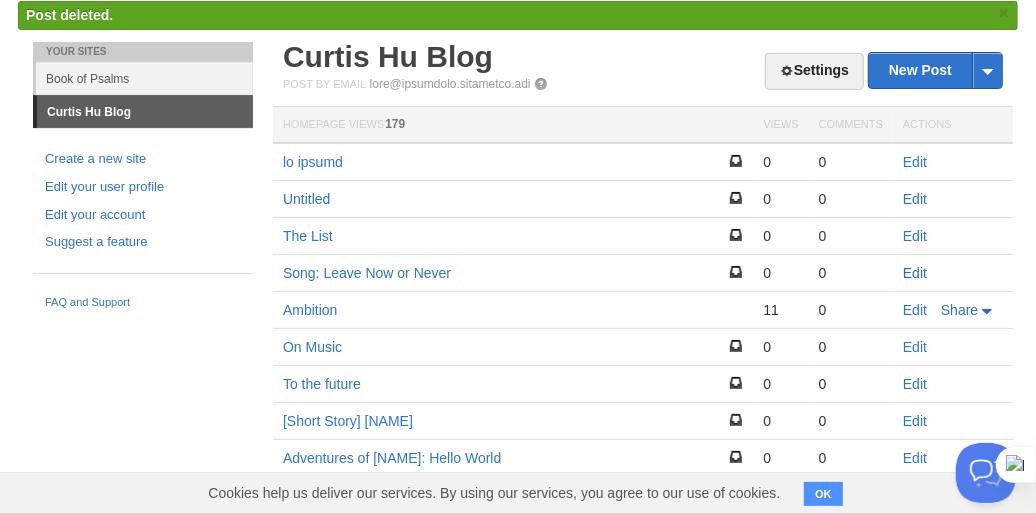 click on "Edit" at bounding box center [915, 273] 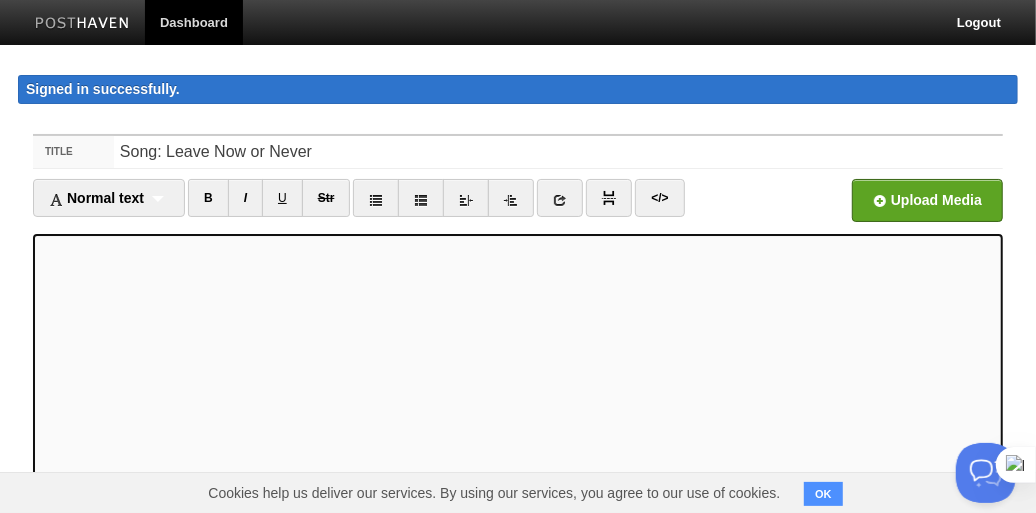scroll, scrollTop: 373, scrollLeft: 0, axis: vertical 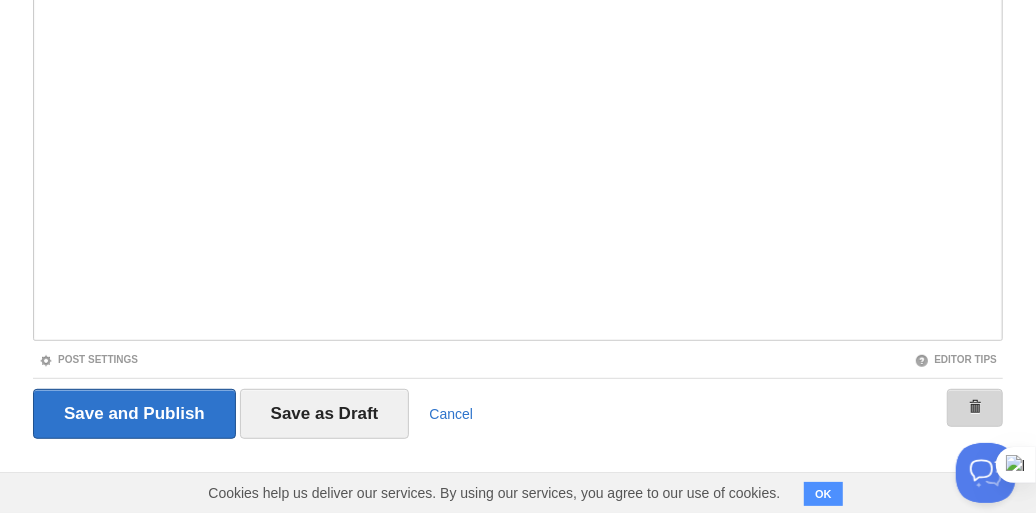 click at bounding box center (975, 408) 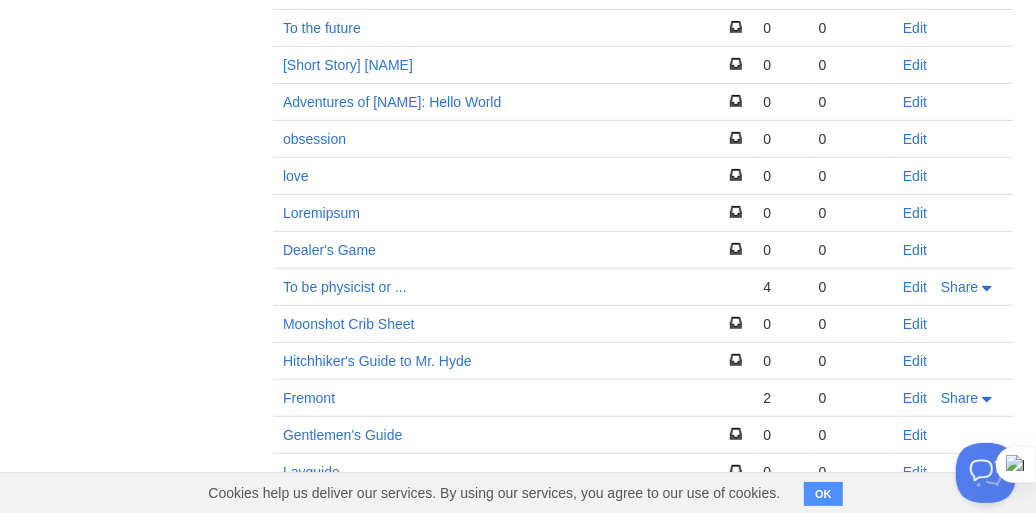 scroll, scrollTop: 133, scrollLeft: 0, axis: vertical 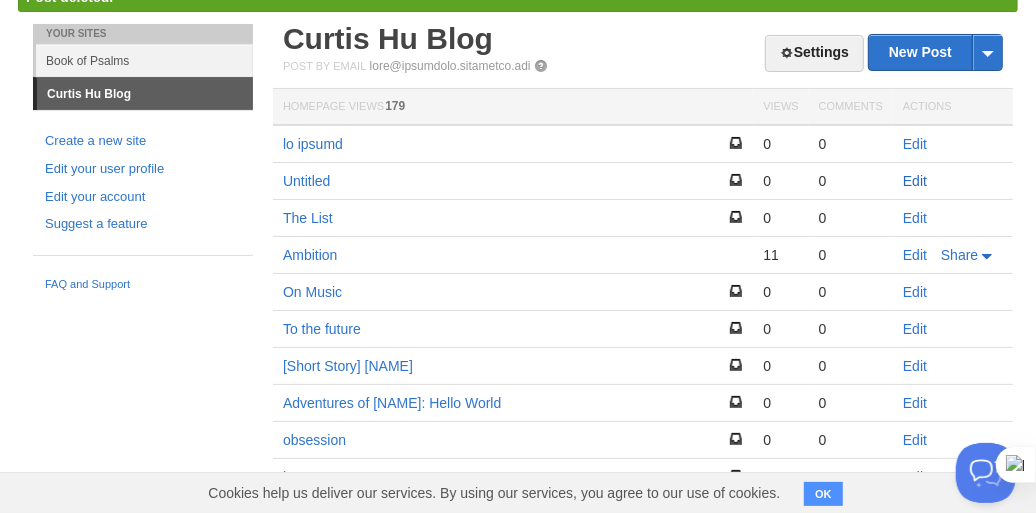 click on "Edit" at bounding box center (915, 181) 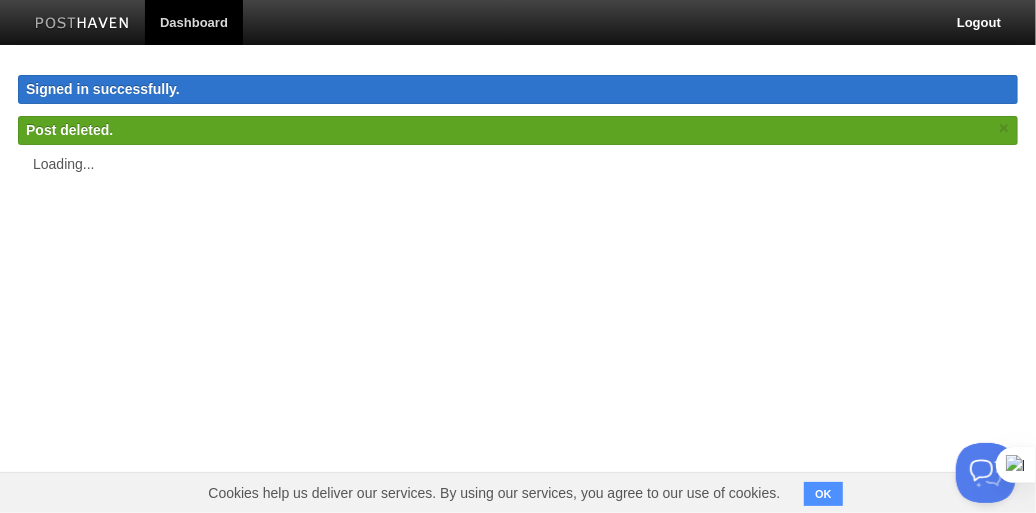 scroll, scrollTop: 0, scrollLeft: 0, axis: both 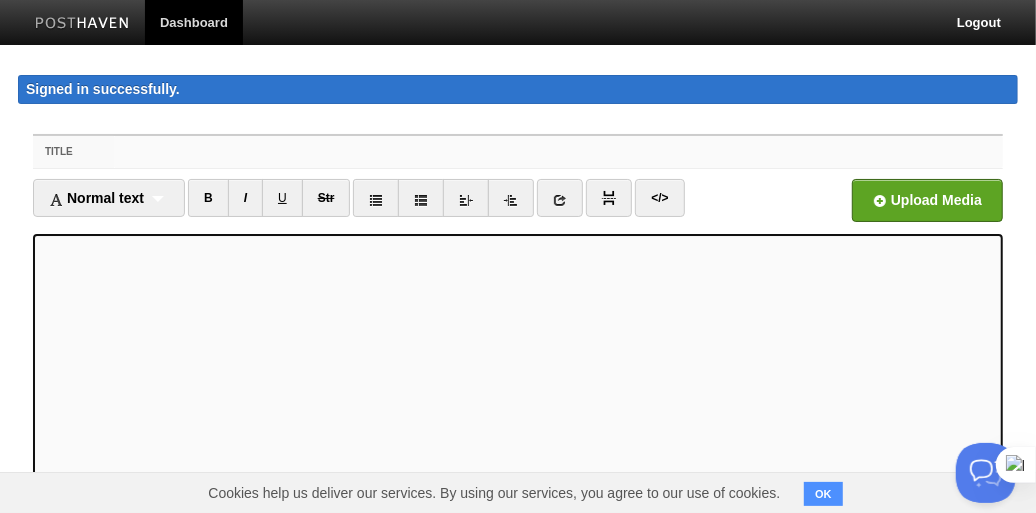 click on "Title" at bounding box center [558, 152] 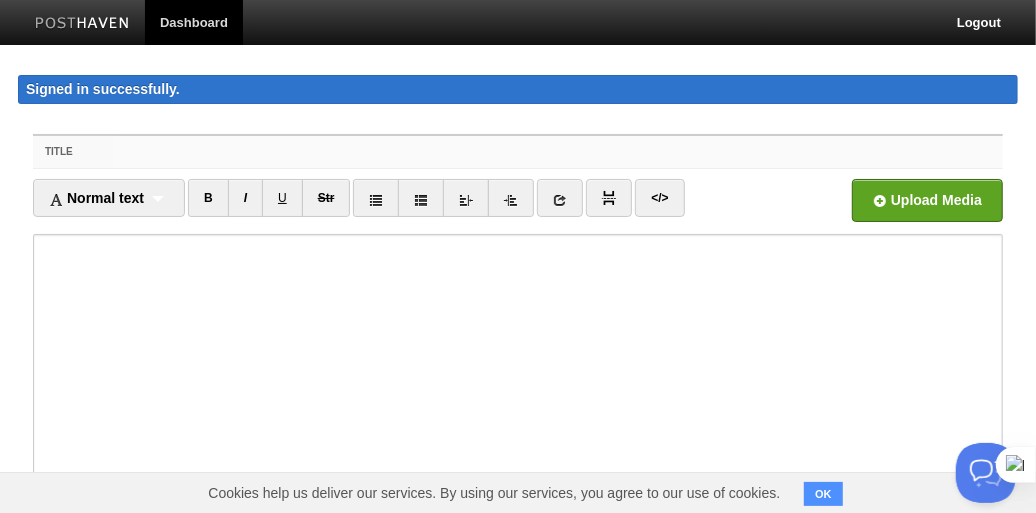 click on "Title" at bounding box center (558, 152) 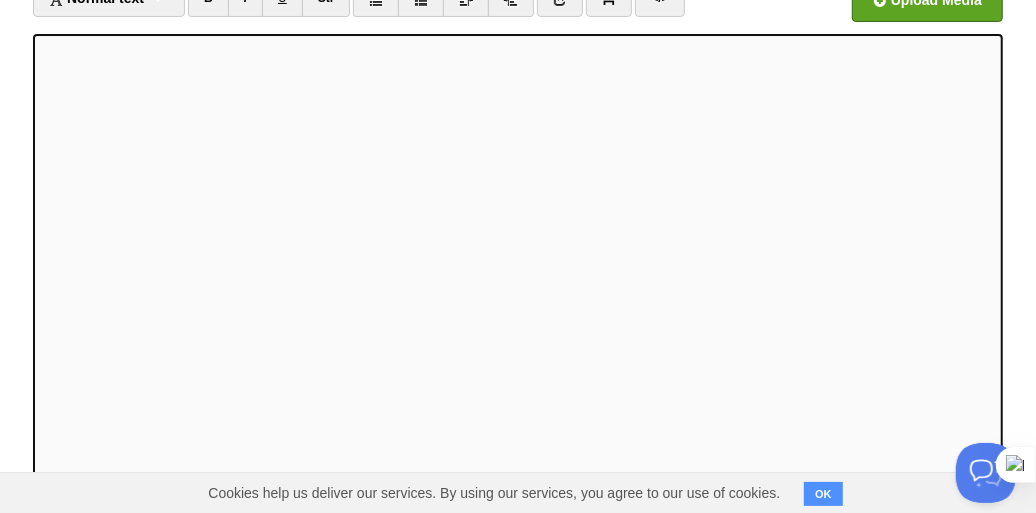 scroll, scrollTop: 100, scrollLeft: 0, axis: vertical 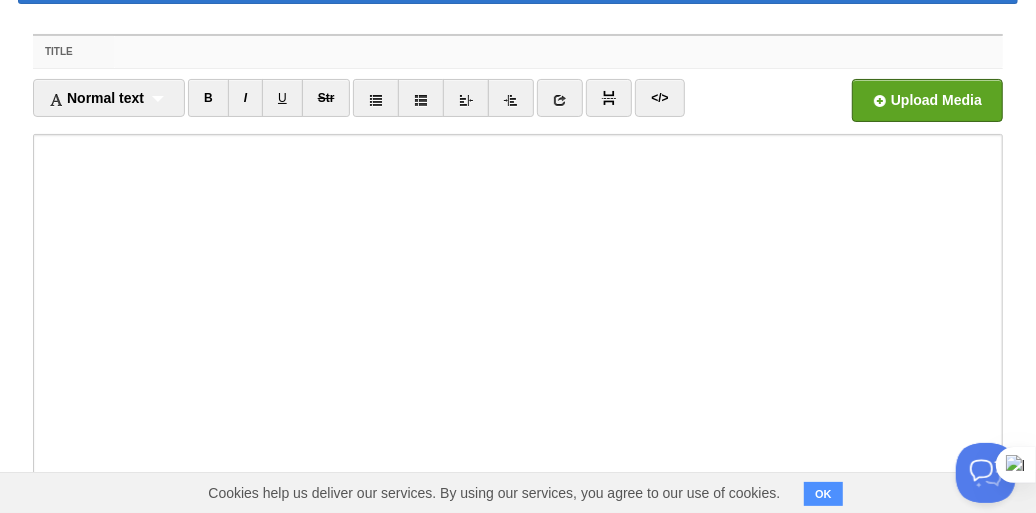 click on "Title" at bounding box center (558, 52) 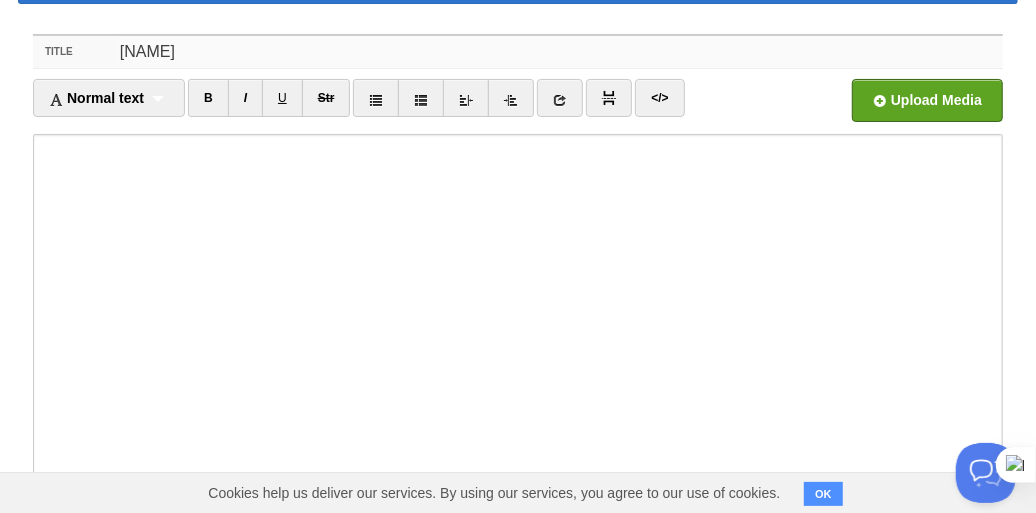 drag, startPoint x: 208, startPoint y: 47, endPoint x: 62, endPoint y: 49, distance: 146.0137 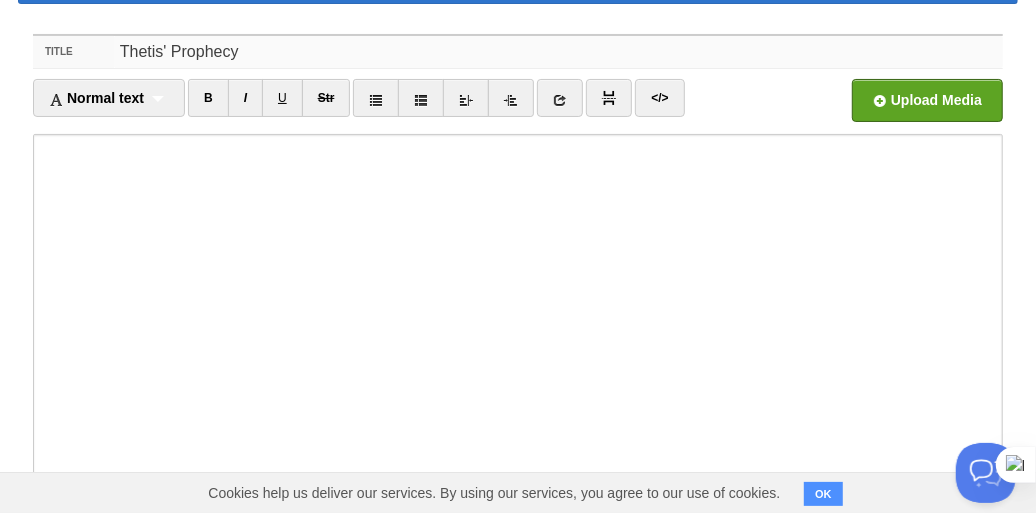 type on "Thetis' Prophecy" 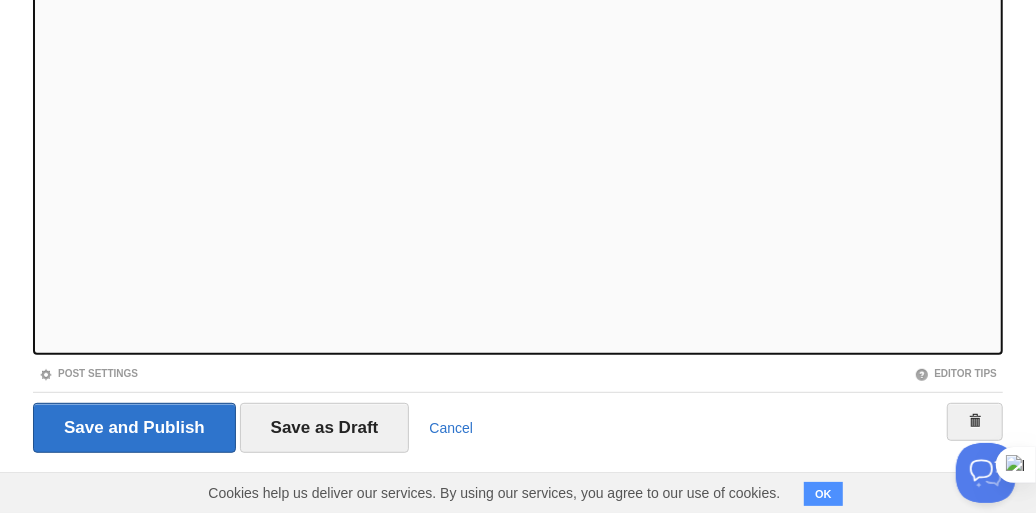 scroll, scrollTop: 373, scrollLeft: 0, axis: vertical 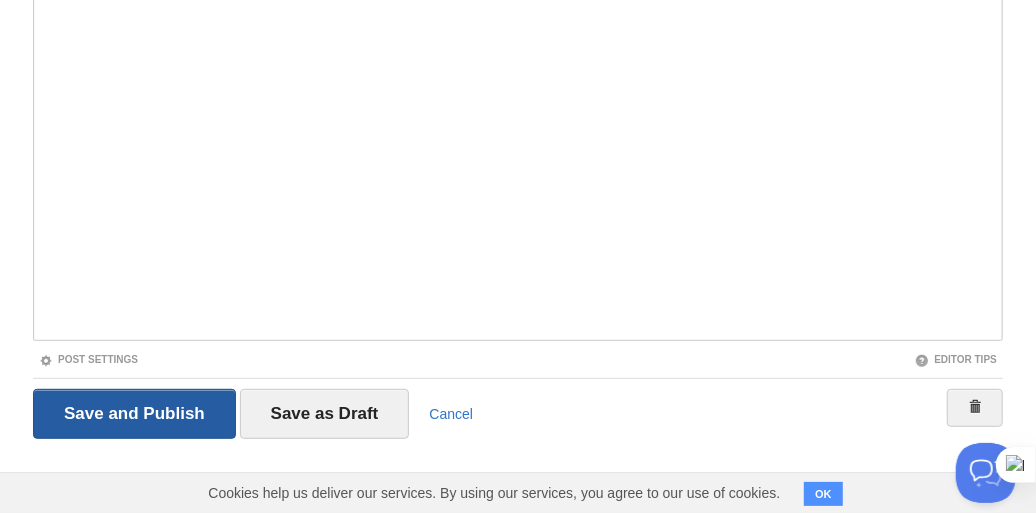 click on "Save and Publish" at bounding box center (134, 414) 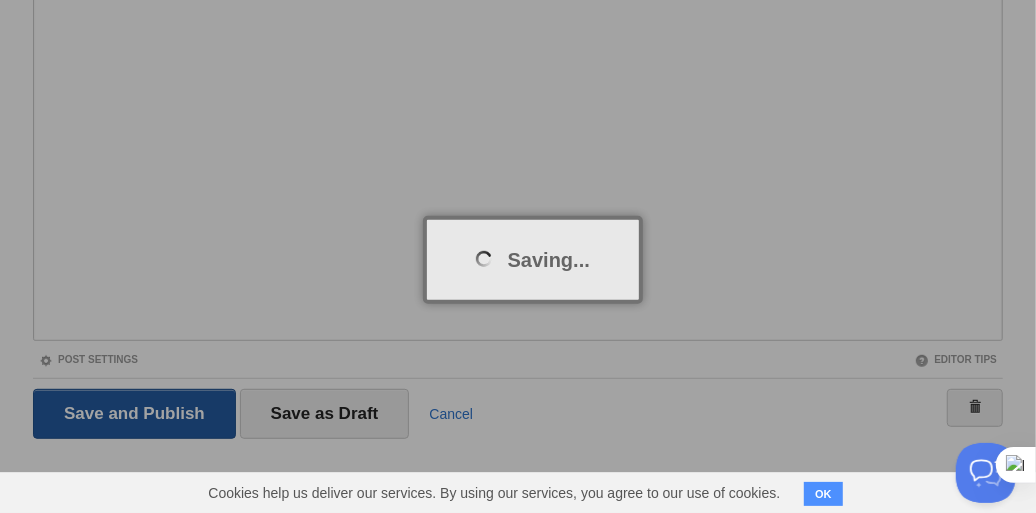 scroll, scrollTop: 115, scrollLeft: 0, axis: vertical 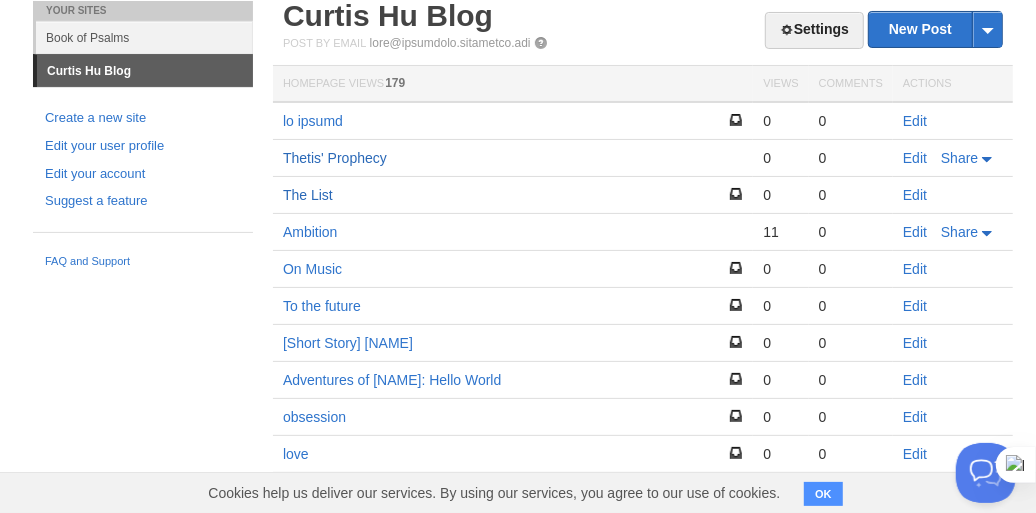 click on "The List" at bounding box center (308, 195) 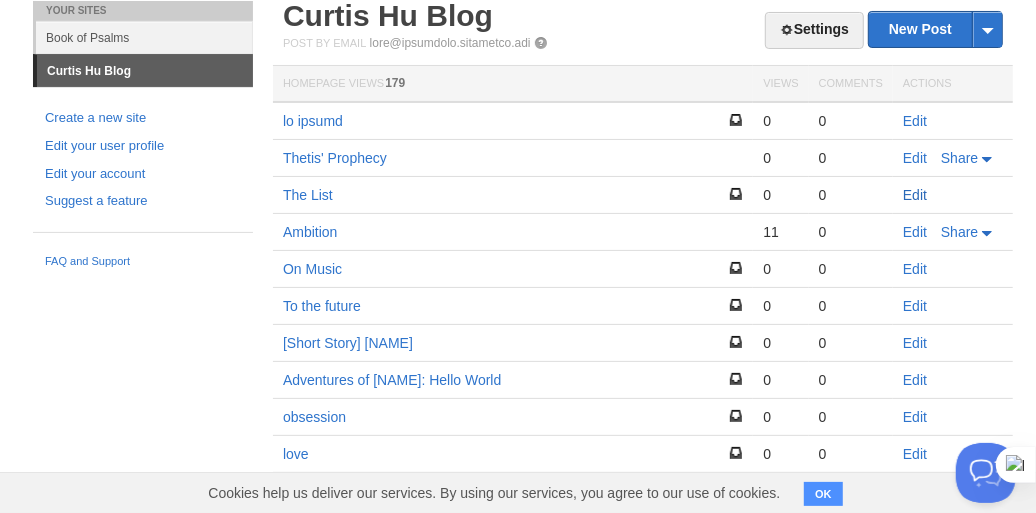 click on "Edit" at bounding box center (915, 195) 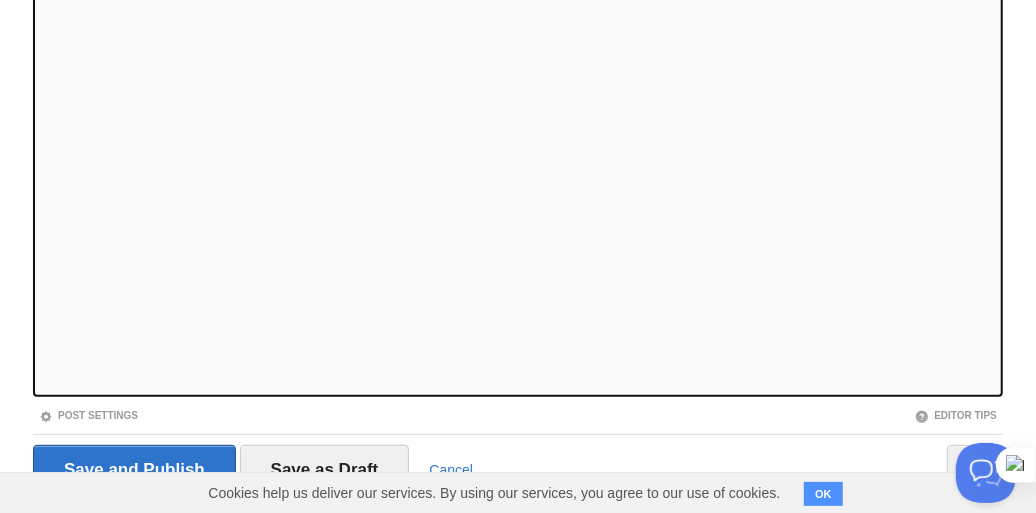 scroll, scrollTop: 373, scrollLeft: 0, axis: vertical 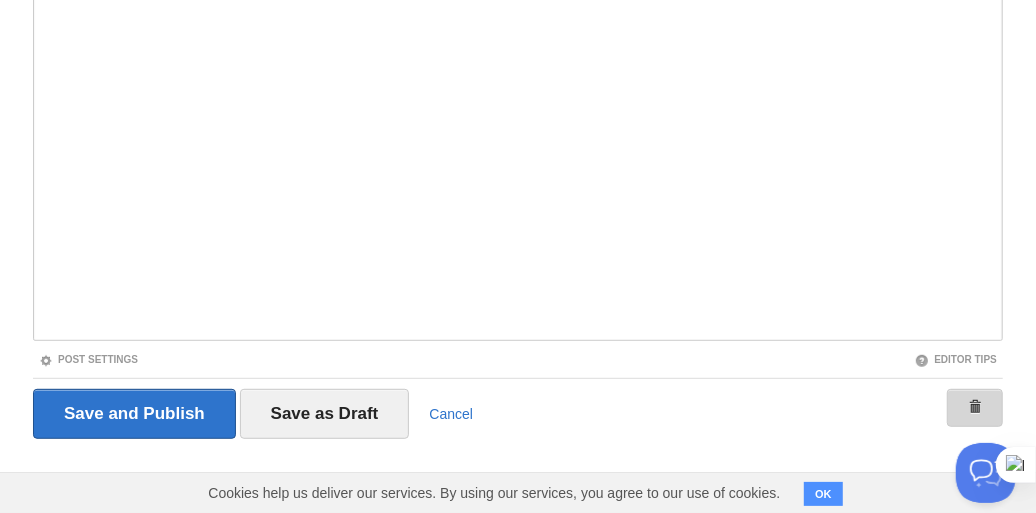 click at bounding box center [975, 408] 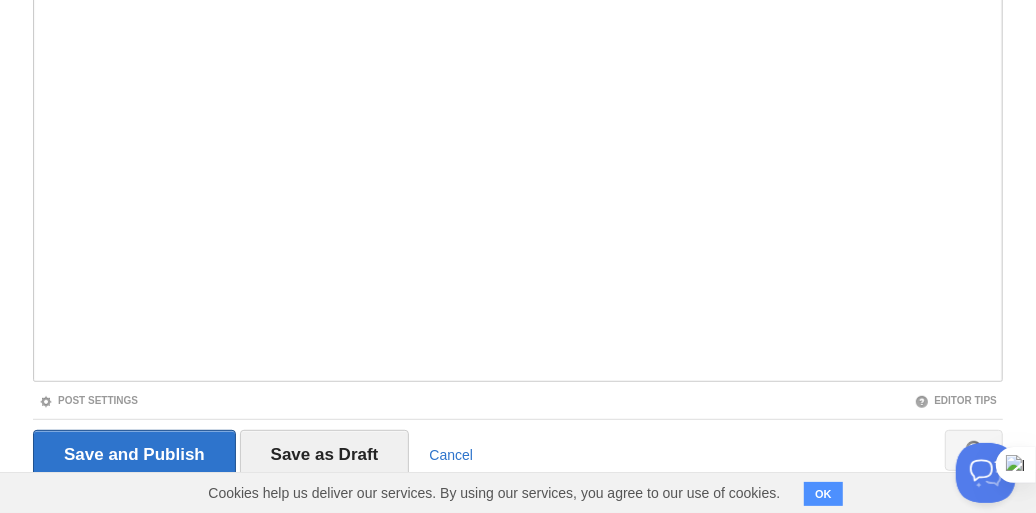 scroll, scrollTop: 115, scrollLeft: 0, axis: vertical 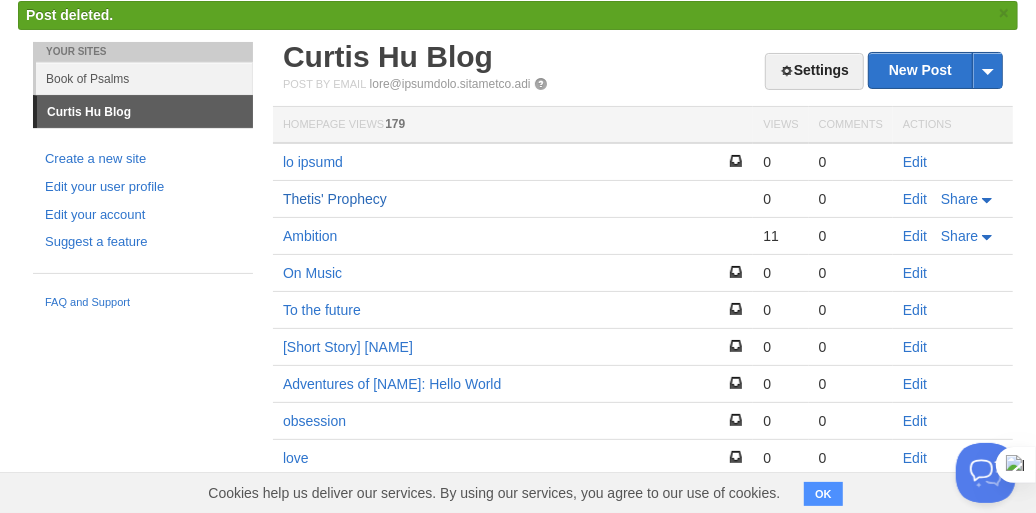 click on "Thetis' Prophecy" at bounding box center (335, 199) 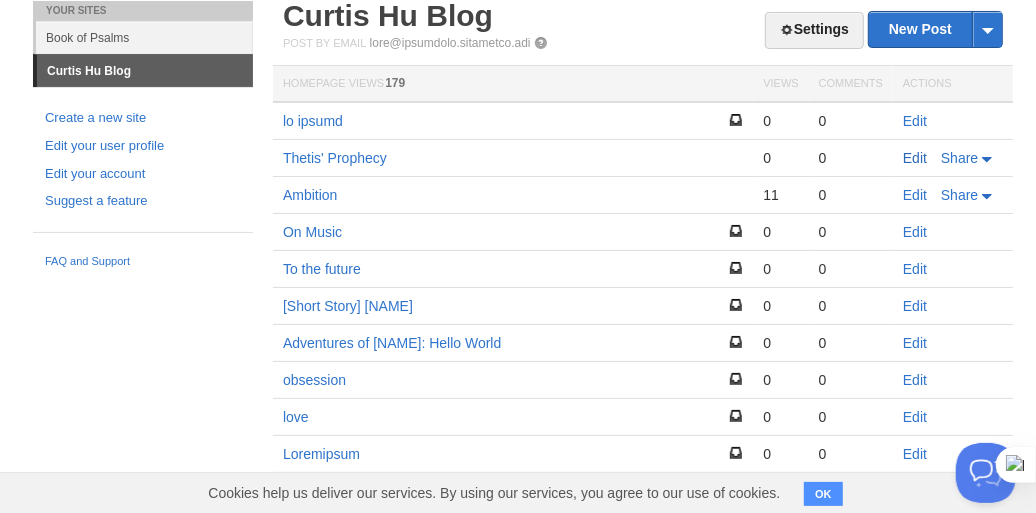 click on "Edit" at bounding box center (915, 158) 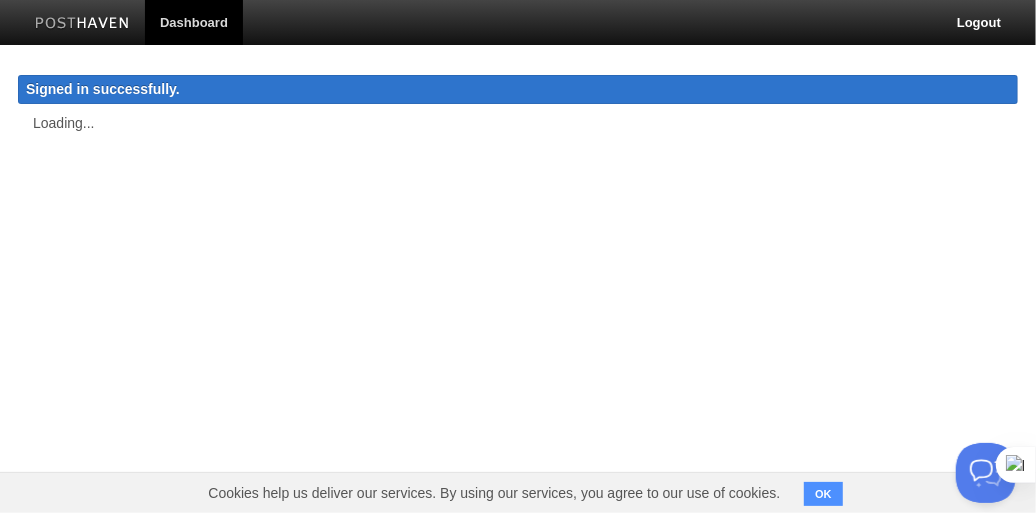 scroll, scrollTop: 0, scrollLeft: 0, axis: both 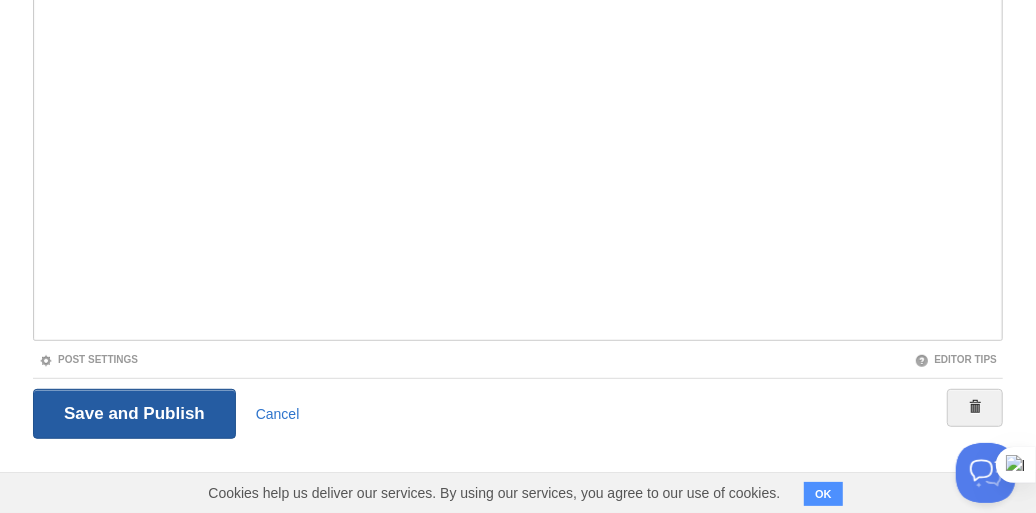 click on "Save and Publish" at bounding box center (134, 414) 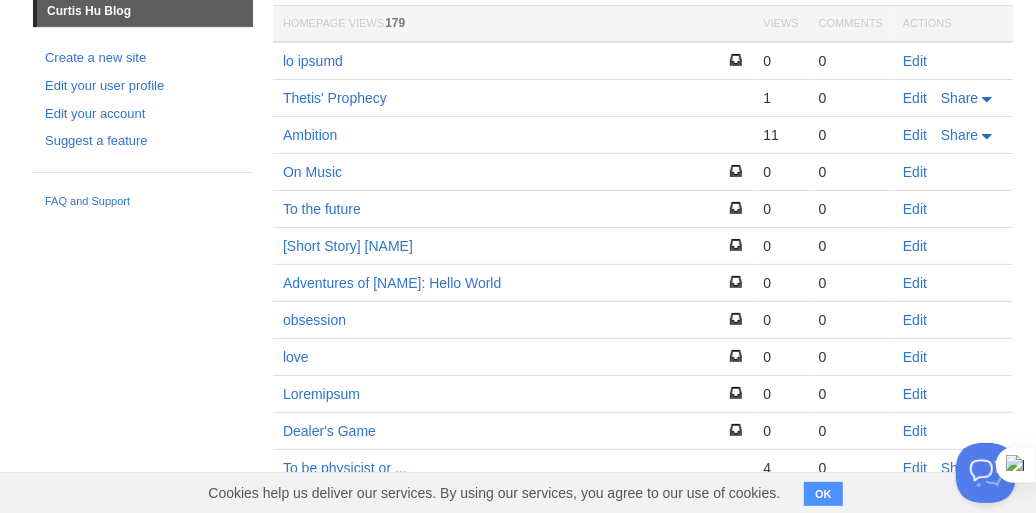 scroll, scrollTop: 115, scrollLeft: 0, axis: vertical 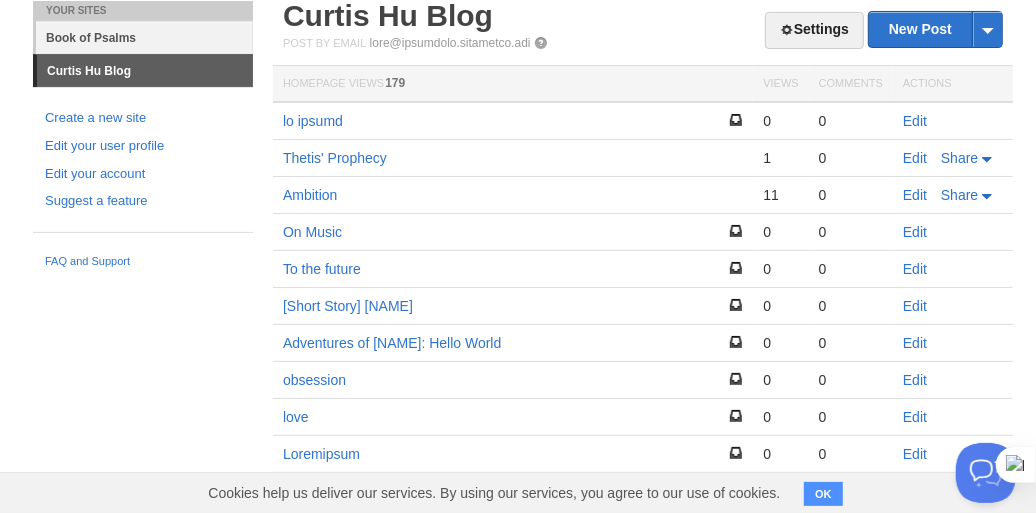 click on "Book of Psalms" at bounding box center [144, 37] 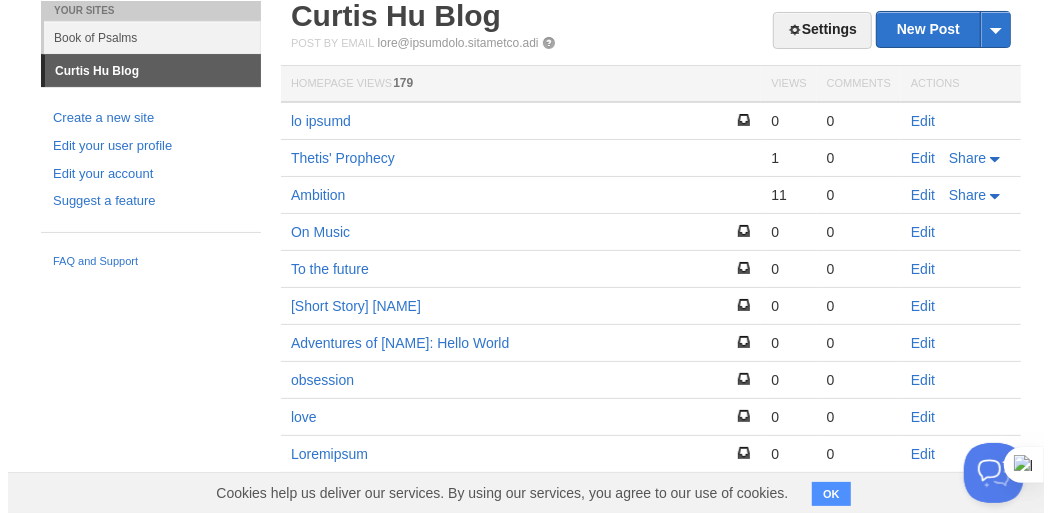 scroll, scrollTop: 0, scrollLeft: 0, axis: both 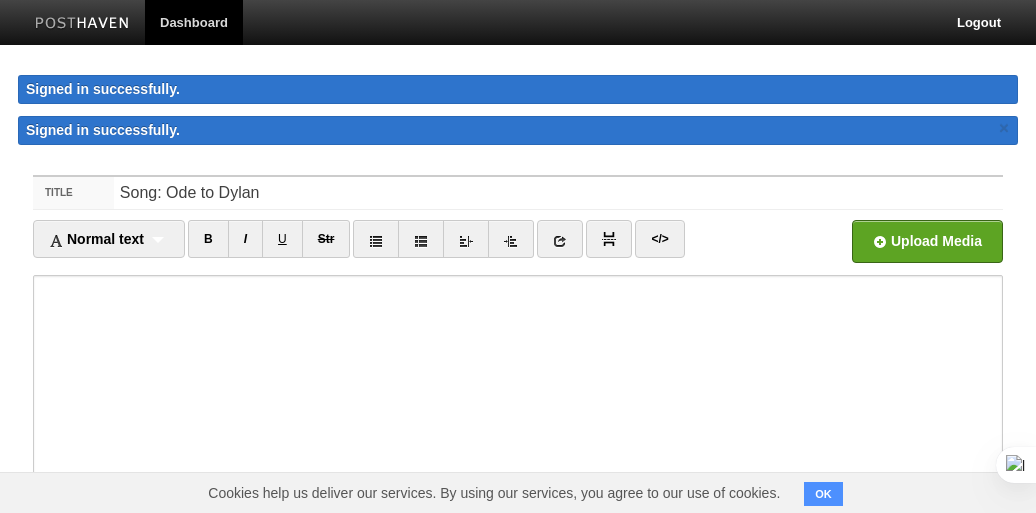 click on "Dashboard" at bounding box center [194, 22] 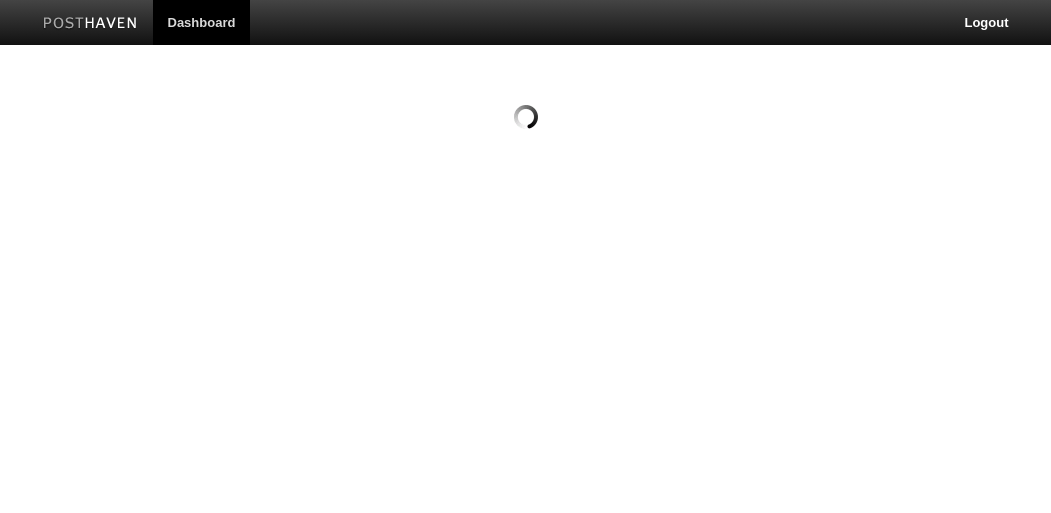 scroll, scrollTop: 0, scrollLeft: 0, axis: both 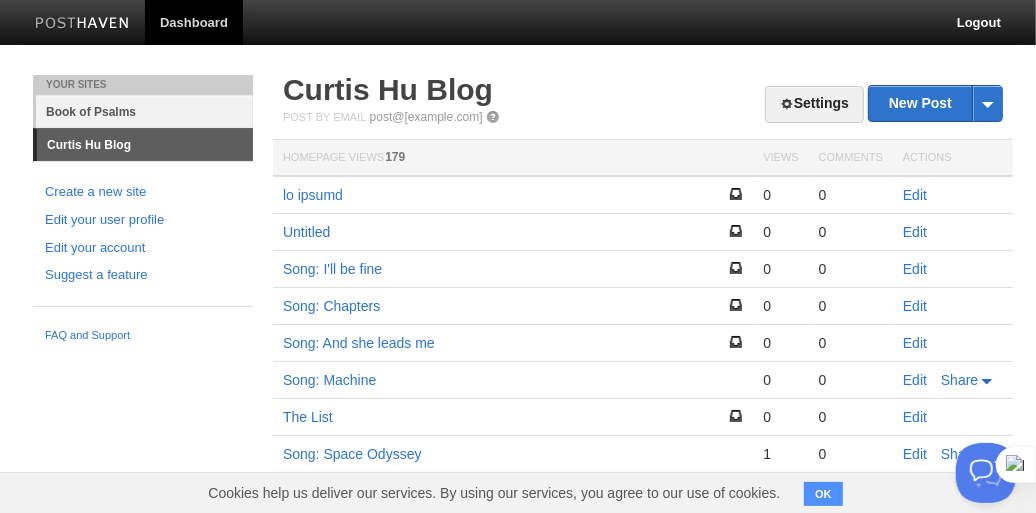 click on "Book of Psalms" at bounding box center (144, 111) 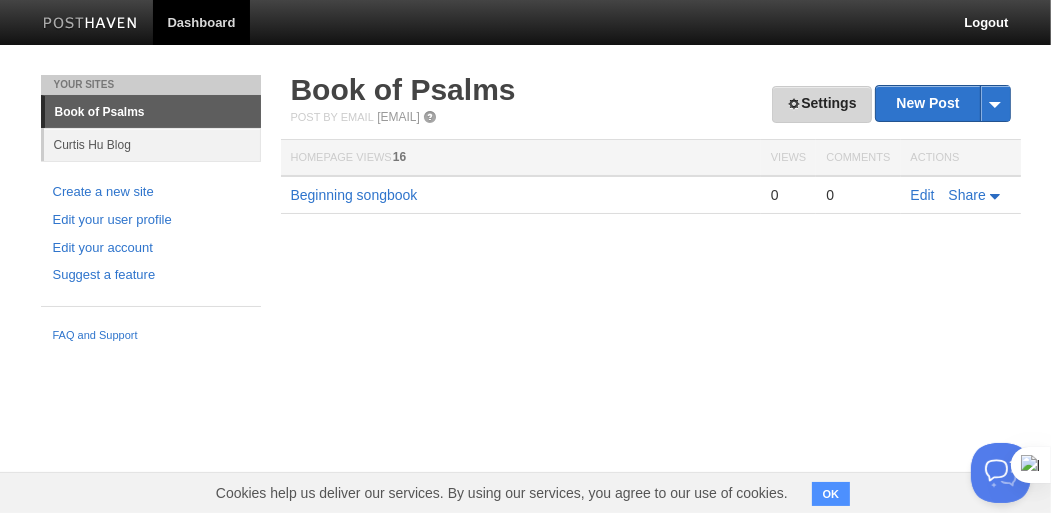 click on "Settings" at bounding box center (821, 104) 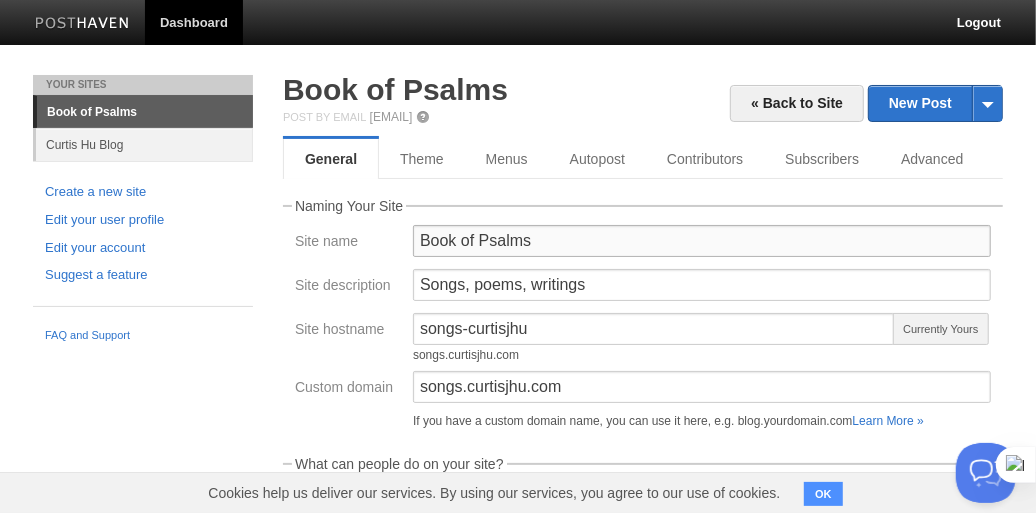 drag, startPoint x: 481, startPoint y: 246, endPoint x: 578, endPoint y: 238, distance: 97.32934 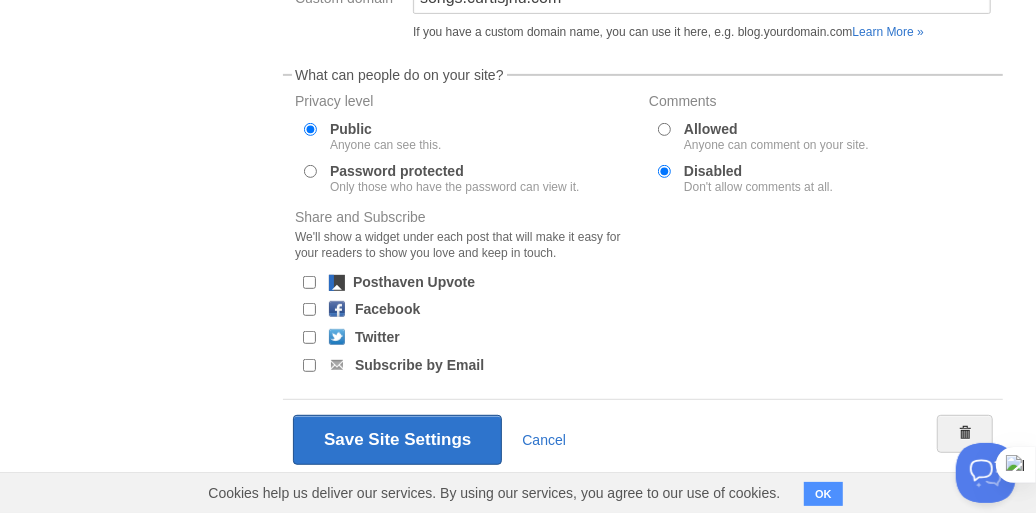 scroll, scrollTop: 415, scrollLeft: 0, axis: vertical 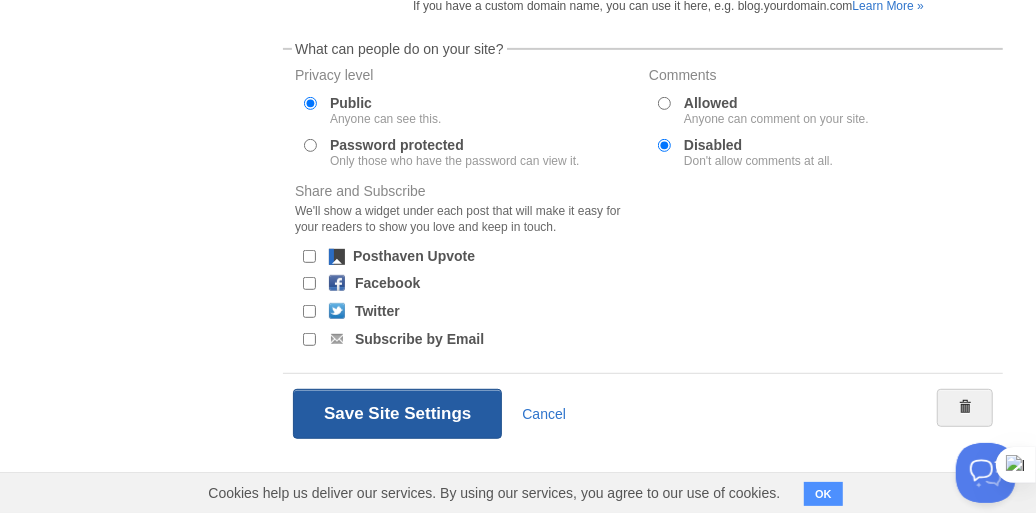 type on "Loremips" 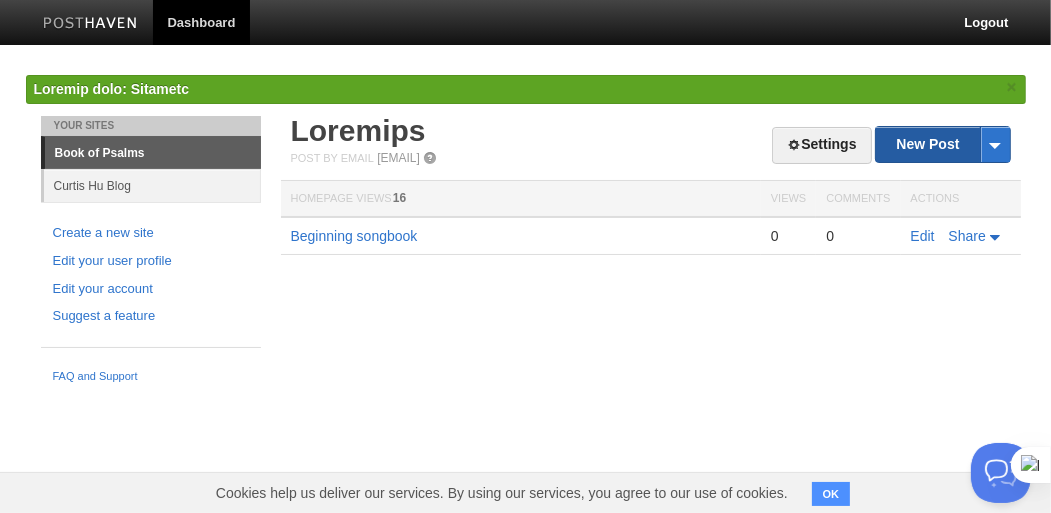 click on "New Post" at bounding box center [942, 144] 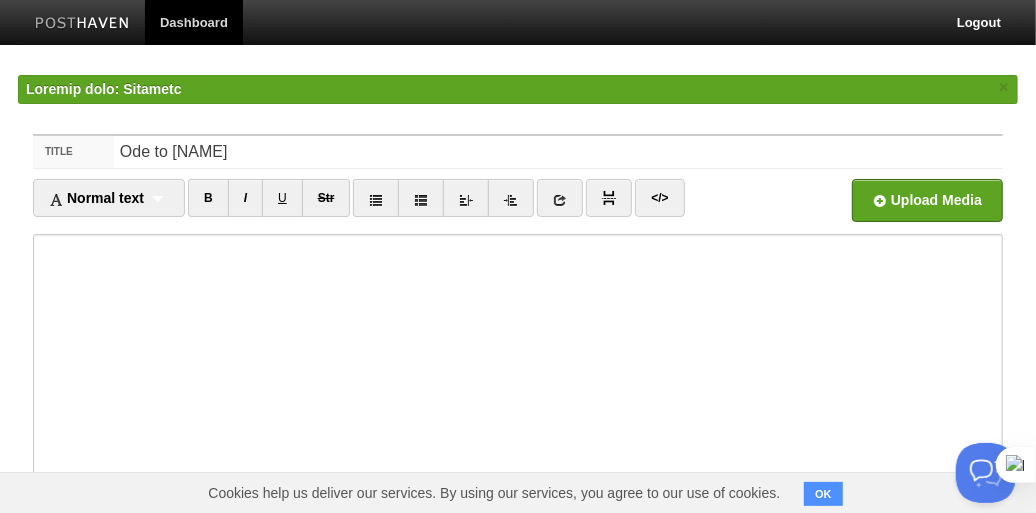 type on "Ode to [NAME]" 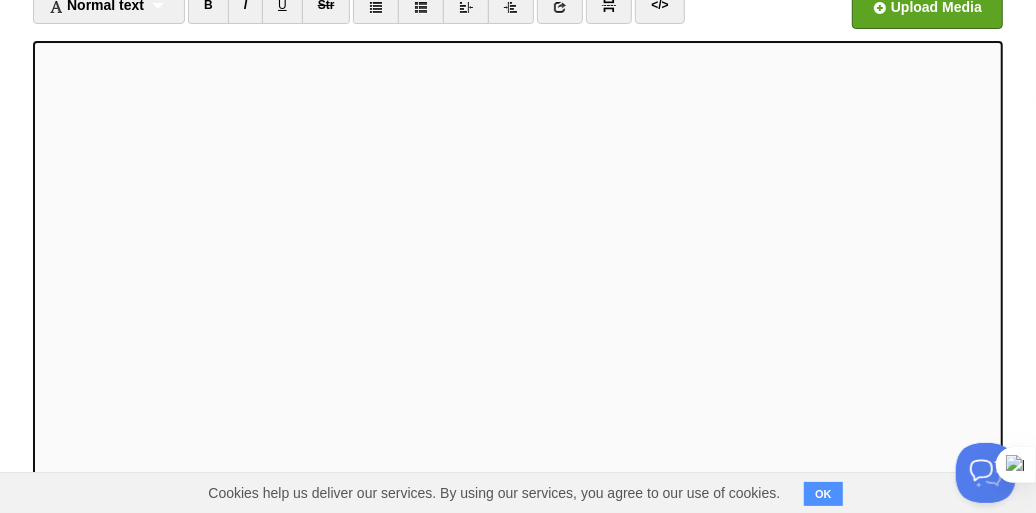 scroll, scrollTop: 332, scrollLeft: 0, axis: vertical 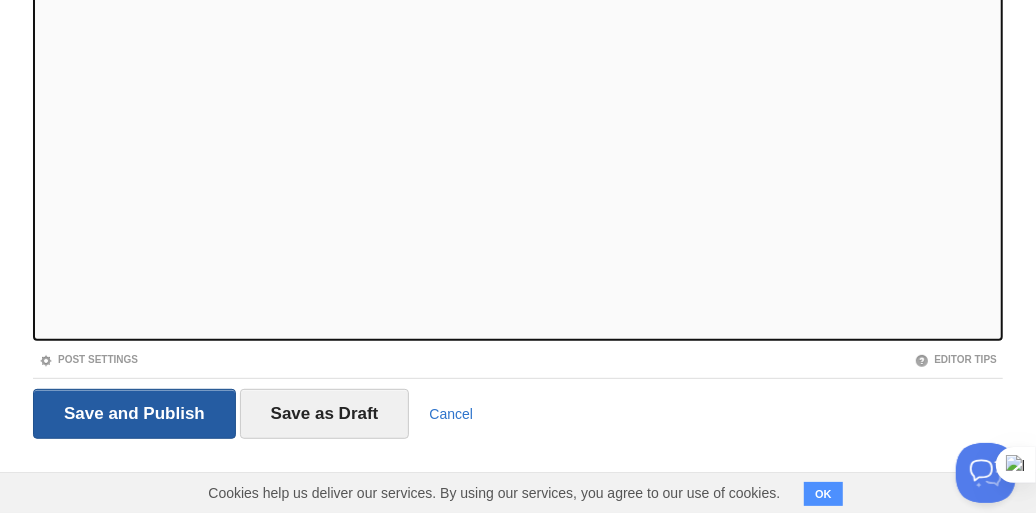 click on "Save and Publish" at bounding box center [134, 414] 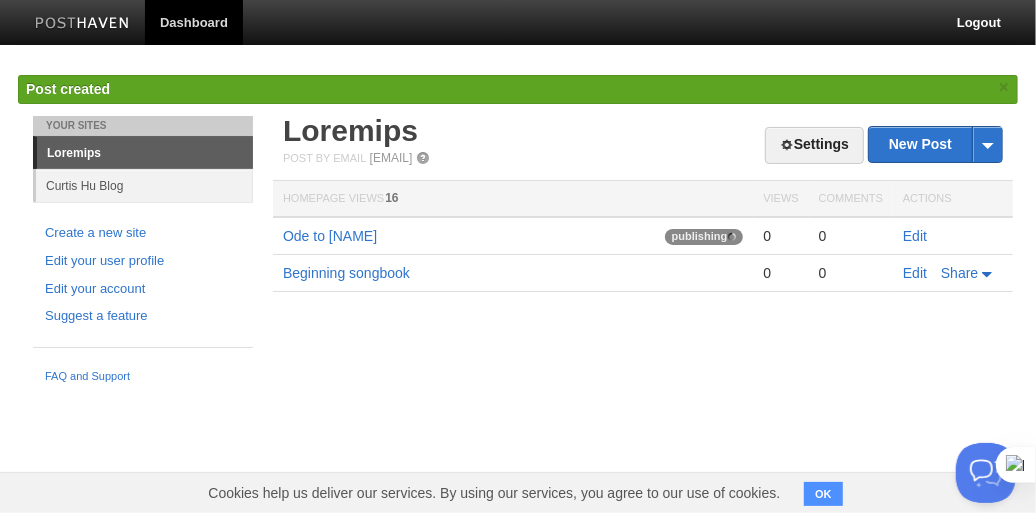 scroll, scrollTop: 0, scrollLeft: 0, axis: both 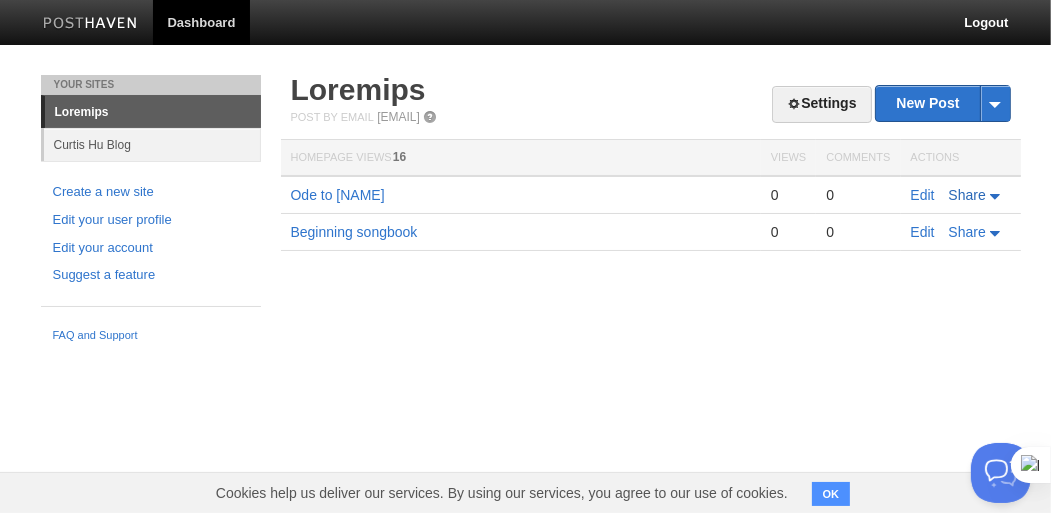 click on "Share" at bounding box center [967, 195] 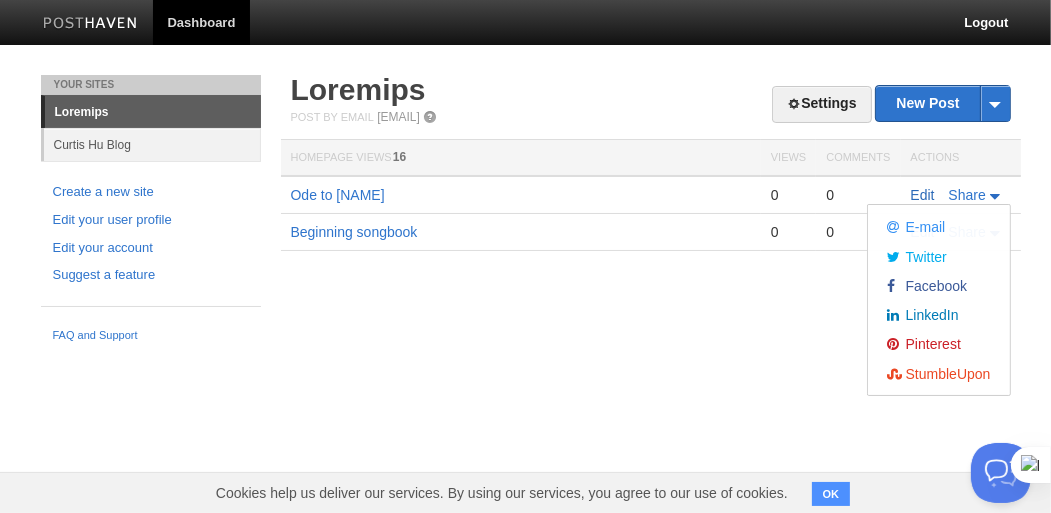 click on "Edit" at bounding box center [923, 195] 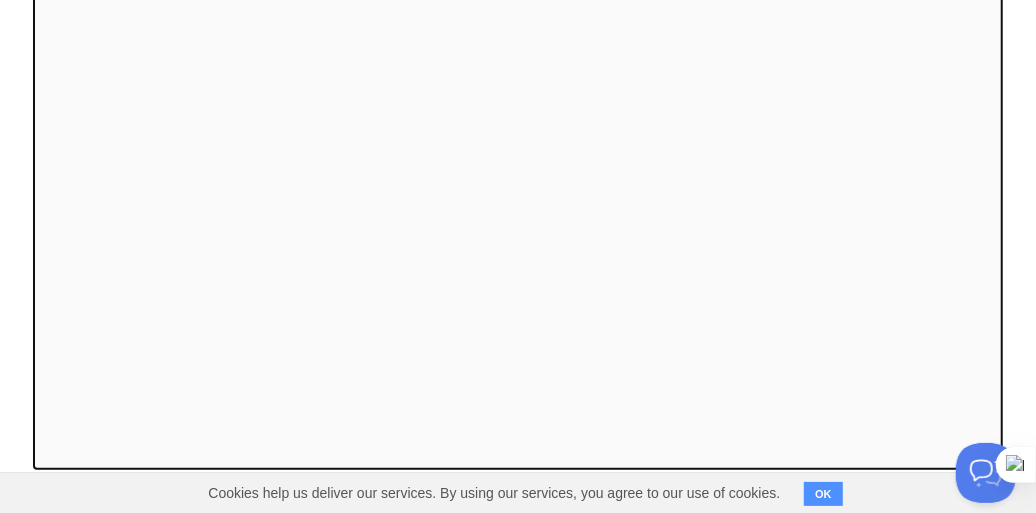scroll, scrollTop: 332, scrollLeft: 0, axis: vertical 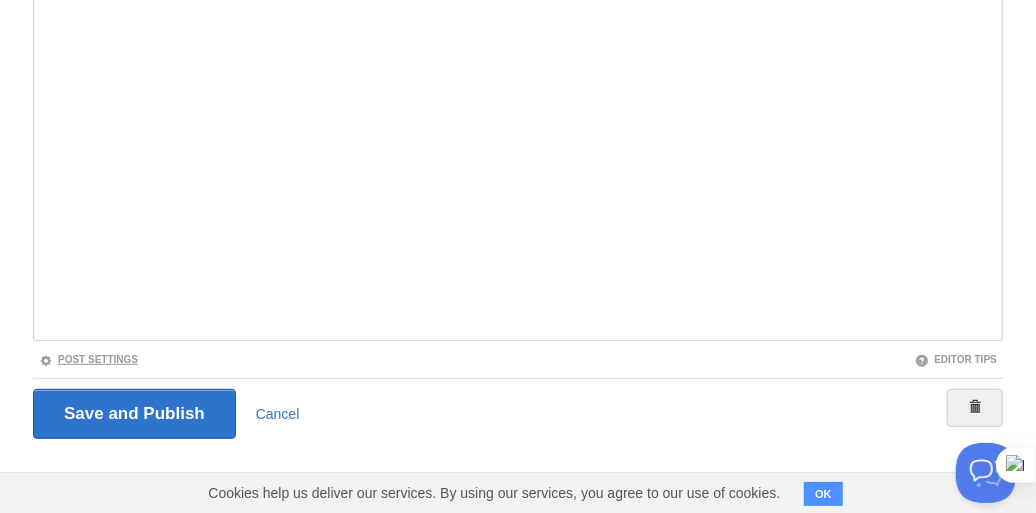 click on "Post Settings" at bounding box center (88, 359) 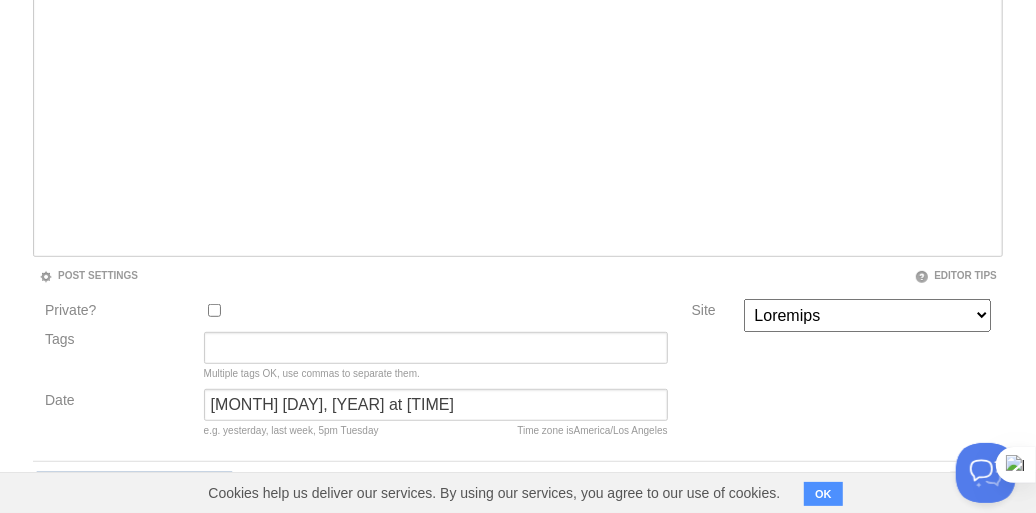 scroll, scrollTop: 498, scrollLeft: 0, axis: vertical 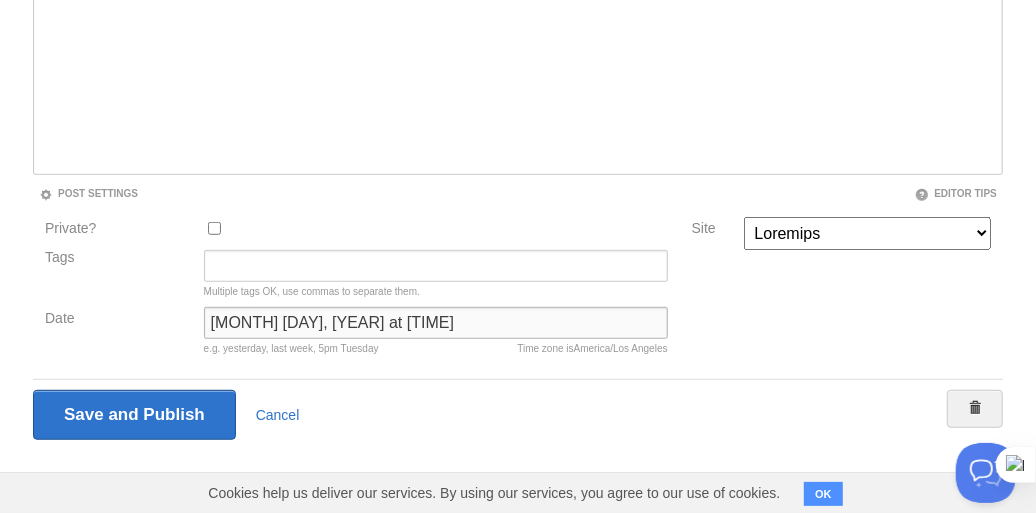 click on "July 9, 2025 at 9:01 AM" at bounding box center (436, 323) 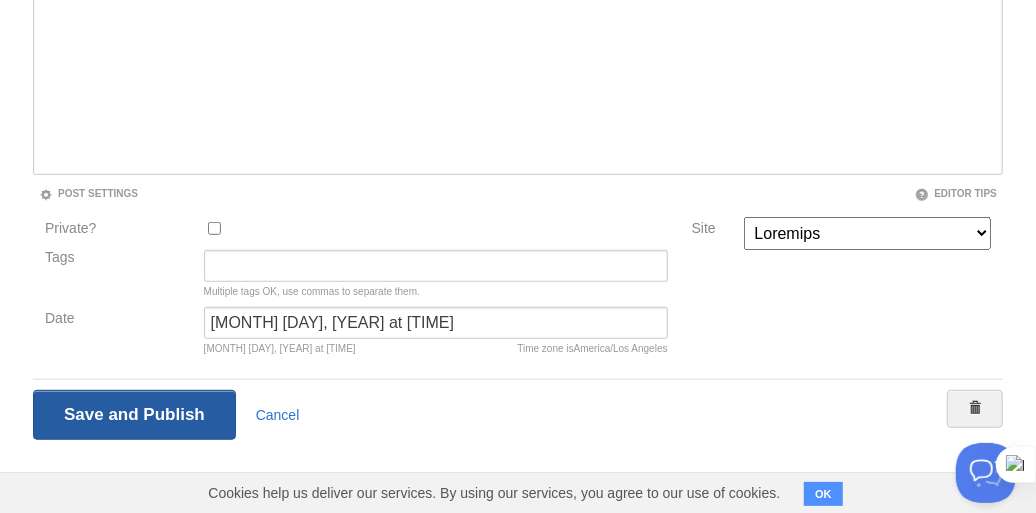 click on "Save and Publish" at bounding box center (134, 415) 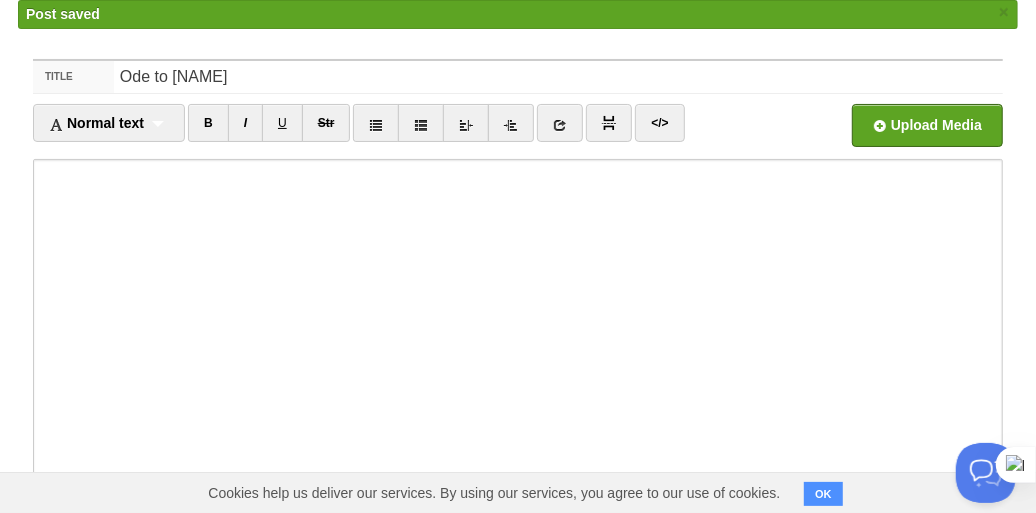 scroll, scrollTop: 0, scrollLeft: 0, axis: both 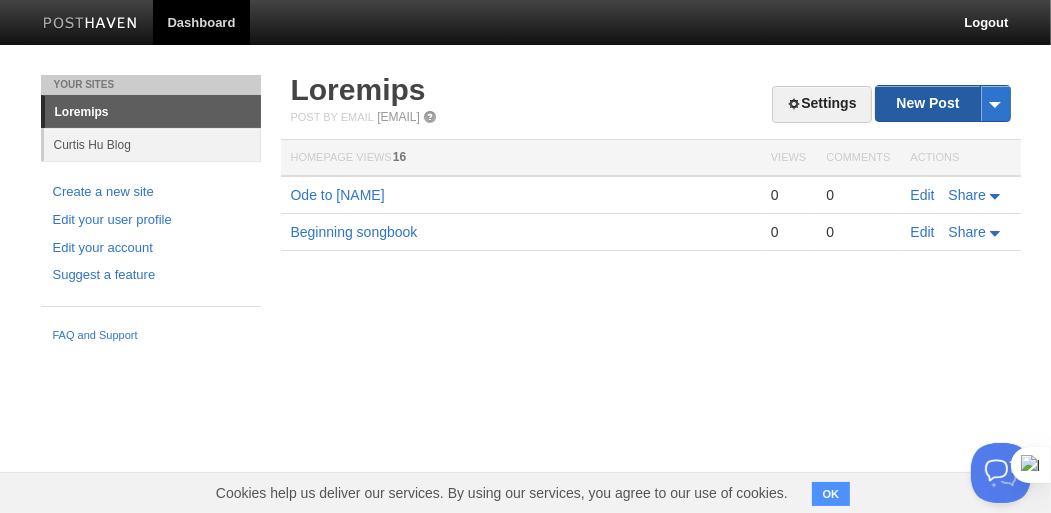 click on "New Post" at bounding box center (942, 103) 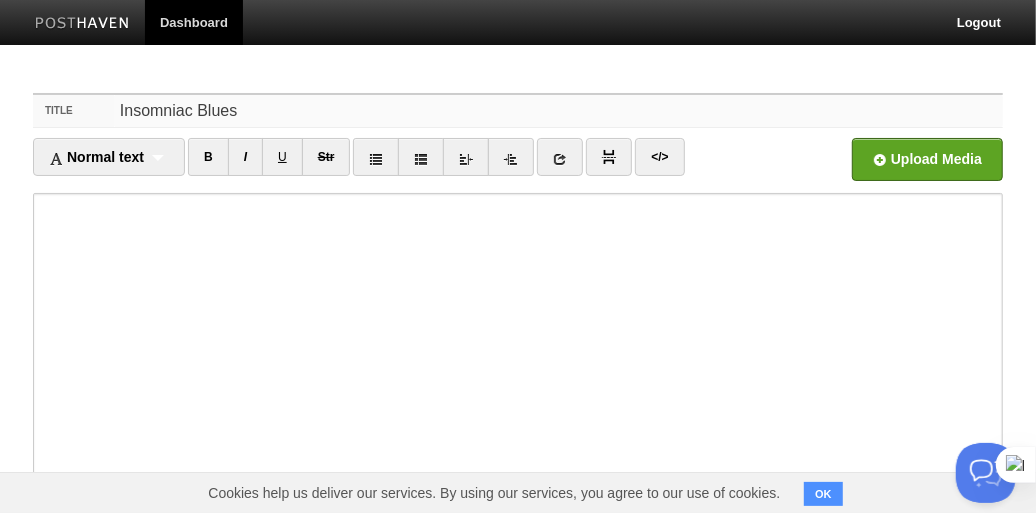 type on "Insomniac Blues" 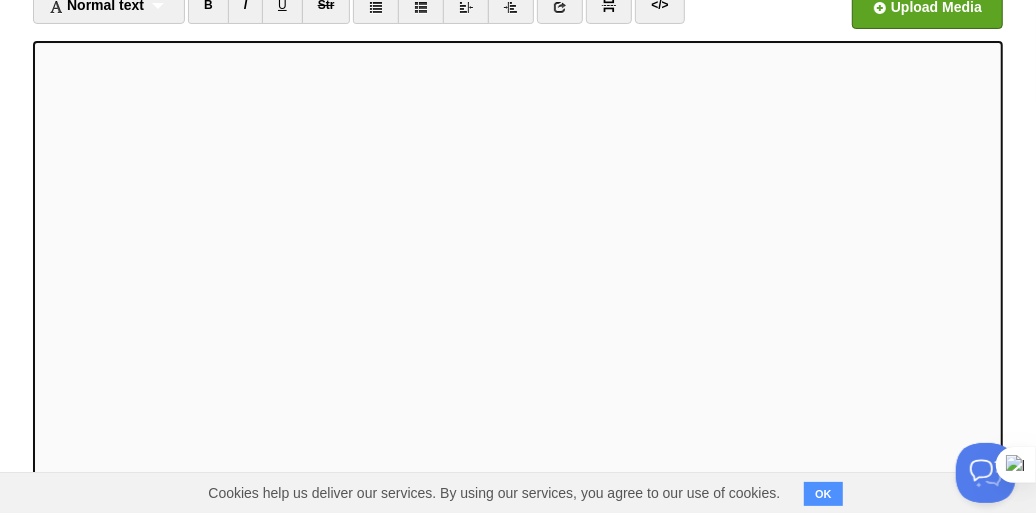 scroll, scrollTop: 332, scrollLeft: 0, axis: vertical 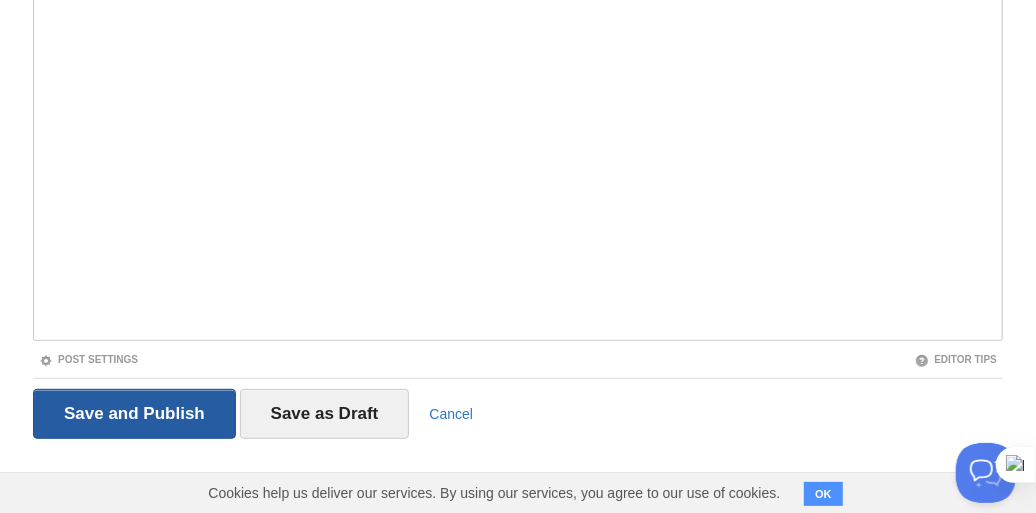 click on "Save and Publish" at bounding box center [134, 414] 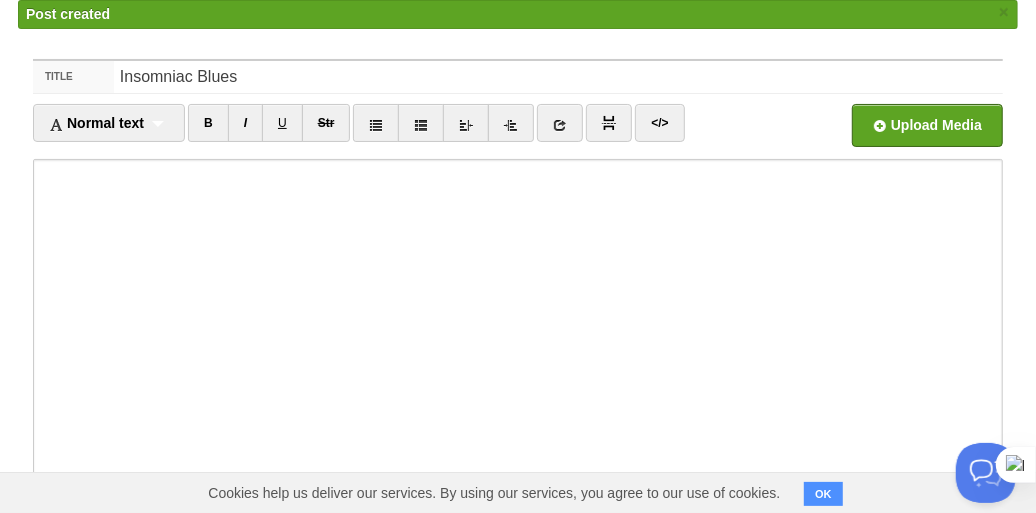 scroll, scrollTop: 0, scrollLeft: 0, axis: both 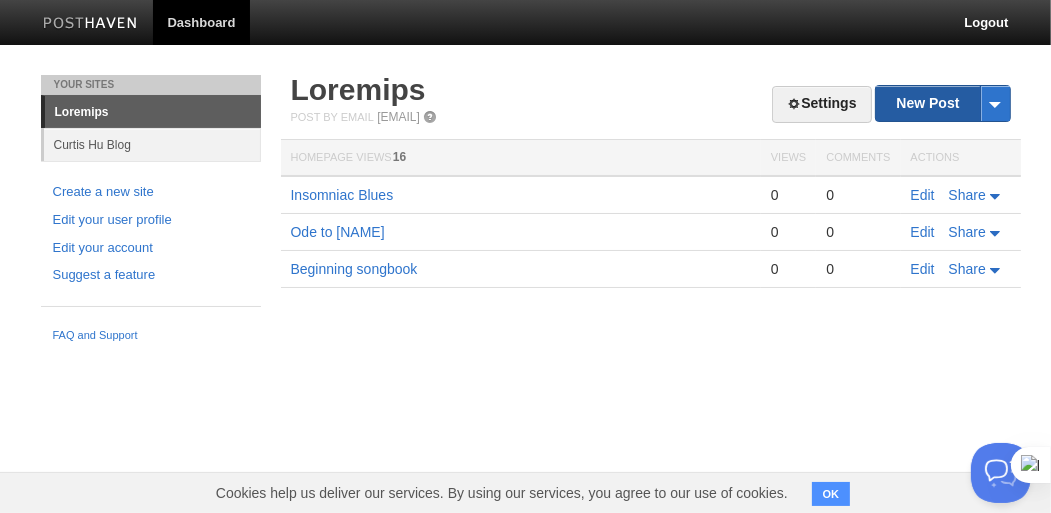 click on "New Post" at bounding box center (942, 103) 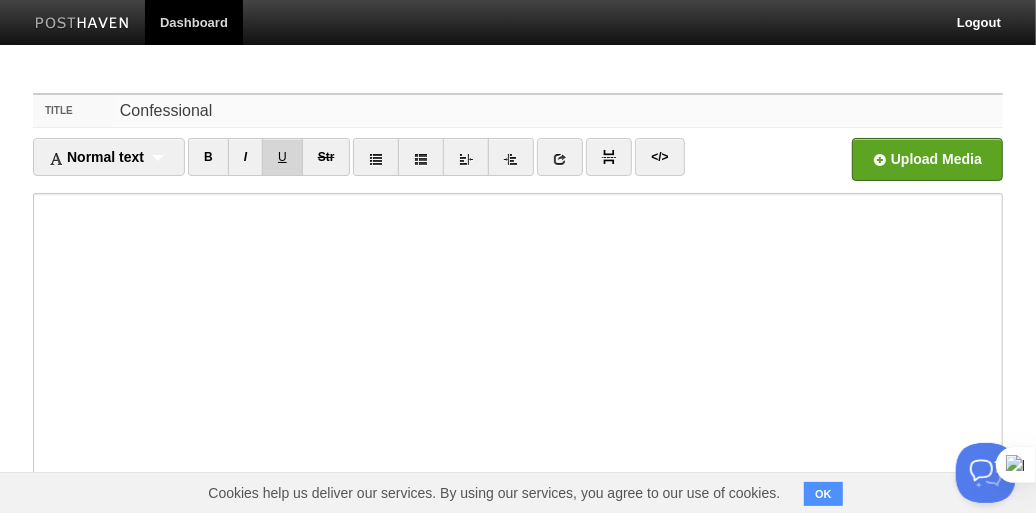 type on "Loremipsumdo" 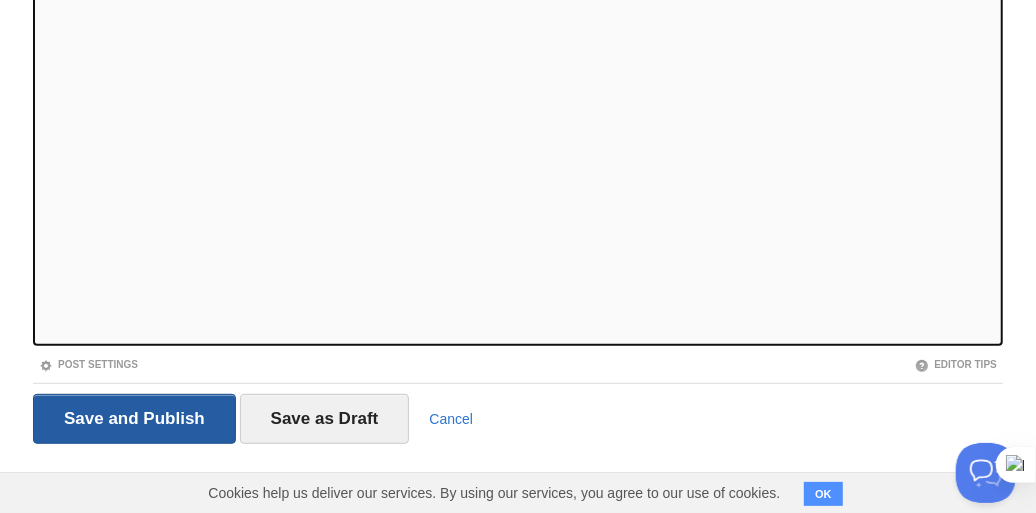 scroll, scrollTop: 332, scrollLeft: 0, axis: vertical 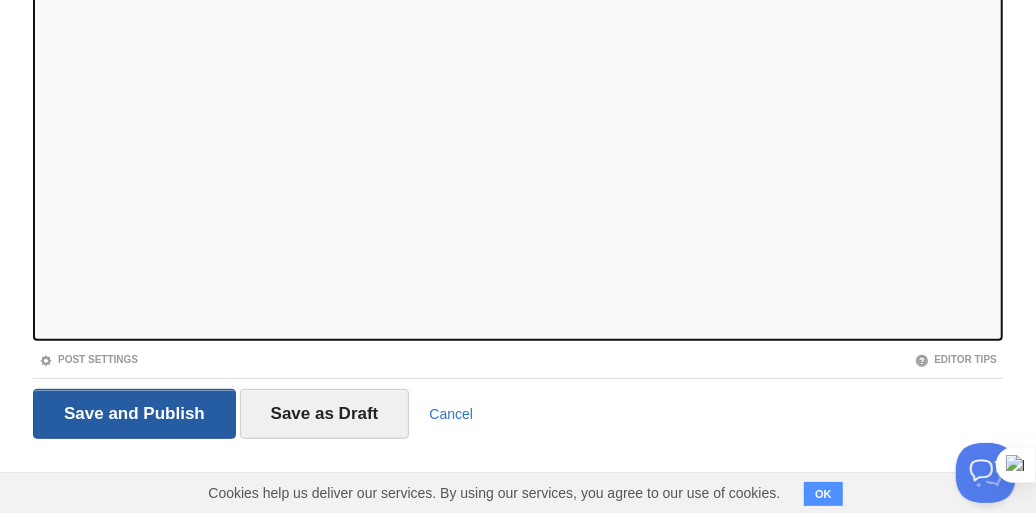 click on "Save and Publish" at bounding box center (134, 414) 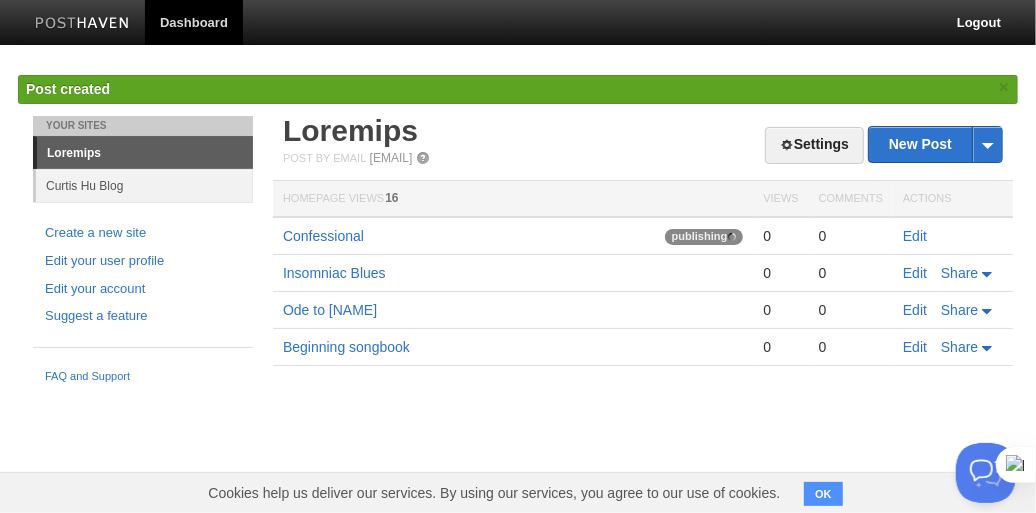scroll, scrollTop: 0, scrollLeft: 0, axis: both 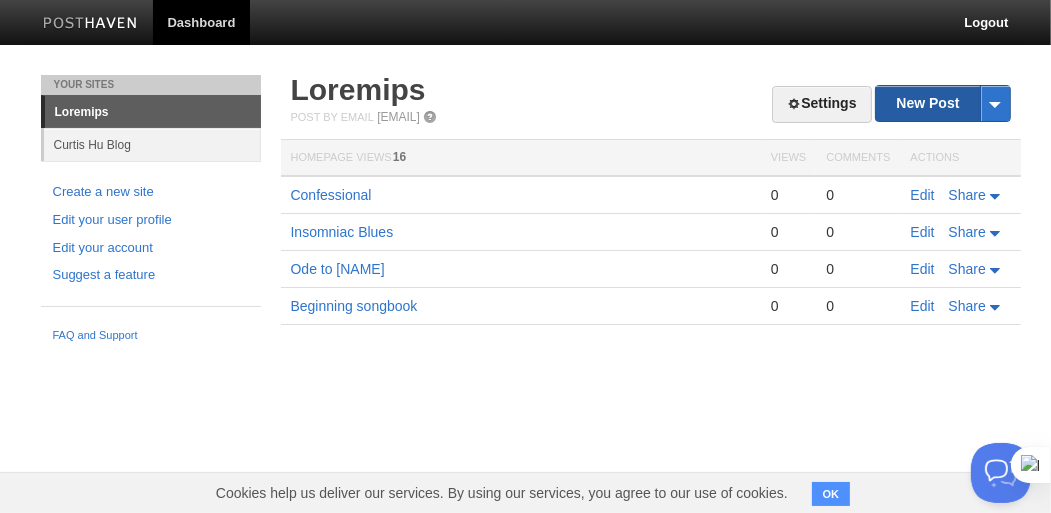 click on "New Post" at bounding box center (942, 103) 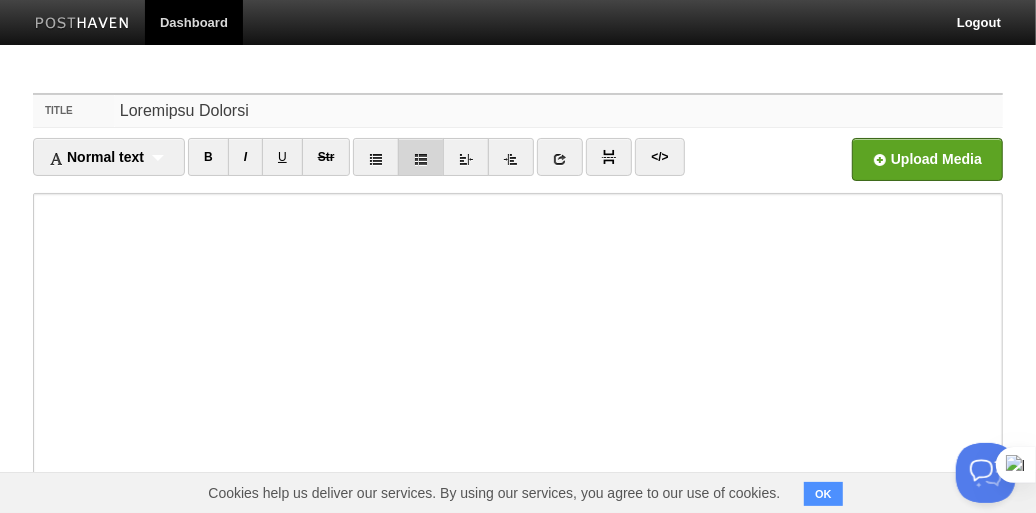 type on "Loremipsu Dolorsi" 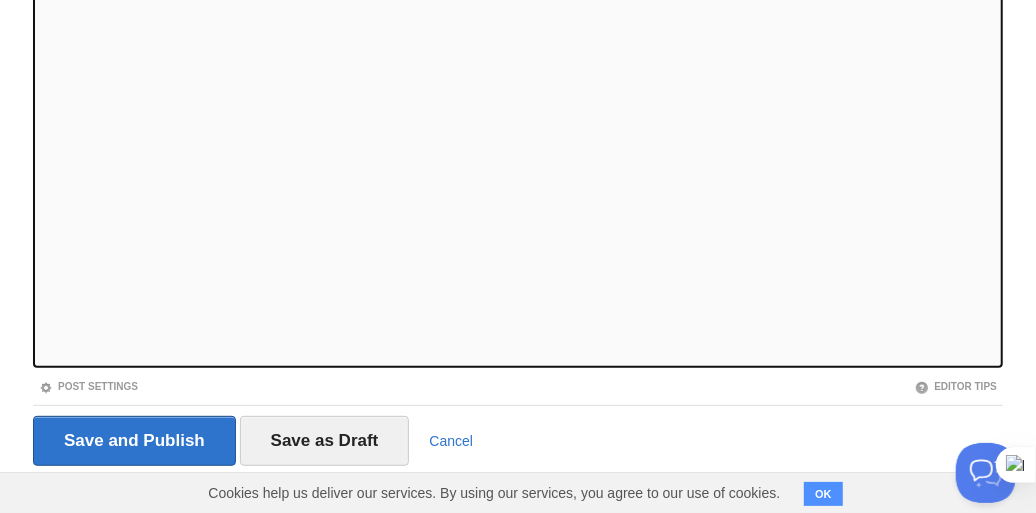 scroll, scrollTop: 332, scrollLeft: 0, axis: vertical 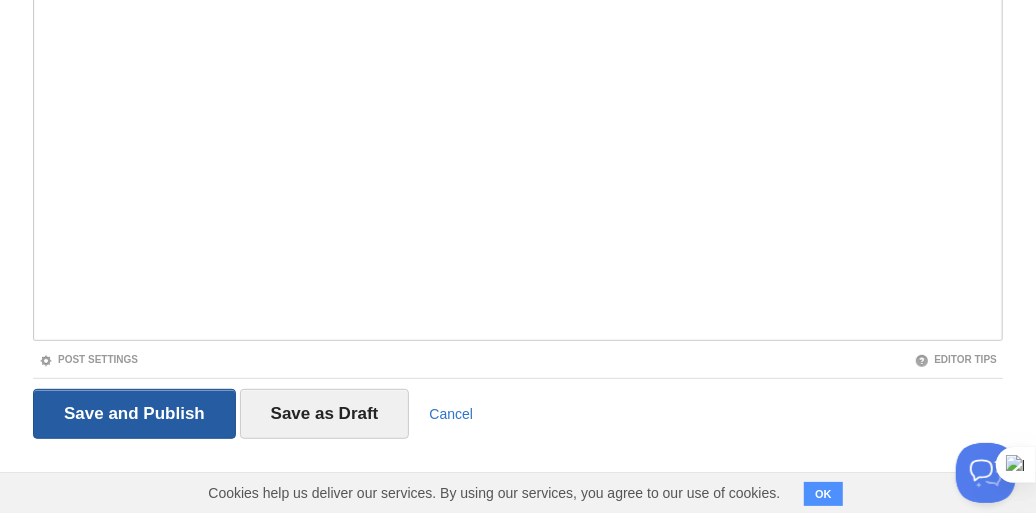 click on "Save and Publish" at bounding box center [134, 414] 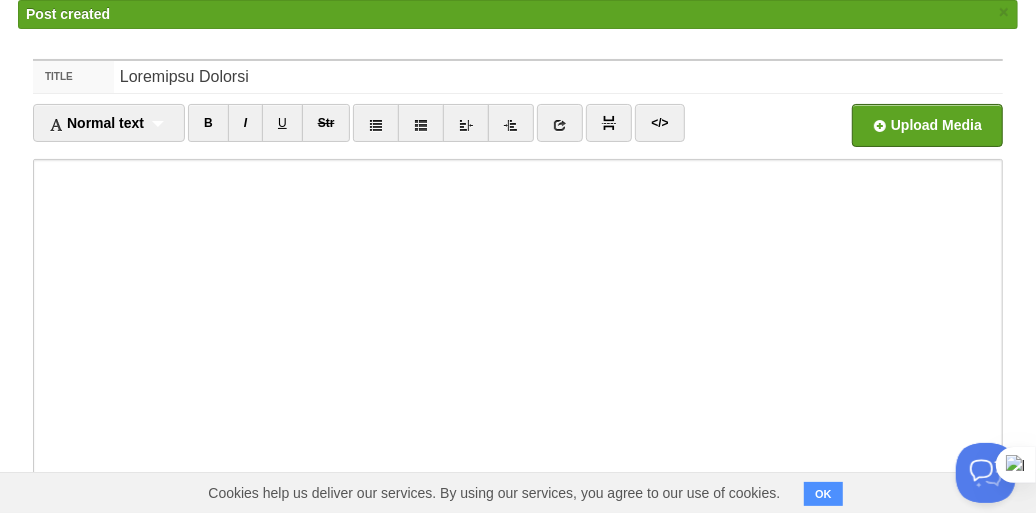 scroll, scrollTop: 0, scrollLeft: 0, axis: both 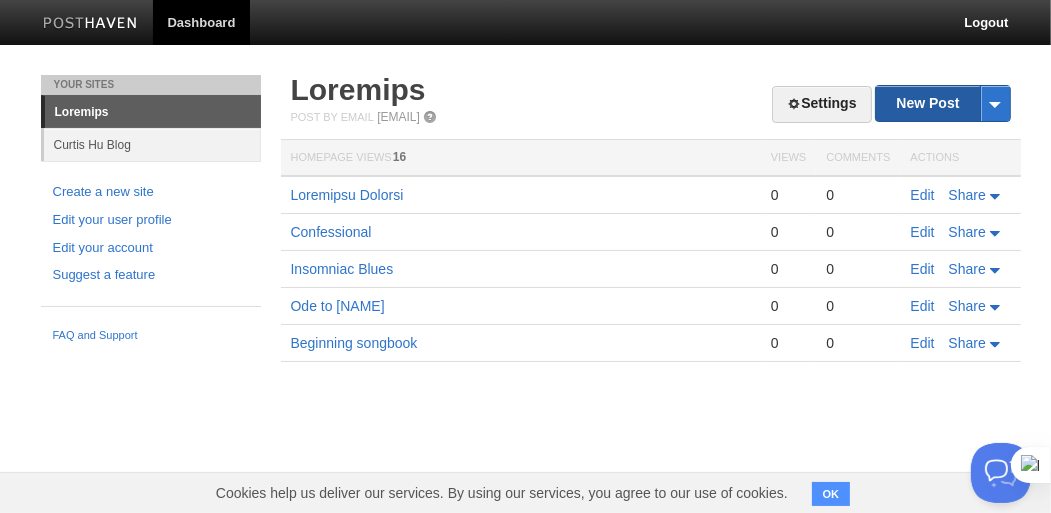 click on "New Post" at bounding box center (942, 103) 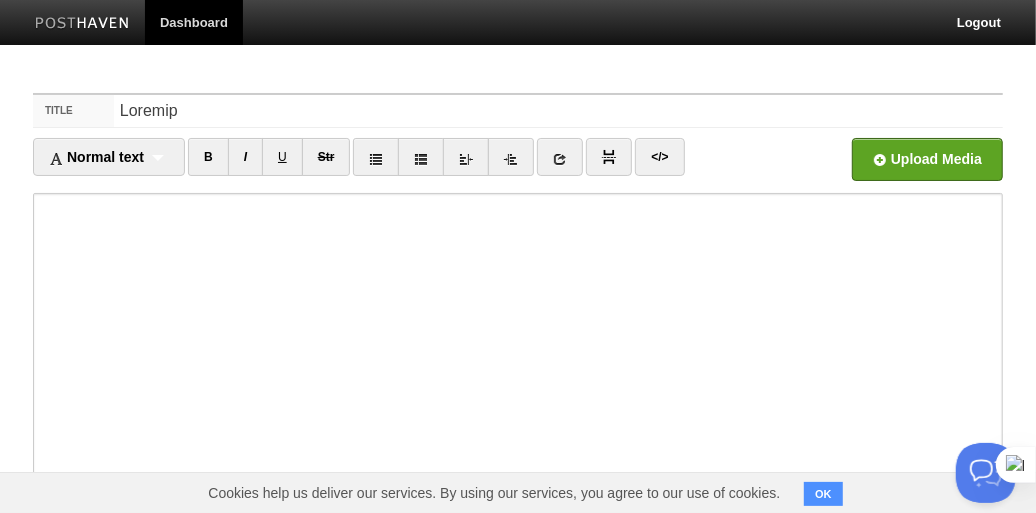 type on "Loremip" 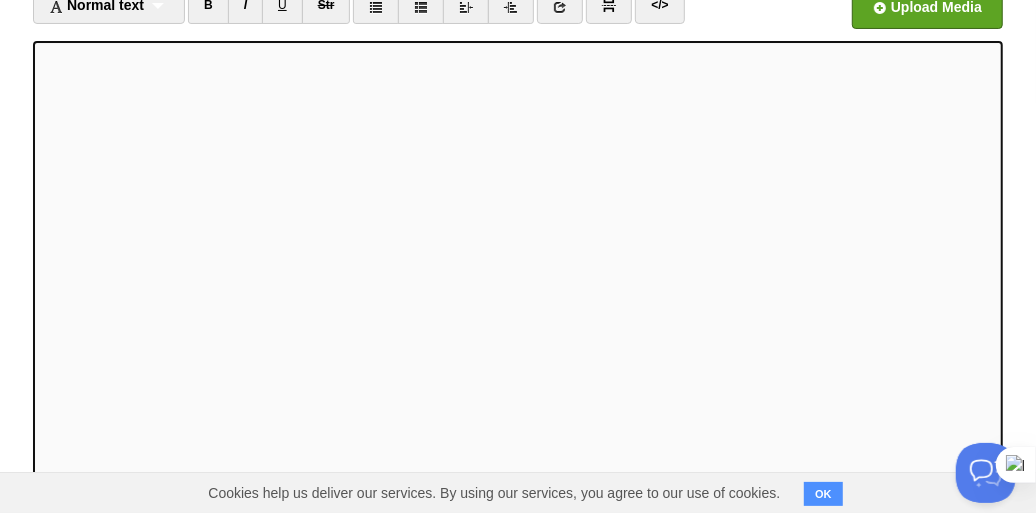 scroll, scrollTop: 332, scrollLeft: 0, axis: vertical 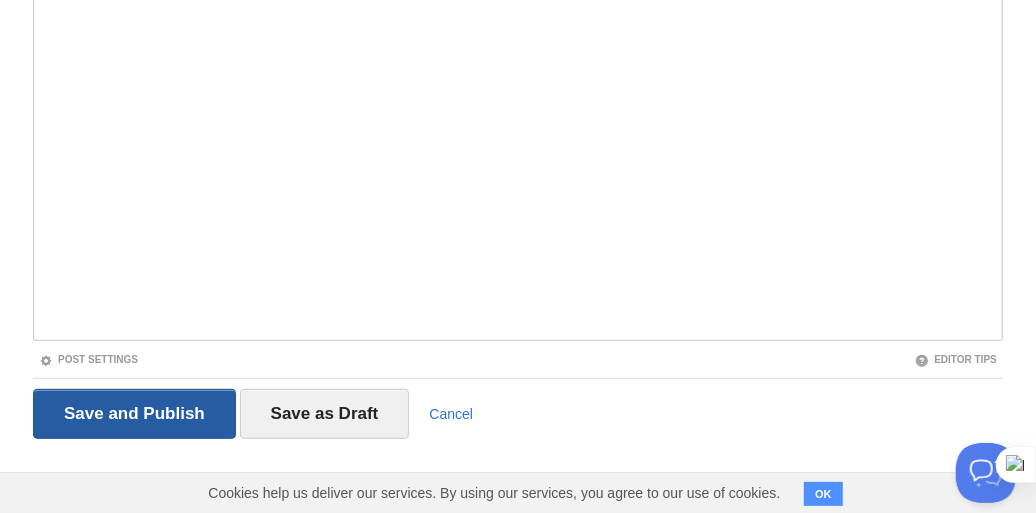 click on "Save and Publish" at bounding box center [134, 414] 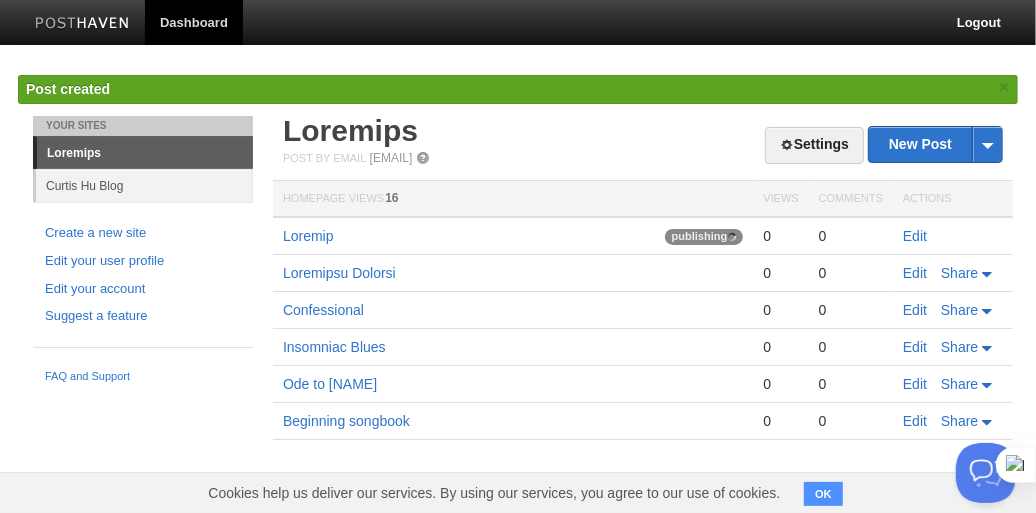 scroll, scrollTop: 0, scrollLeft: 0, axis: both 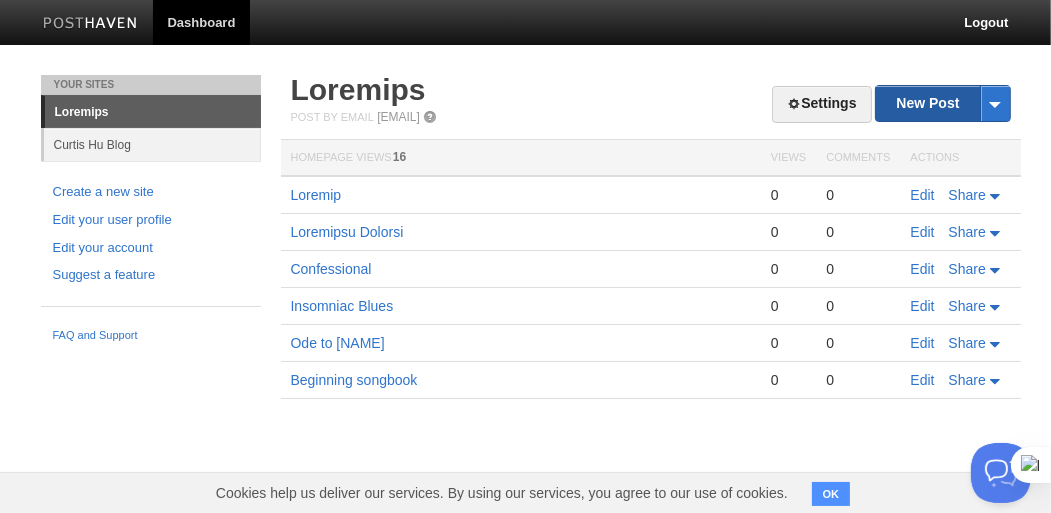 click on "New Post" at bounding box center [942, 103] 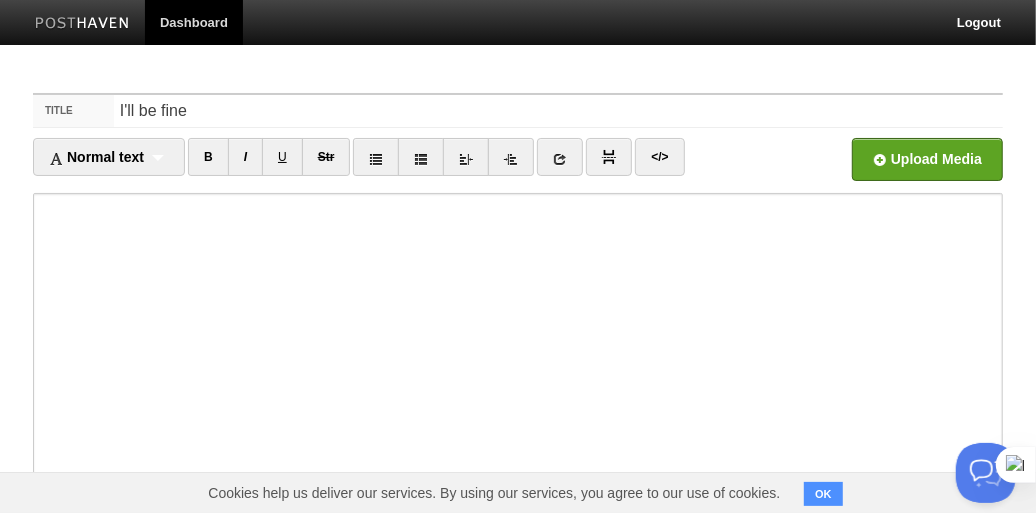 type on "L'ip do sita" 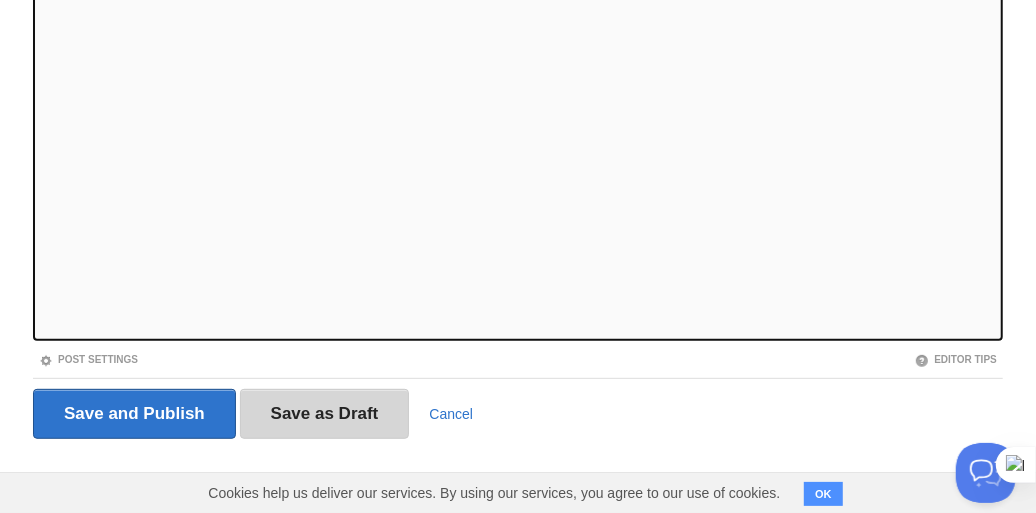 click on "Save as Draft" at bounding box center (325, 414) 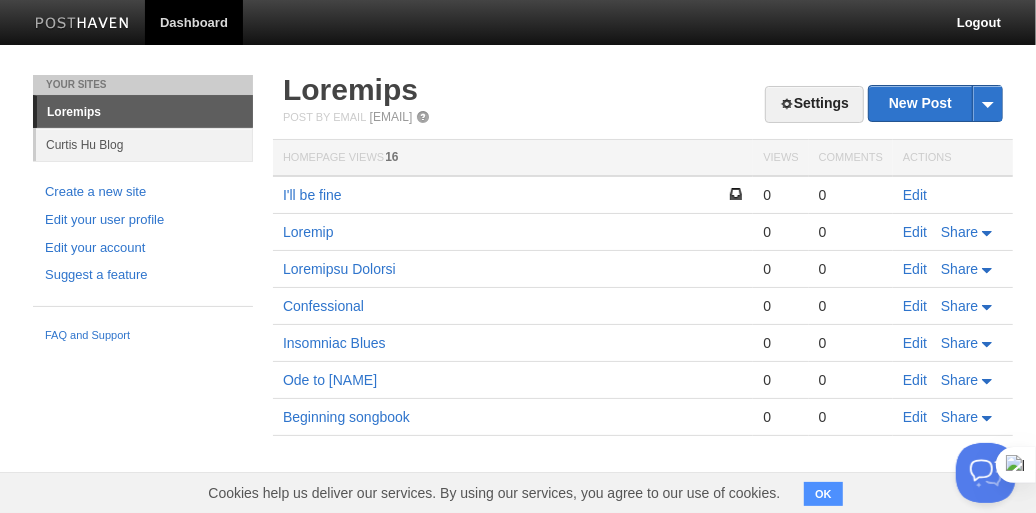 scroll, scrollTop: 0, scrollLeft: 0, axis: both 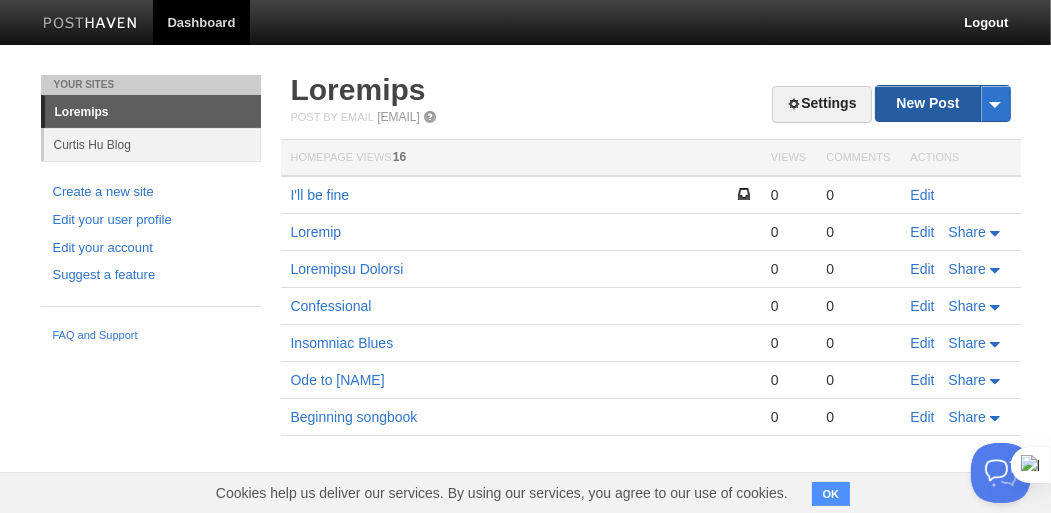 click on "New Post" at bounding box center (942, 103) 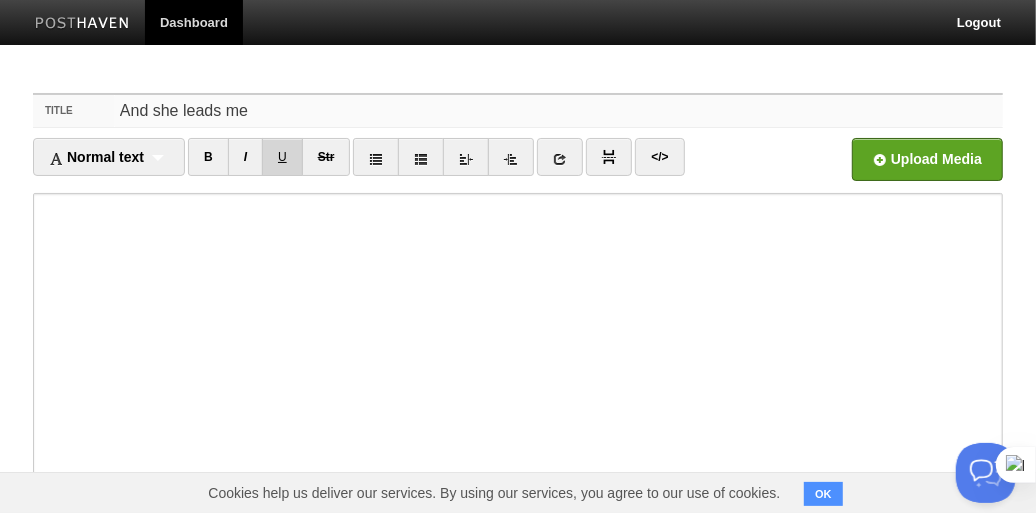 type on "And she leads me" 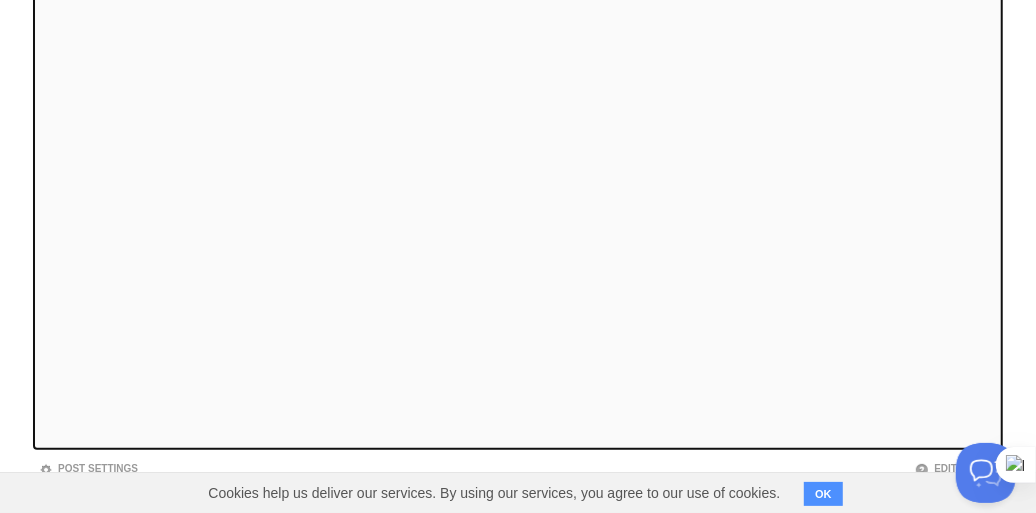 scroll, scrollTop: 332, scrollLeft: 0, axis: vertical 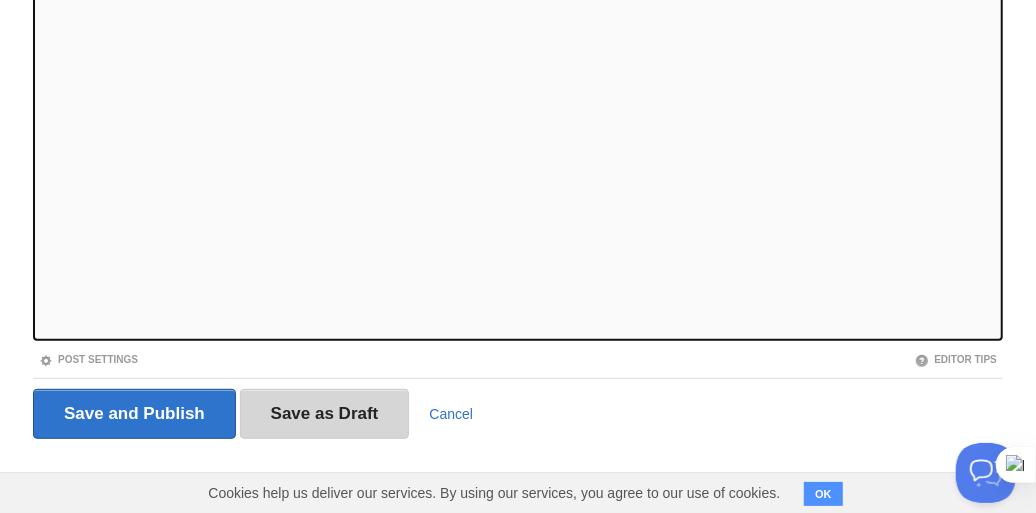 click on "Save as Draft" at bounding box center [325, 414] 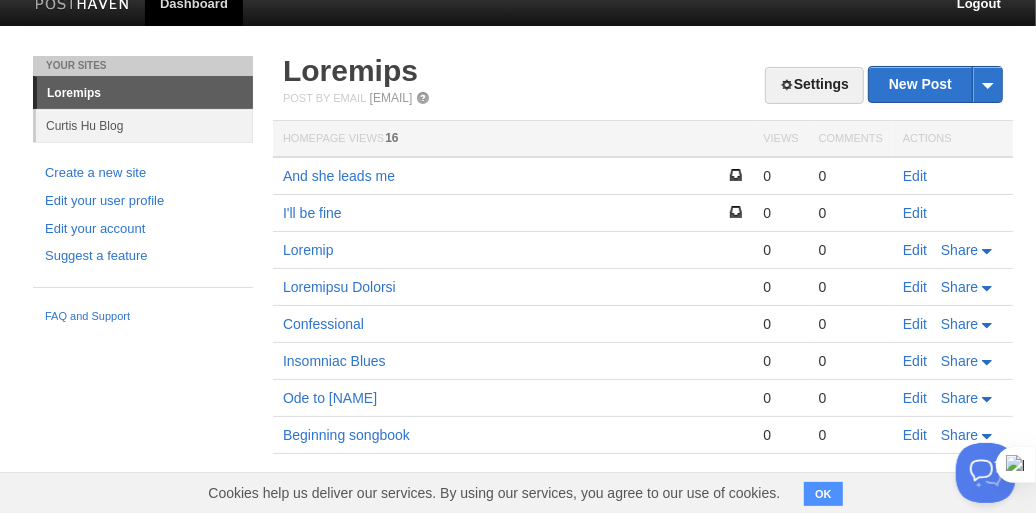 scroll, scrollTop: 18, scrollLeft: 0, axis: vertical 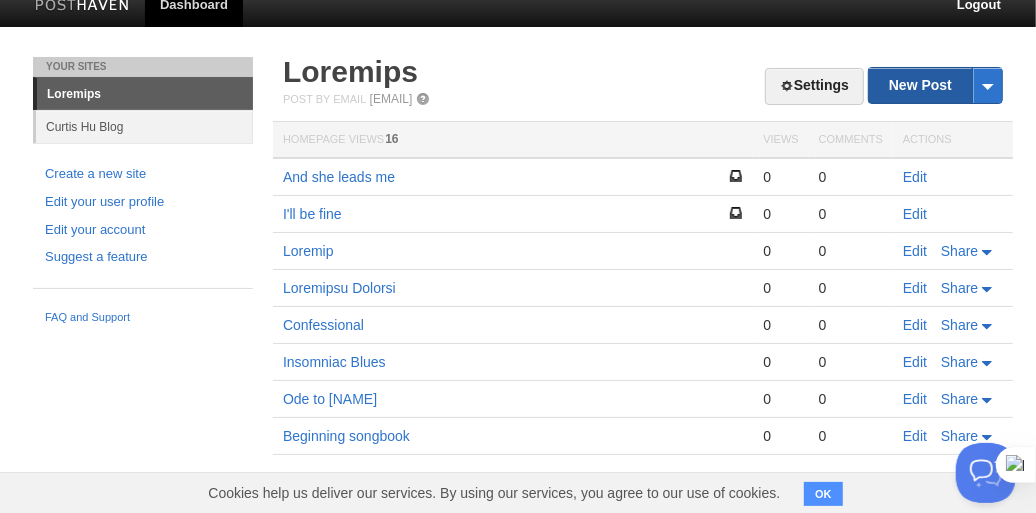 click on "New Post" at bounding box center (935, 85) 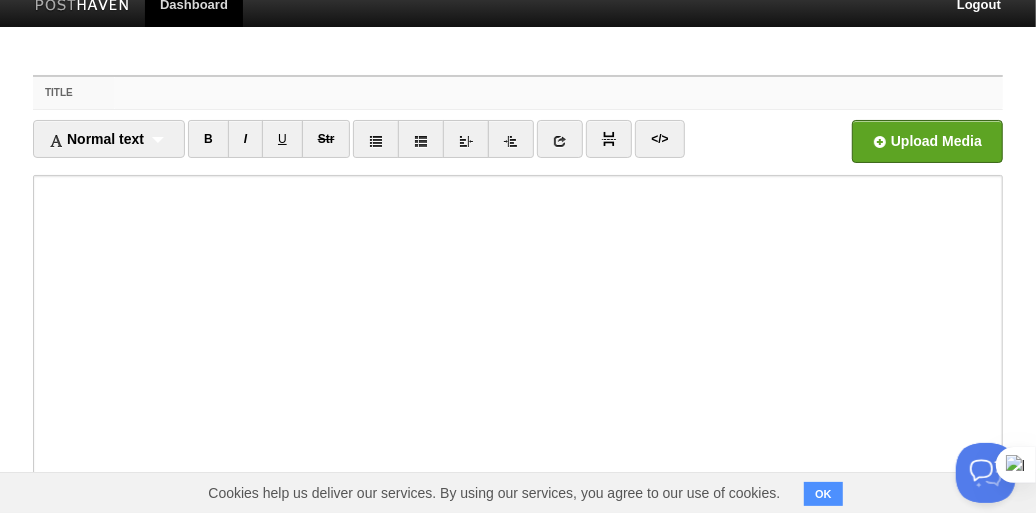 scroll, scrollTop: 0, scrollLeft: 0, axis: both 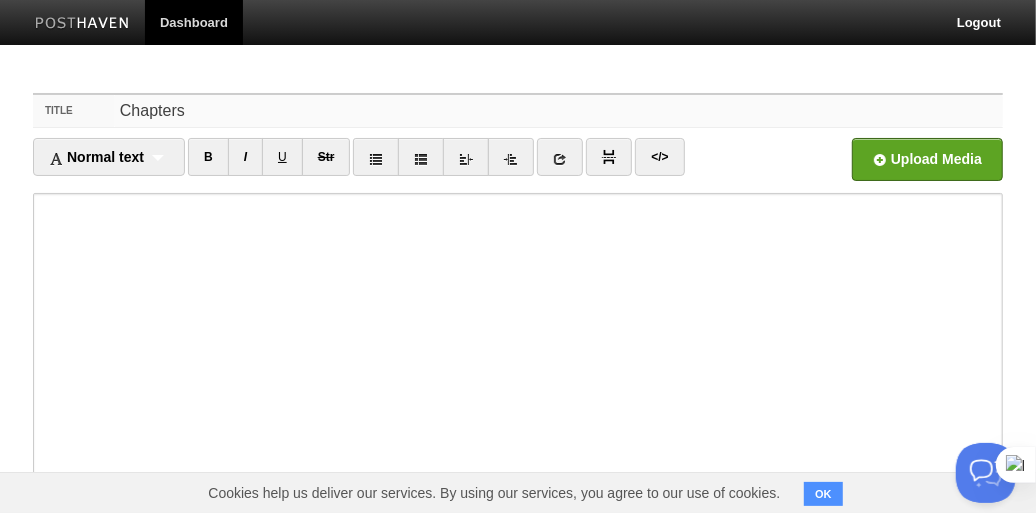 type on "Loremips" 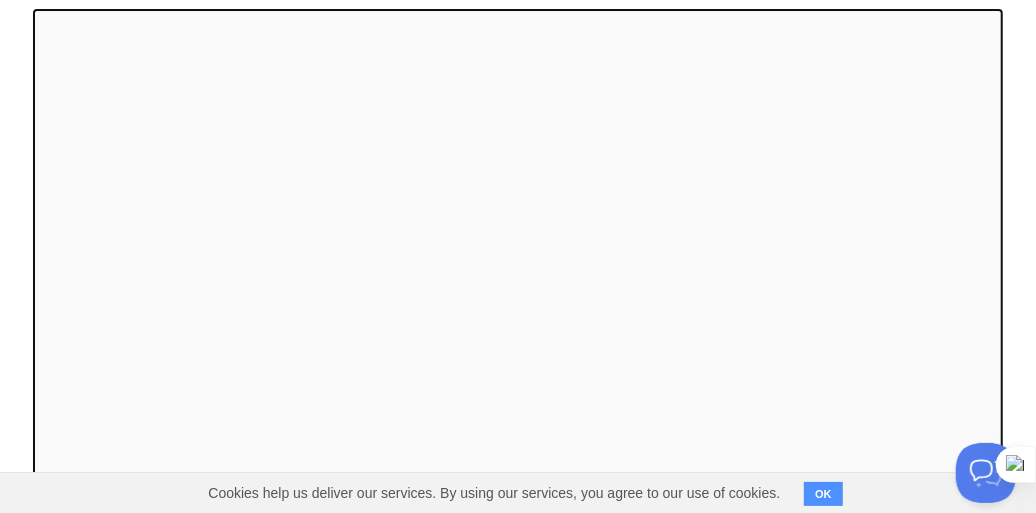 scroll, scrollTop: 300, scrollLeft: 0, axis: vertical 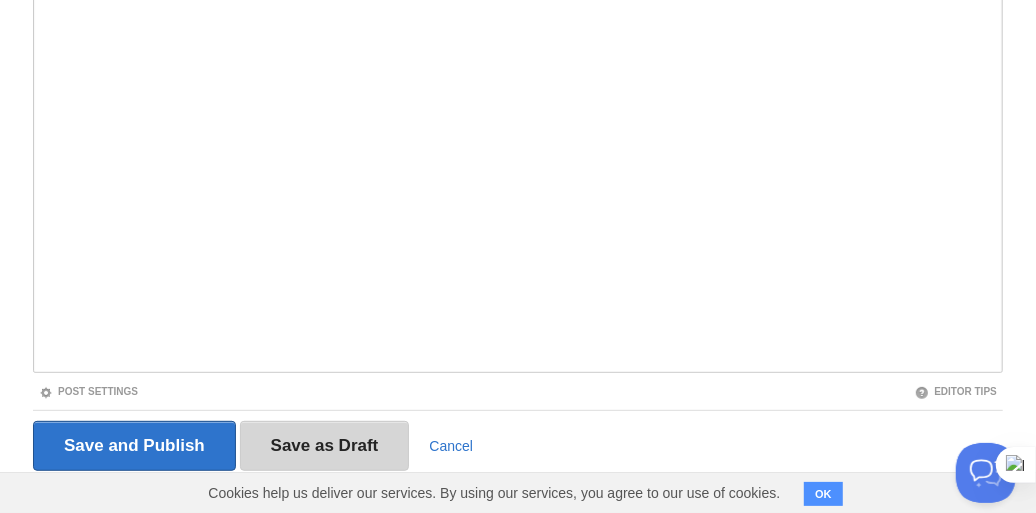 click on "Save as Draft" at bounding box center (325, 446) 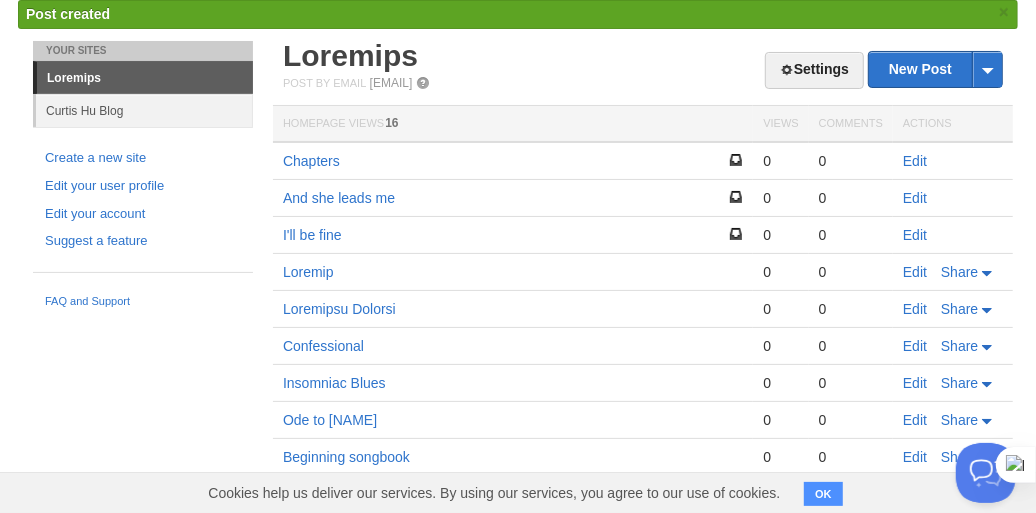 scroll, scrollTop: 55, scrollLeft: 0, axis: vertical 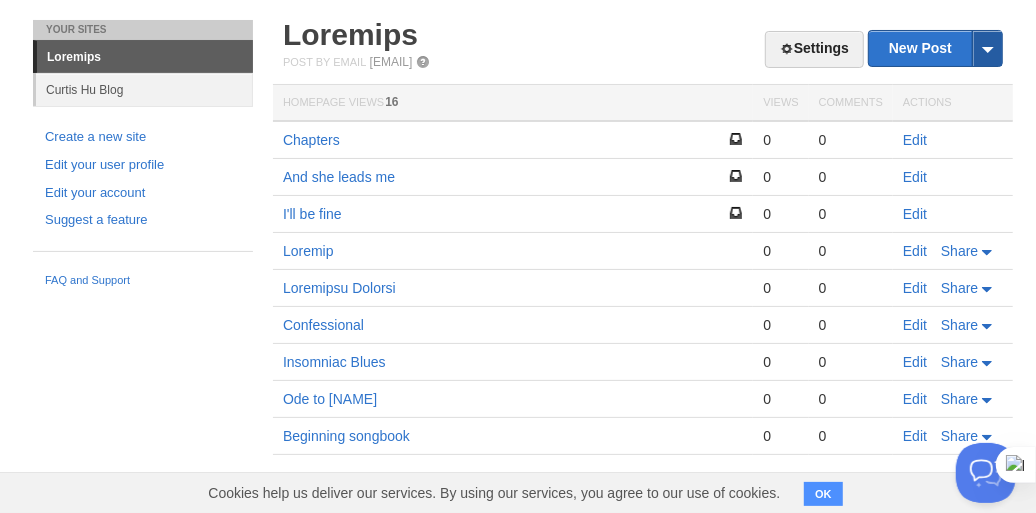 click at bounding box center [987, 48] 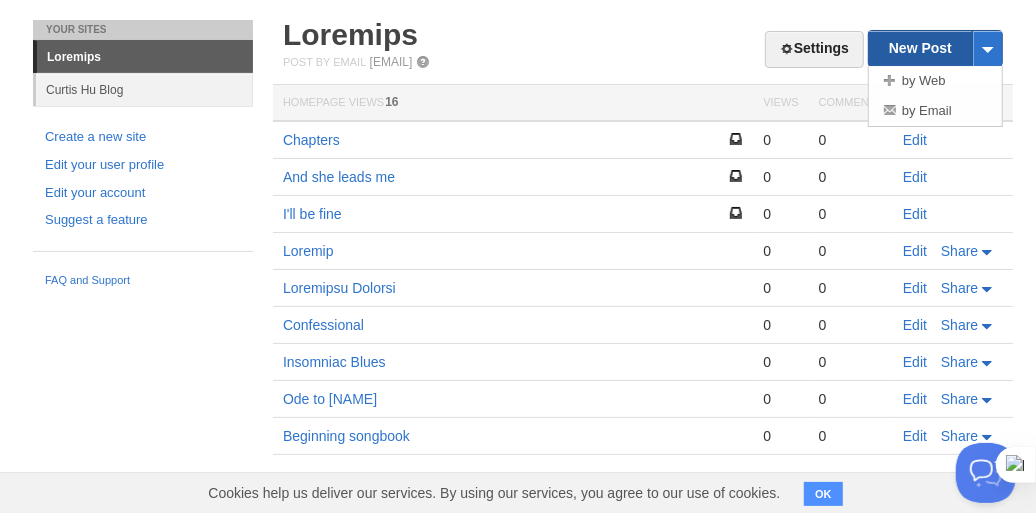 click on "New Post" at bounding box center (935, 48) 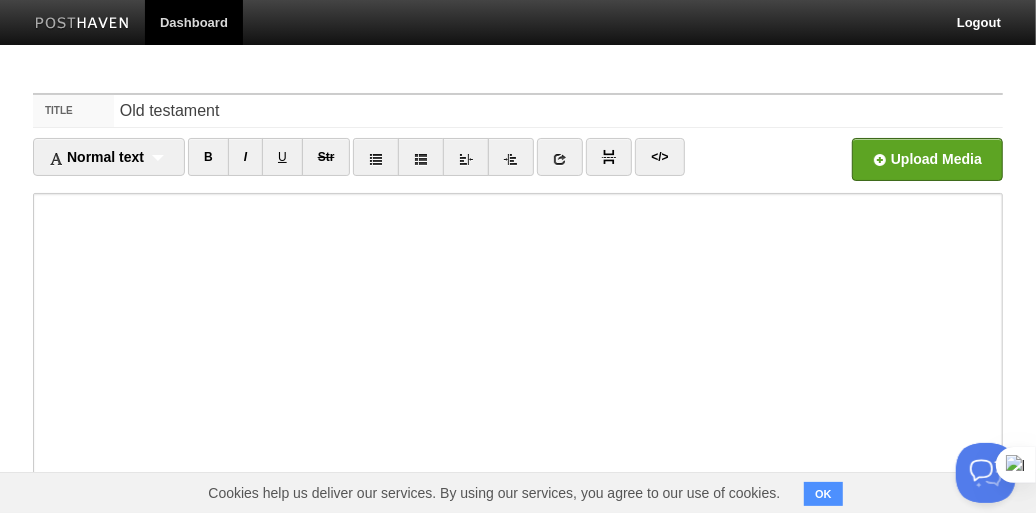 type on "Old testament" 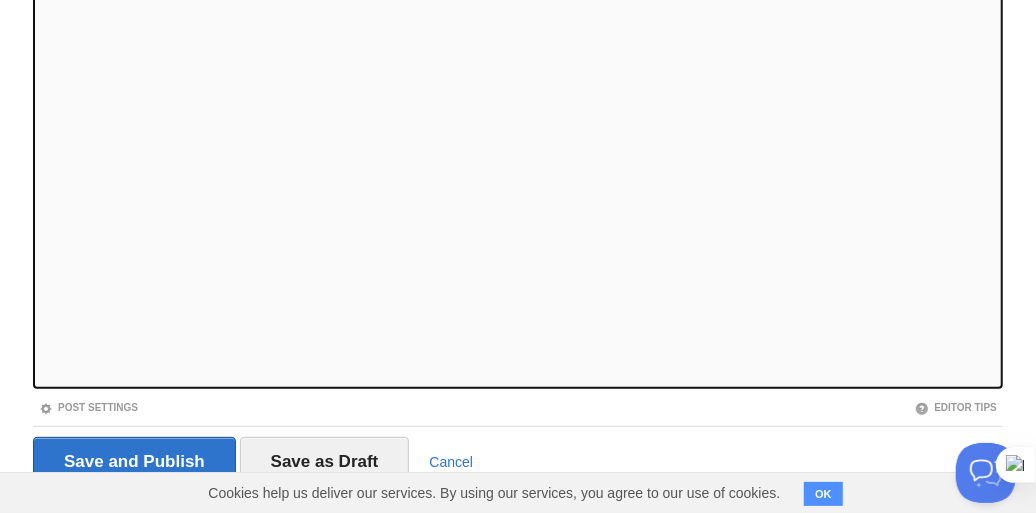 scroll, scrollTop: 332, scrollLeft: 0, axis: vertical 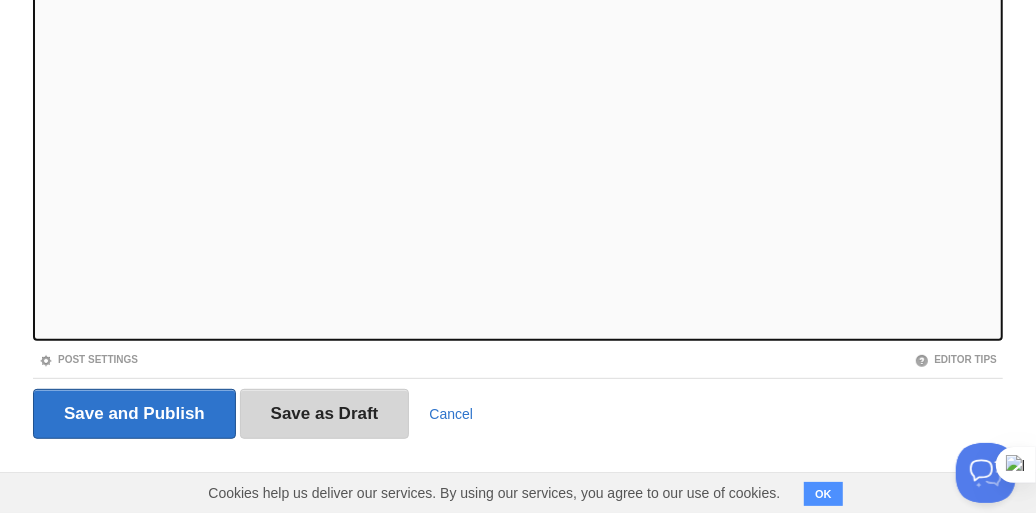 click on "Save as Draft" at bounding box center [325, 414] 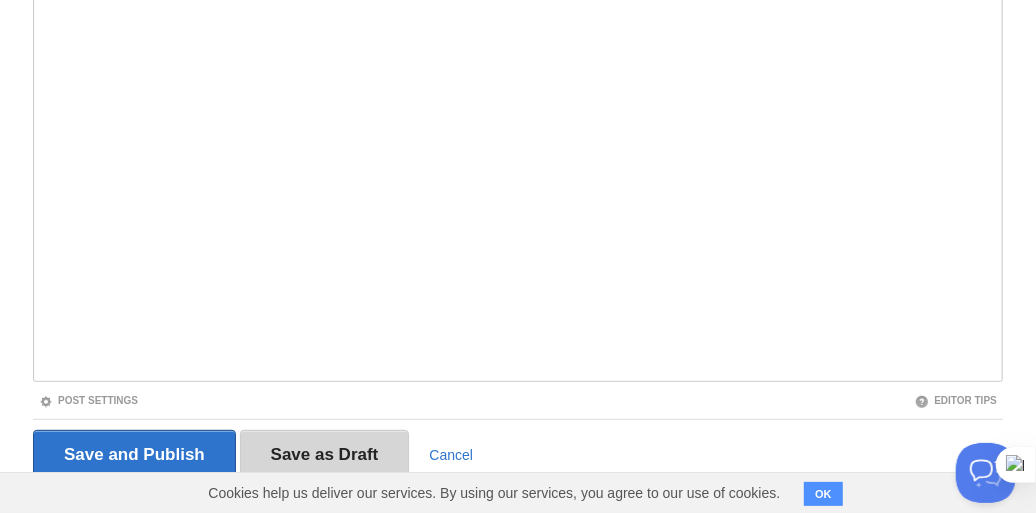 scroll, scrollTop: 75, scrollLeft: 0, axis: vertical 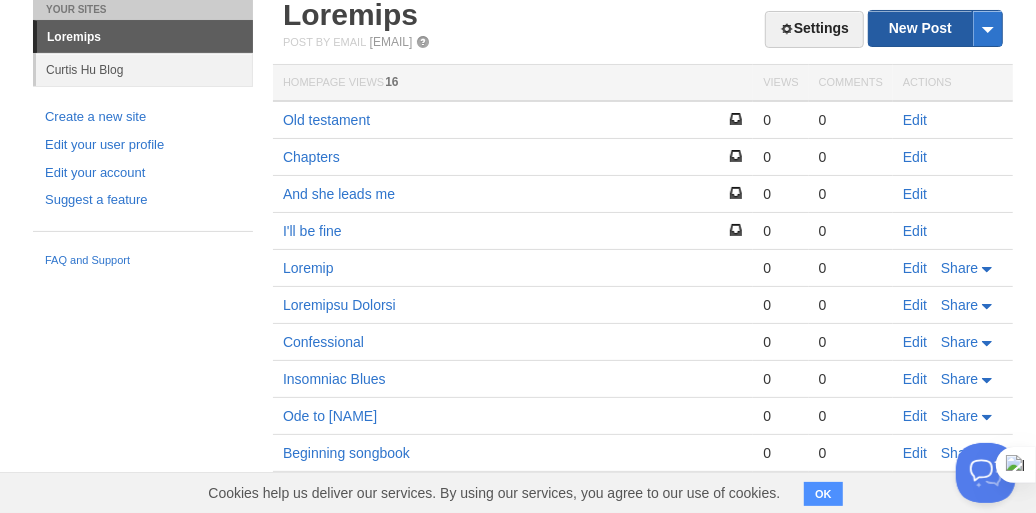 click on "New Post" at bounding box center (935, 28) 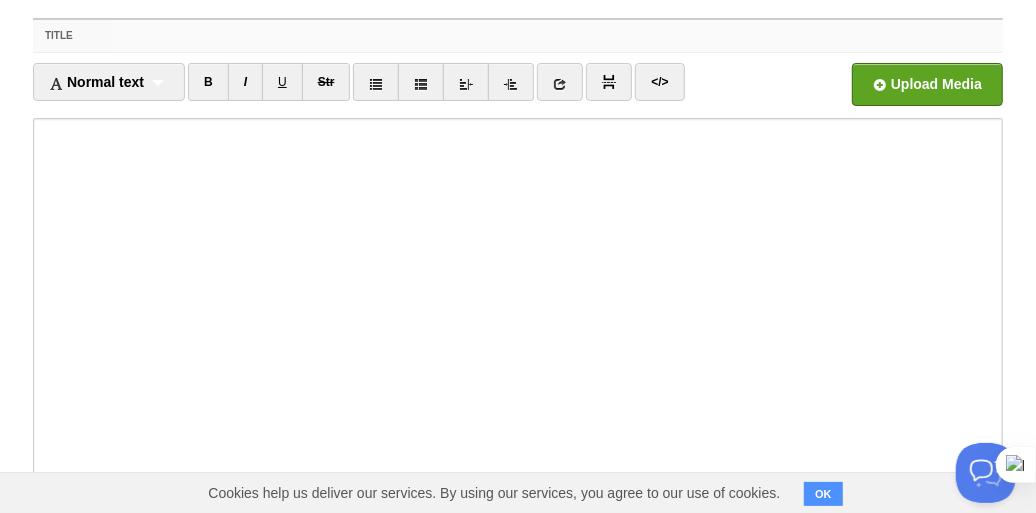scroll, scrollTop: 0, scrollLeft: 0, axis: both 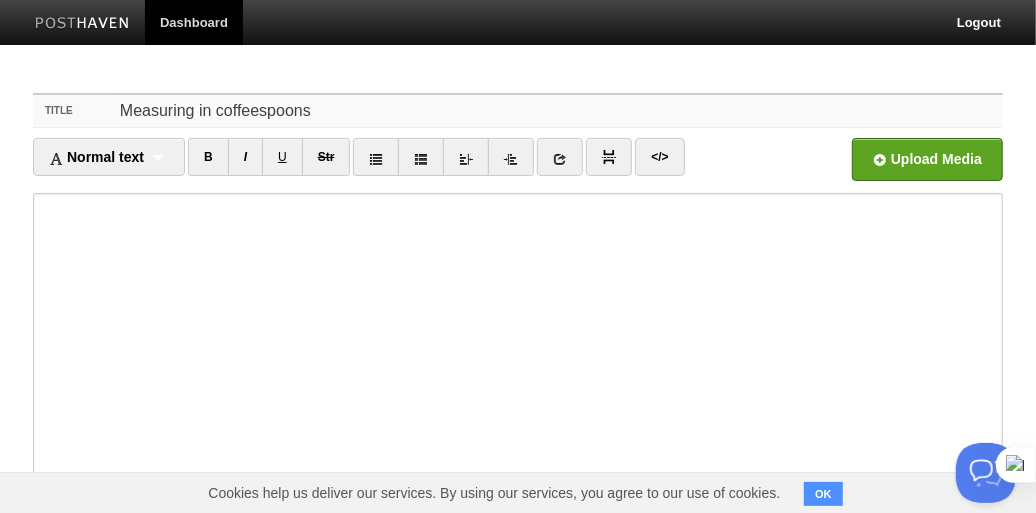 type on "Measuring in coffeespoons" 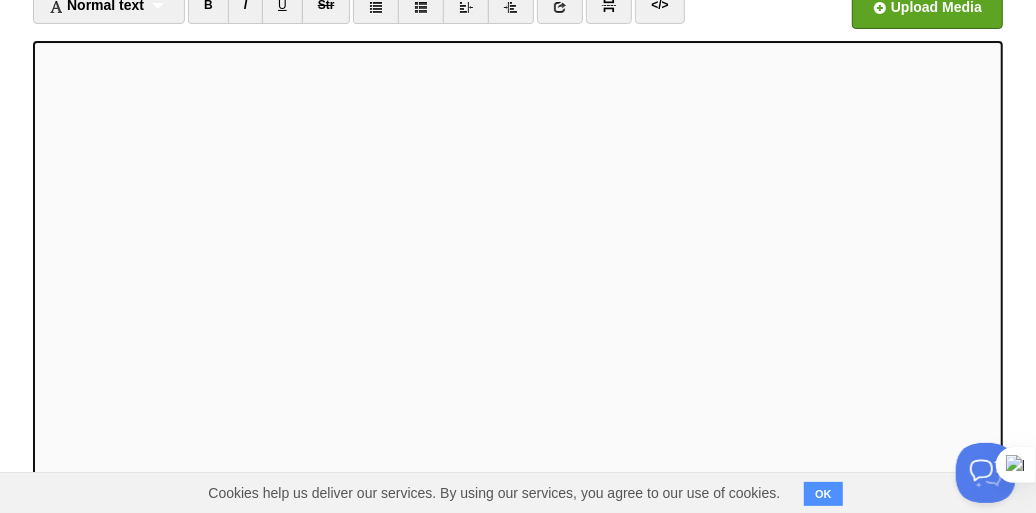 scroll, scrollTop: 332, scrollLeft: 0, axis: vertical 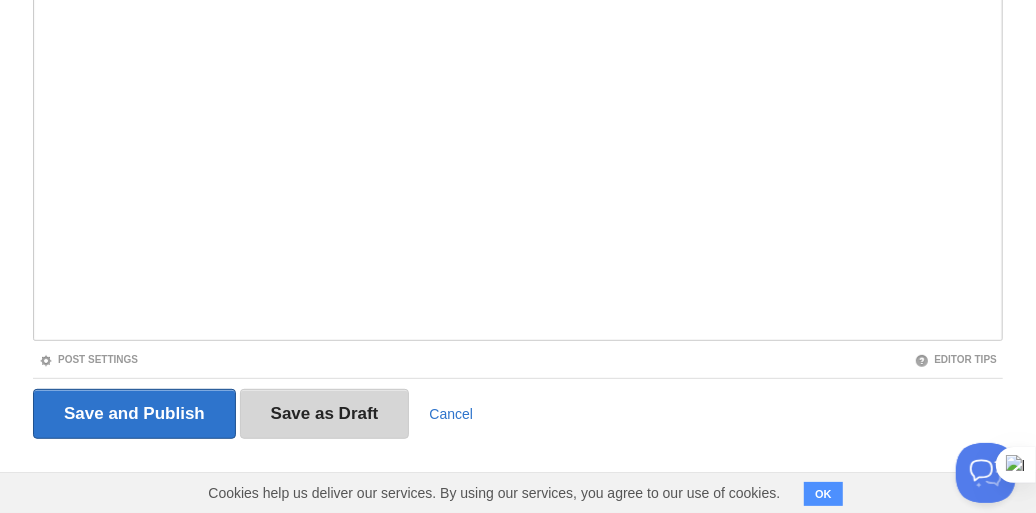 click on "Save as Draft" at bounding box center (325, 414) 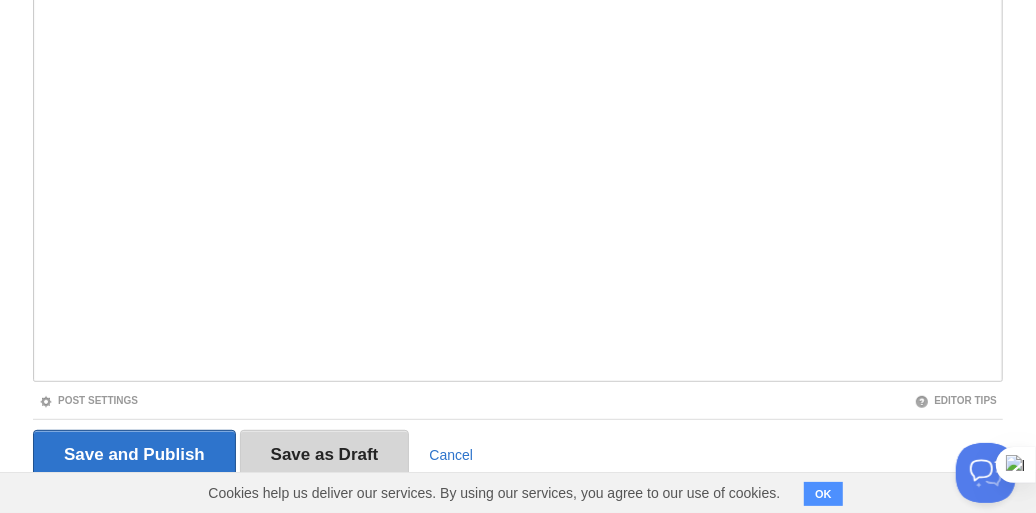 scroll, scrollTop: 75, scrollLeft: 0, axis: vertical 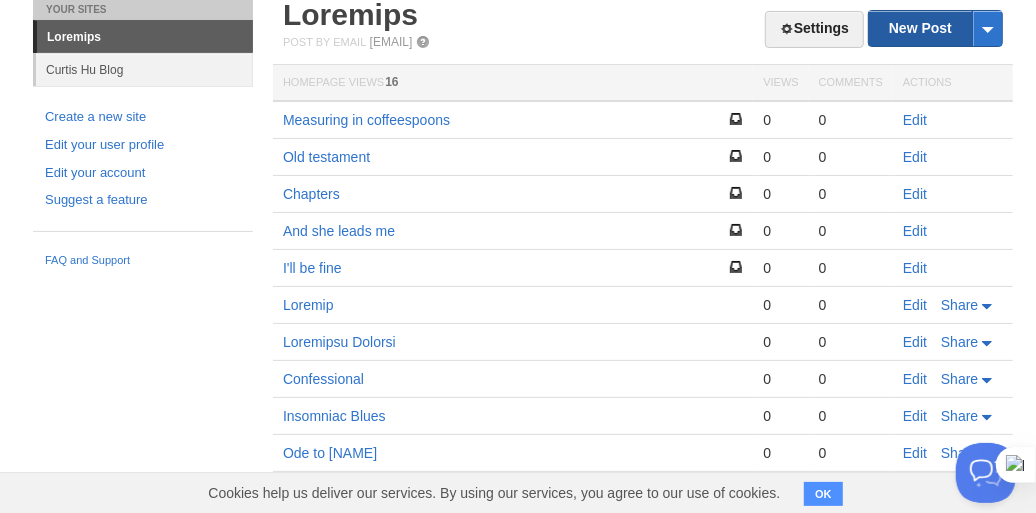 click on "New Post" at bounding box center [935, 28] 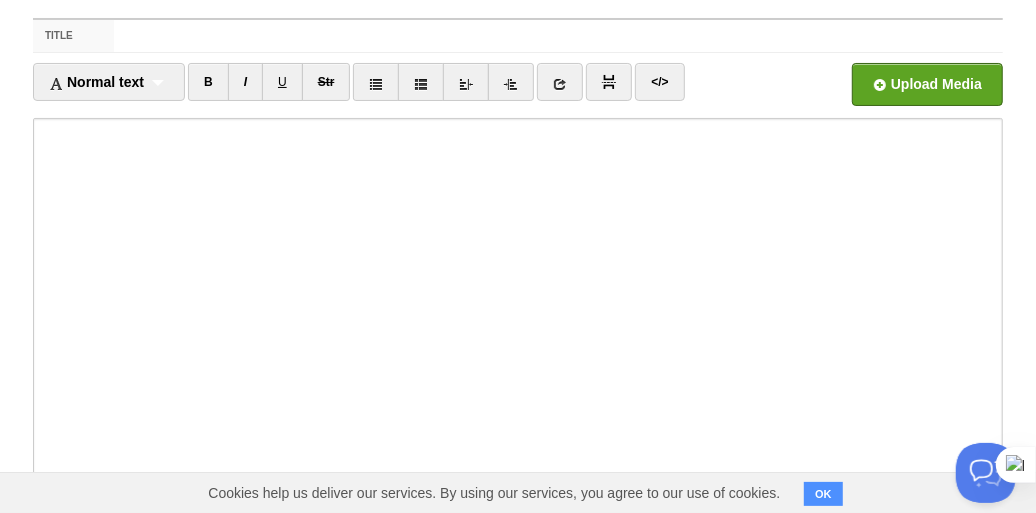 scroll, scrollTop: 0, scrollLeft: 0, axis: both 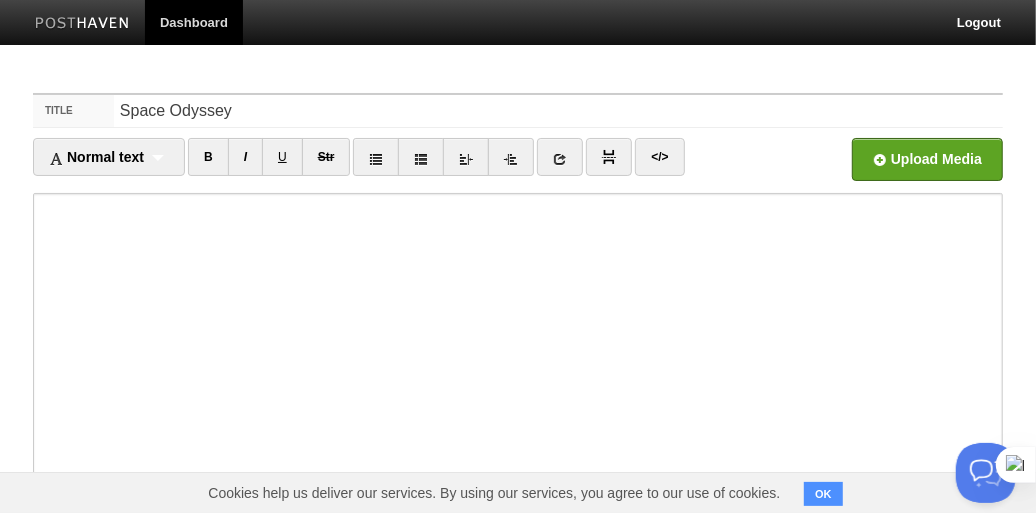 type on "Lorem Ipsumdo" 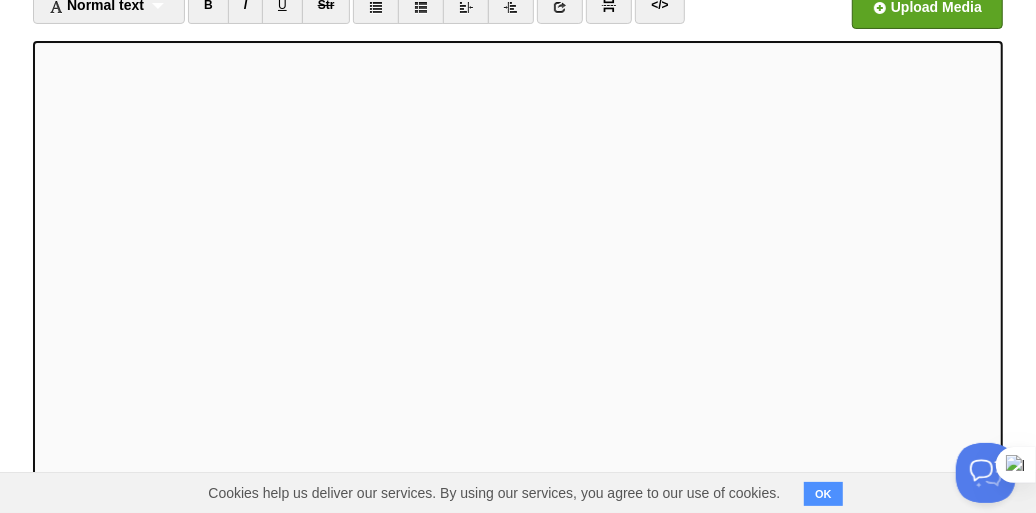 scroll, scrollTop: 332, scrollLeft: 0, axis: vertical 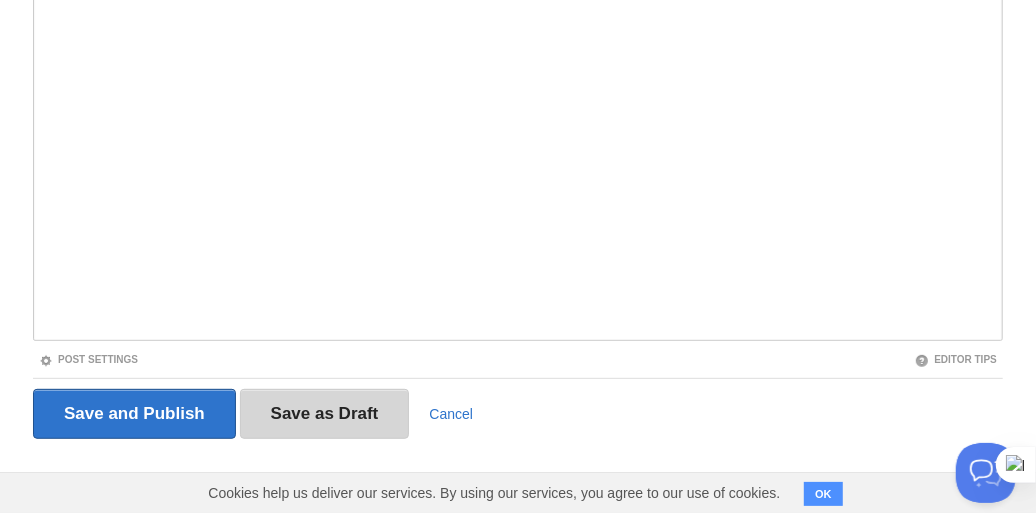 click on "Save as Draft" at bounding box center (325, 414) 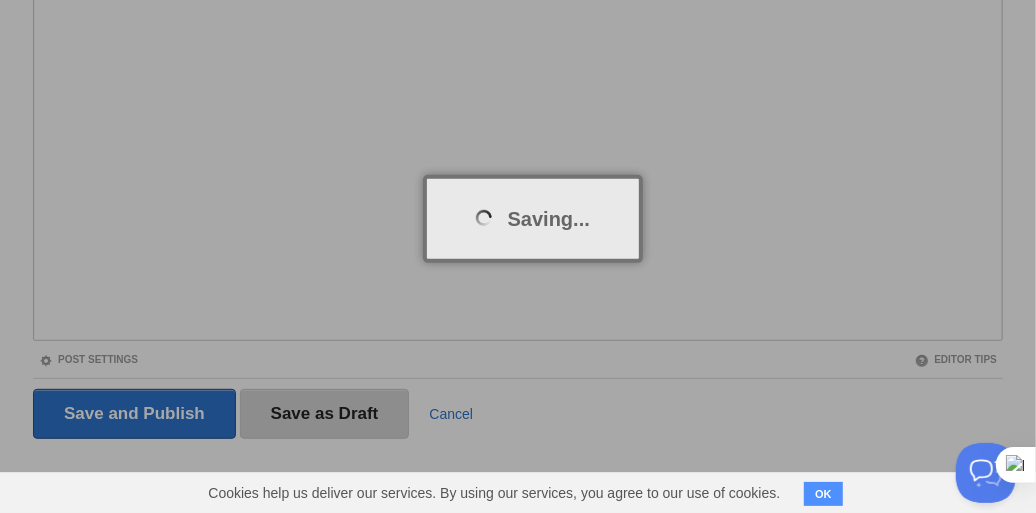 scroll, scrollTop: 75, scrollLeft: 0, axis: vertical 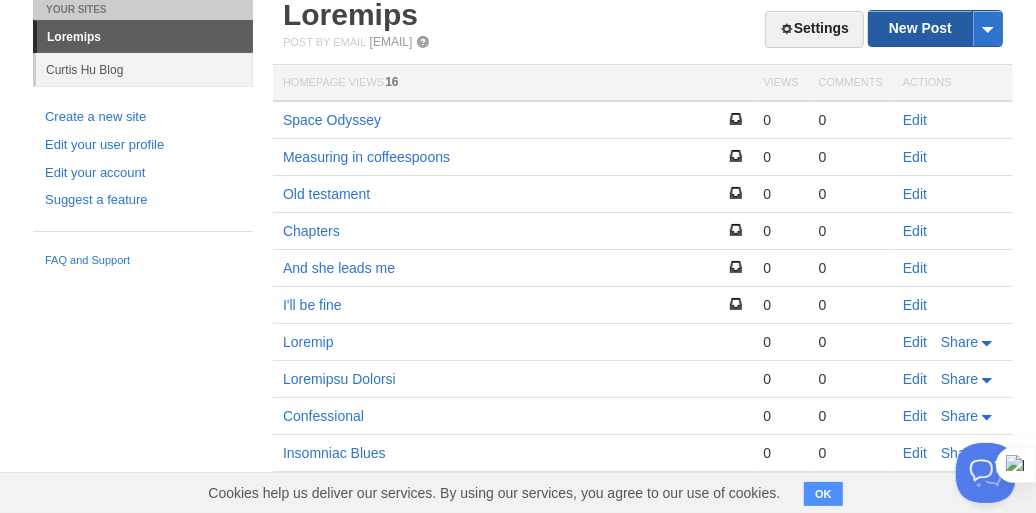 click on "New Post" at bounding box center (935, 28) 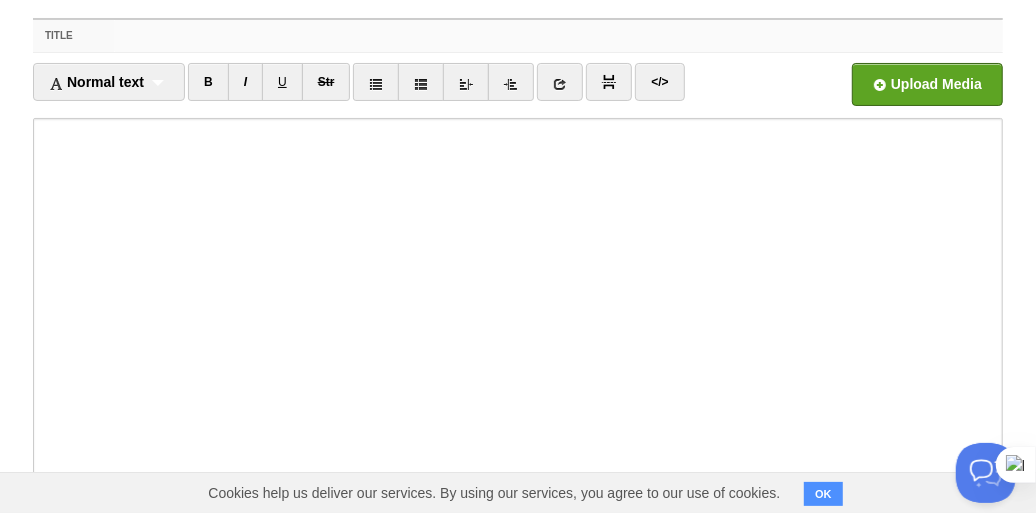 scroll, scrollTop: 0, scrollLeft: 0, axis: both 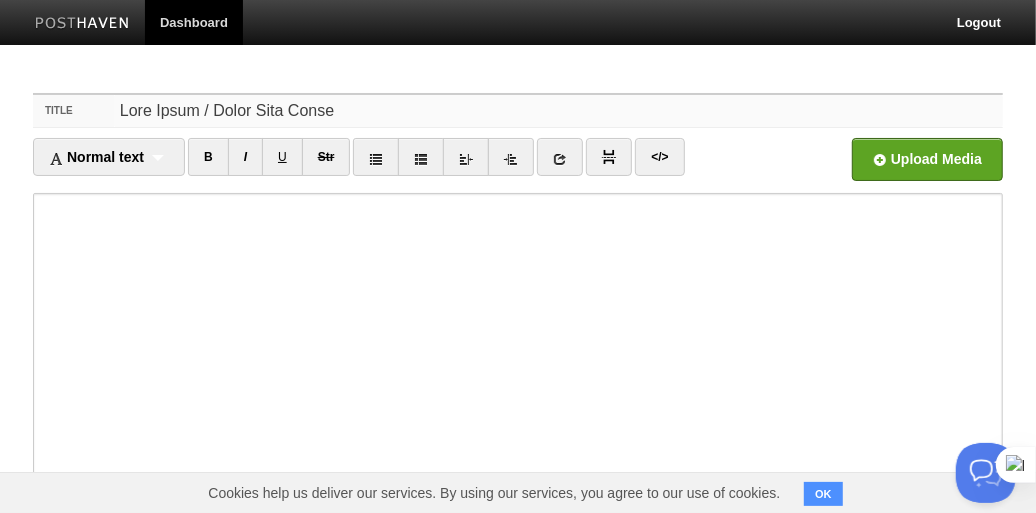 type on "Lore Ipsum / Dolor Sita Conse" 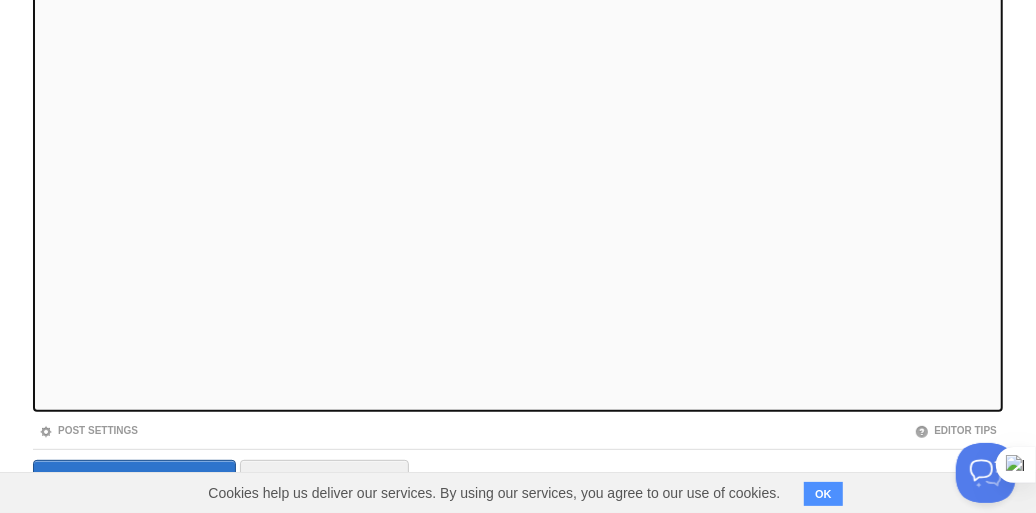 scroll, scrollTop: 332, scrollLeft: 0, axis: vertical 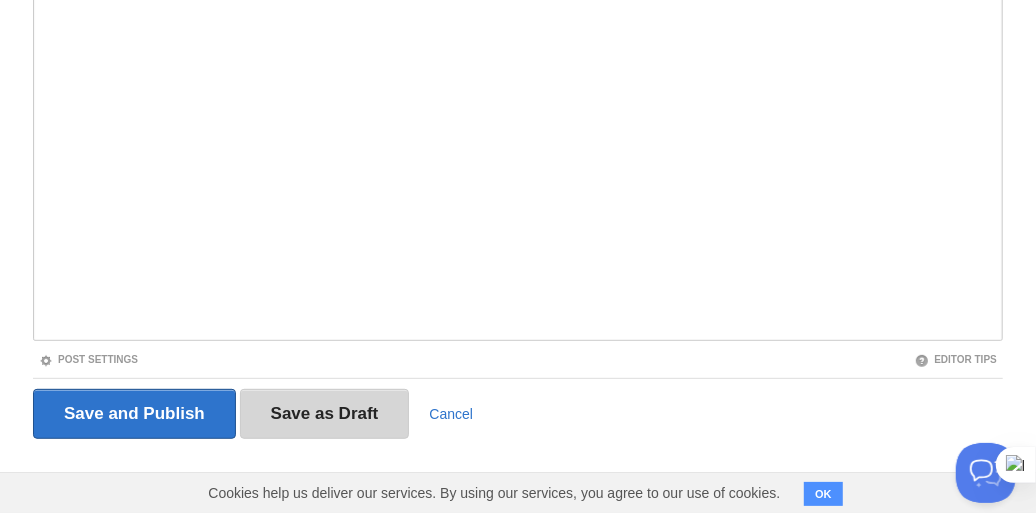 click on "Save as Draft" at bounding box center (325, 414) 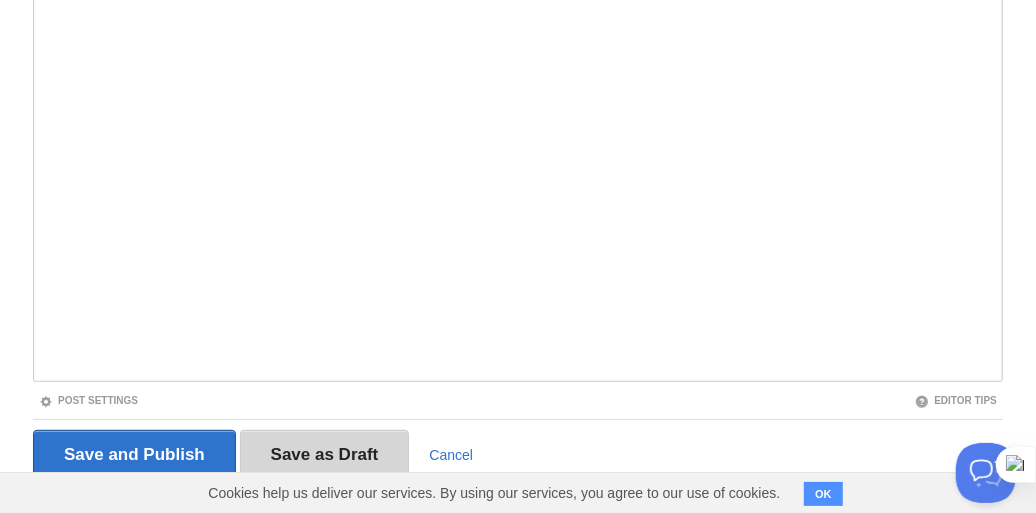 scroll, scrollTop: 75, scrollLeft: 0, axis: vertical 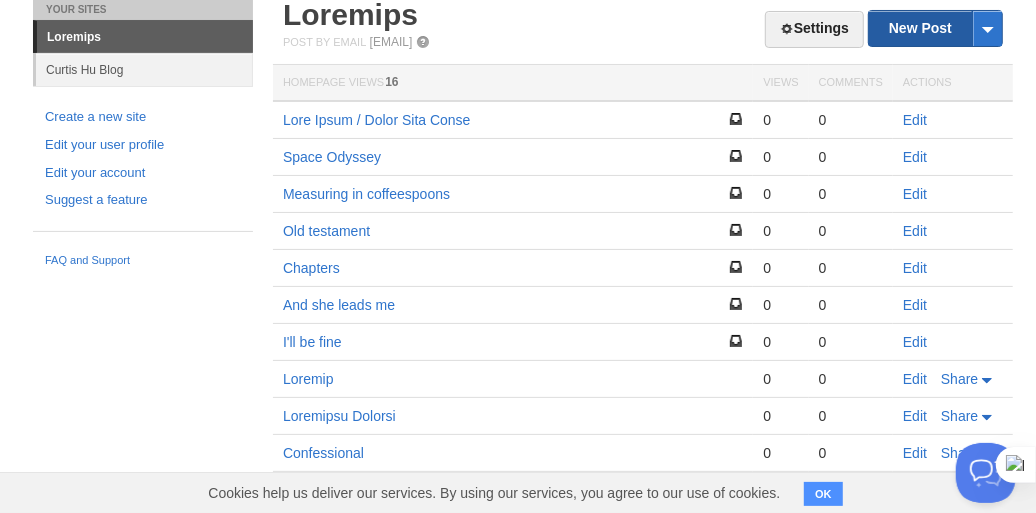 click on "New Post" at bounding box center [935, 28] 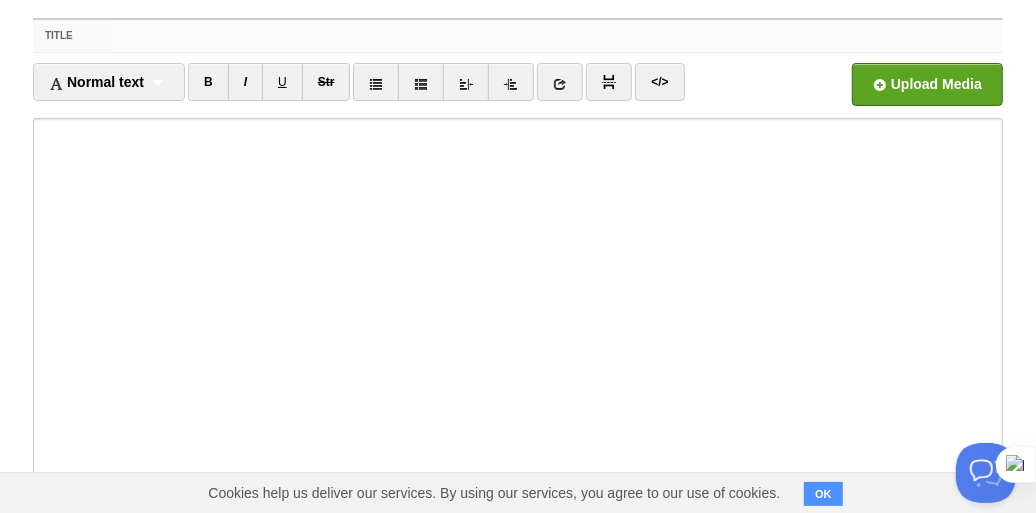 scroll, scrollTop: 0, scrollLeft: 0, axis: both 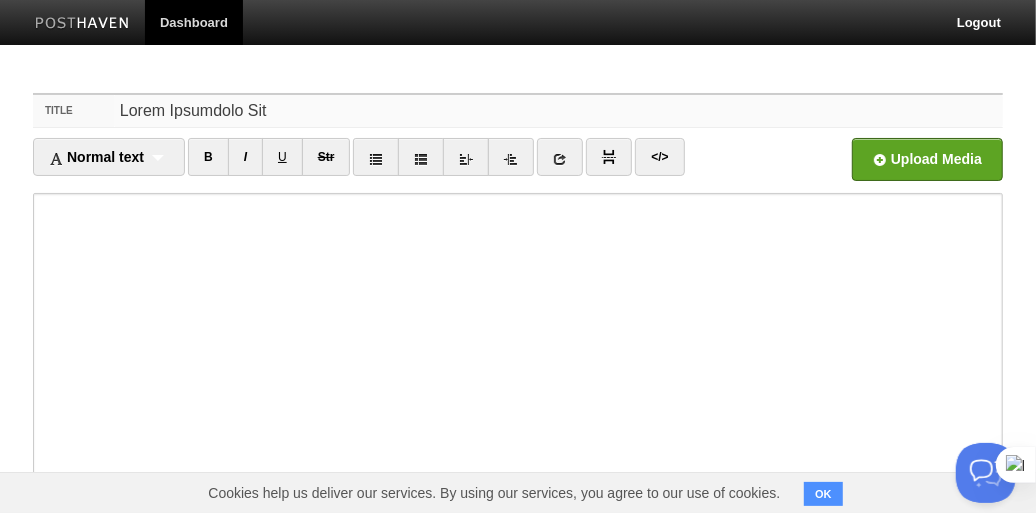 type on "Lorem Ipsumdolo Sit" 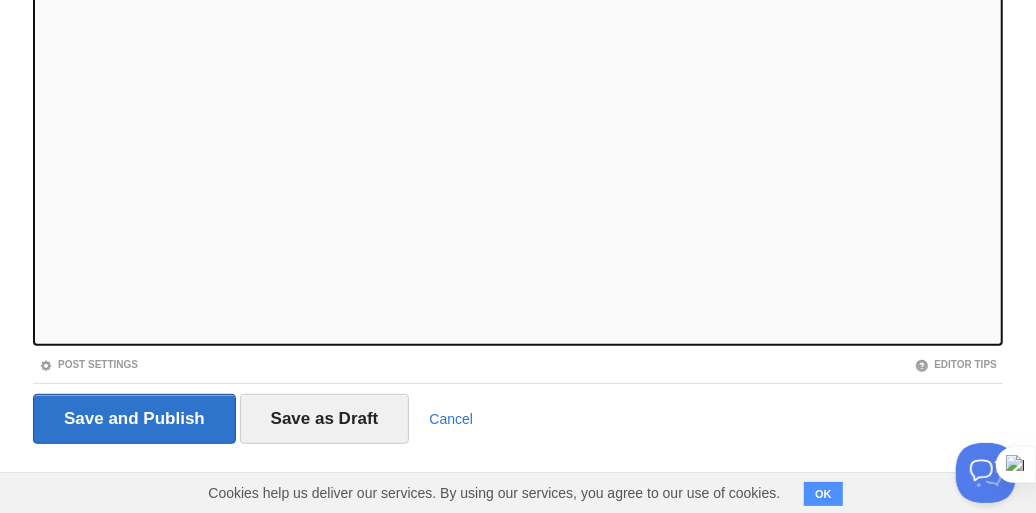 scroll, scrollTop: 332, scrollLeft: 0, axis: vertical 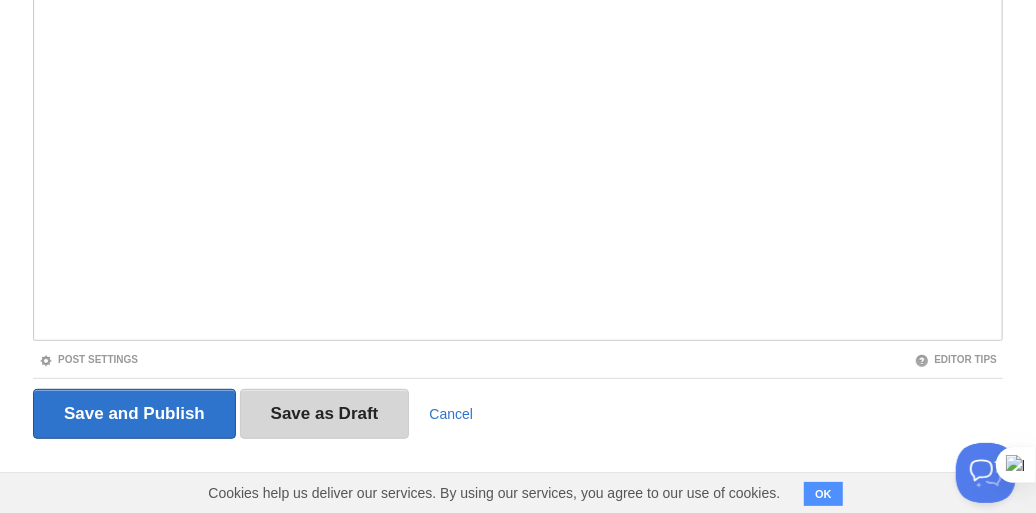click on "Save as Draft" at bounding box center (325, 414) 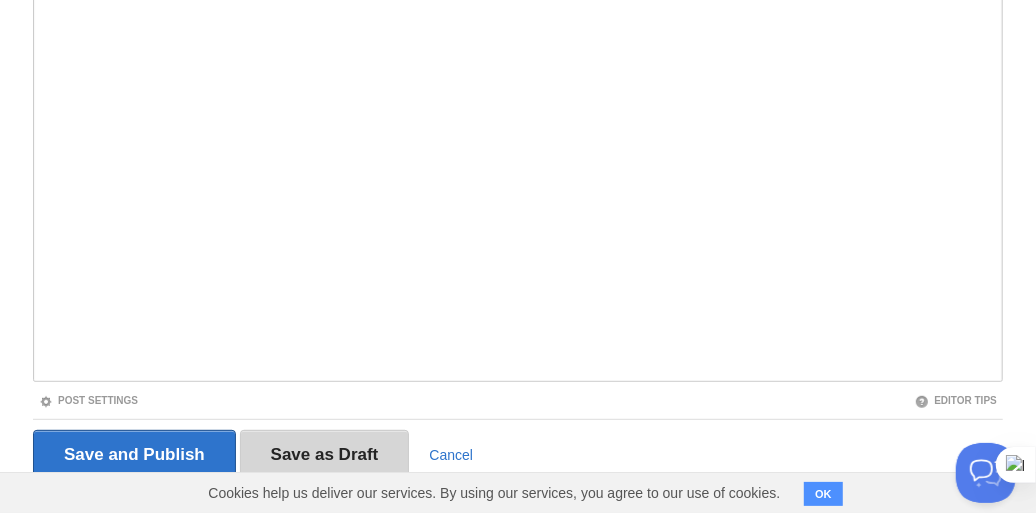 scroll, scrollTop: 75, scrollLeft: 0, axis: vertical 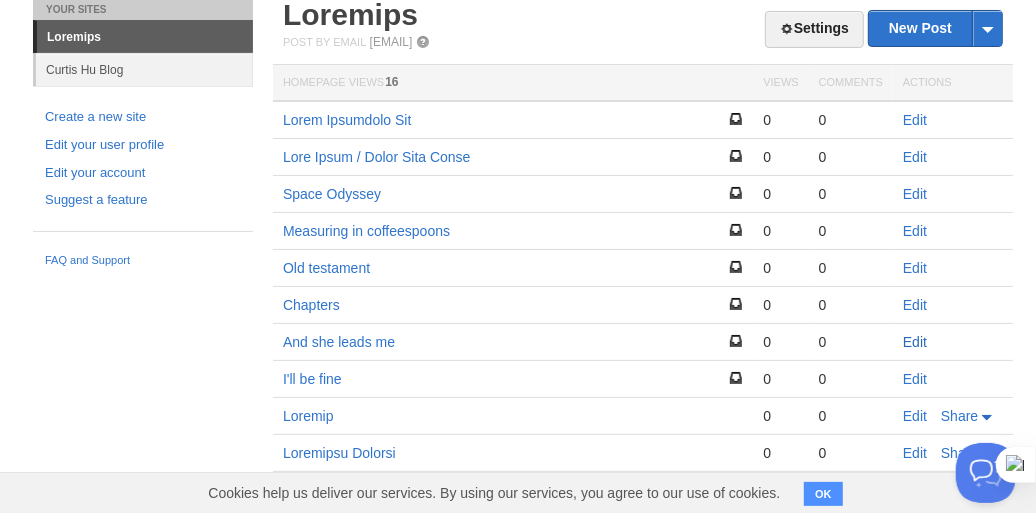 click on "Edit" at bounding box center (915, 342) 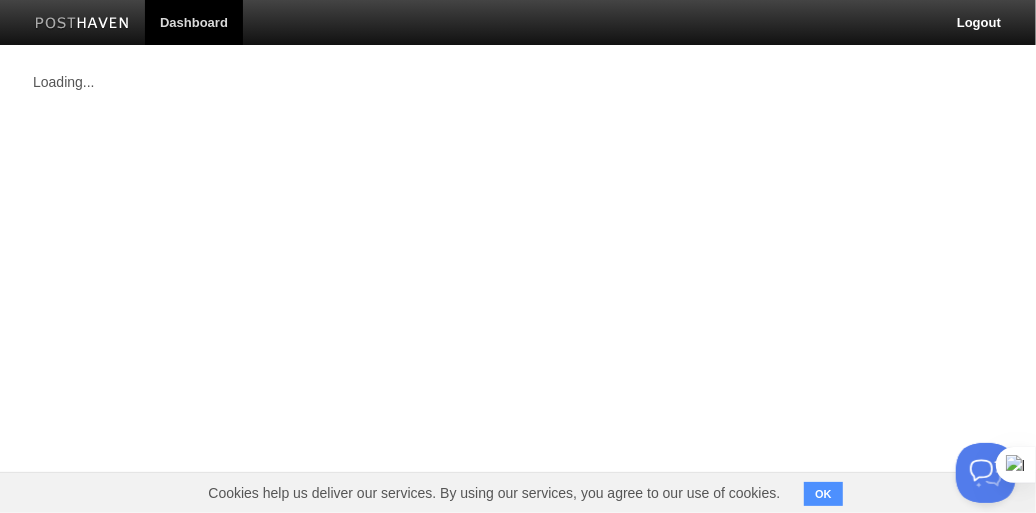 scroll, scrollTop: 0, scrollLeft: 0, axis: both 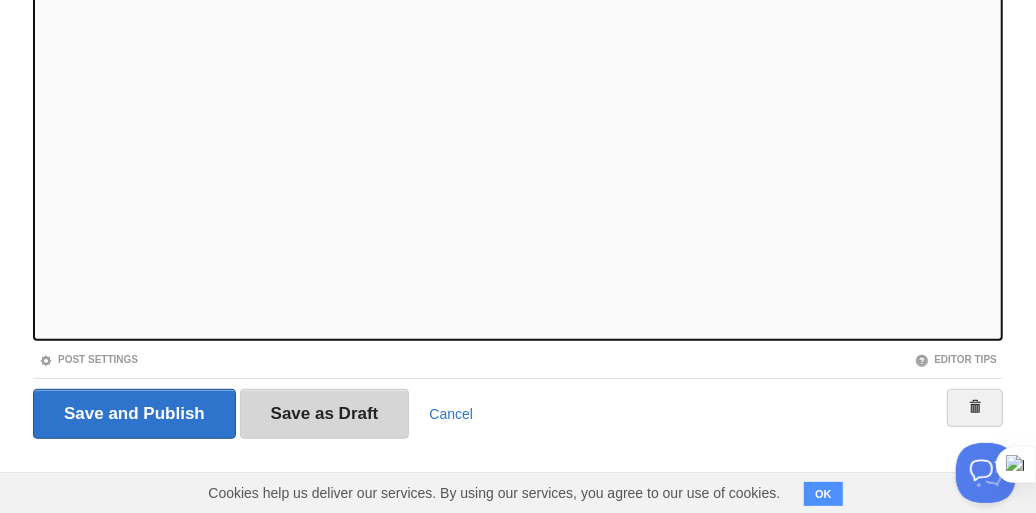 click on "Save as Draft" at bounding box center (325, 414) 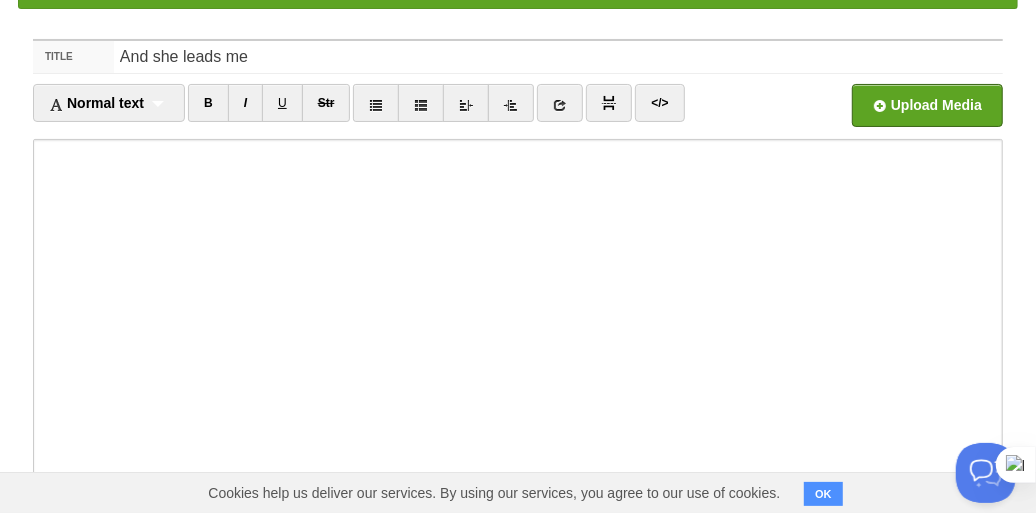 scroll, scrollTop: 75, scrollLeft: 0, axis: vertical 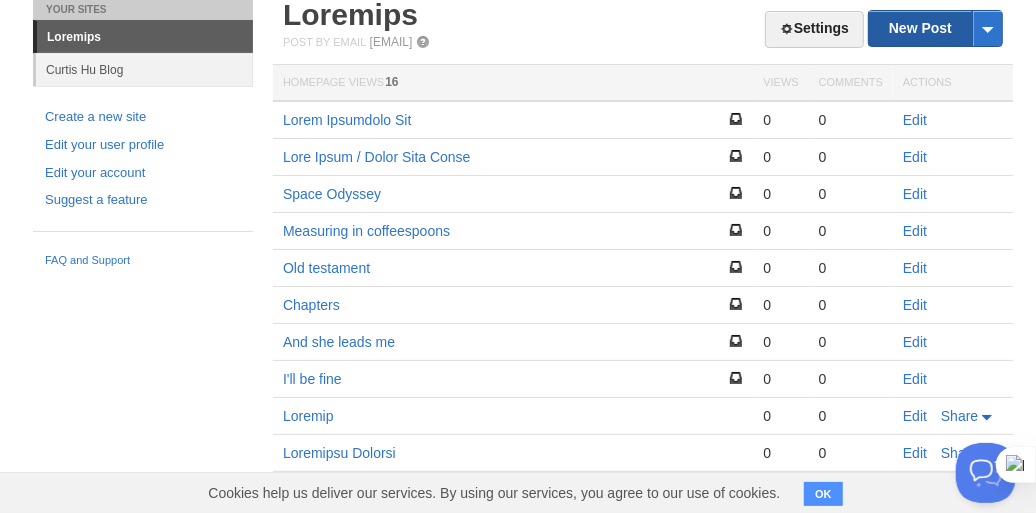 click on "New Post" at bounding box center (935, 28) 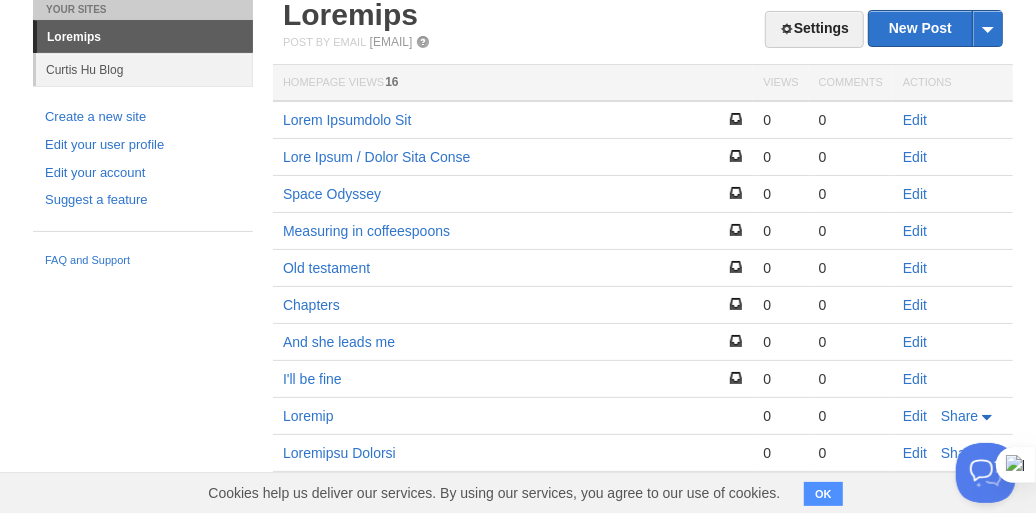 scroll, scrollTop: 0, scrollLeft: 0, axis: both 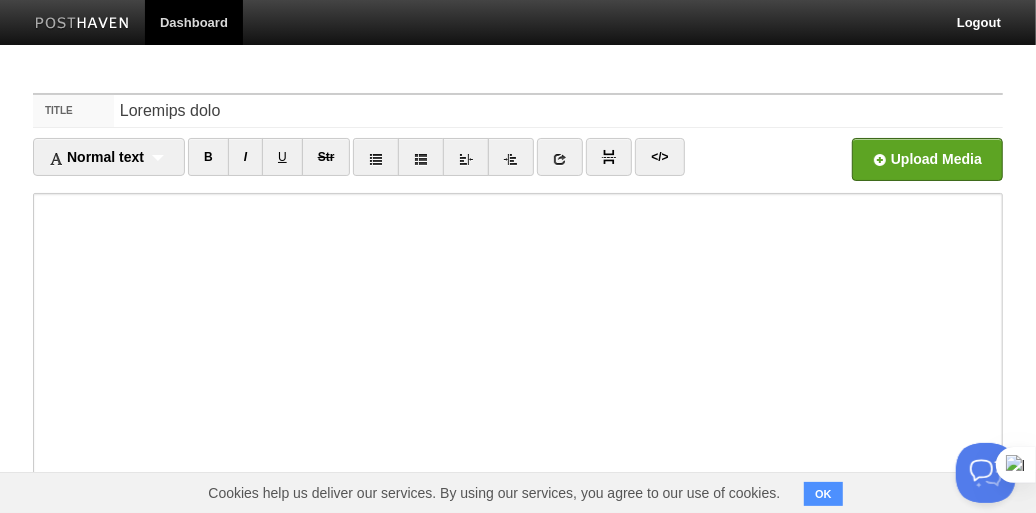 type on "Loremips dolo" 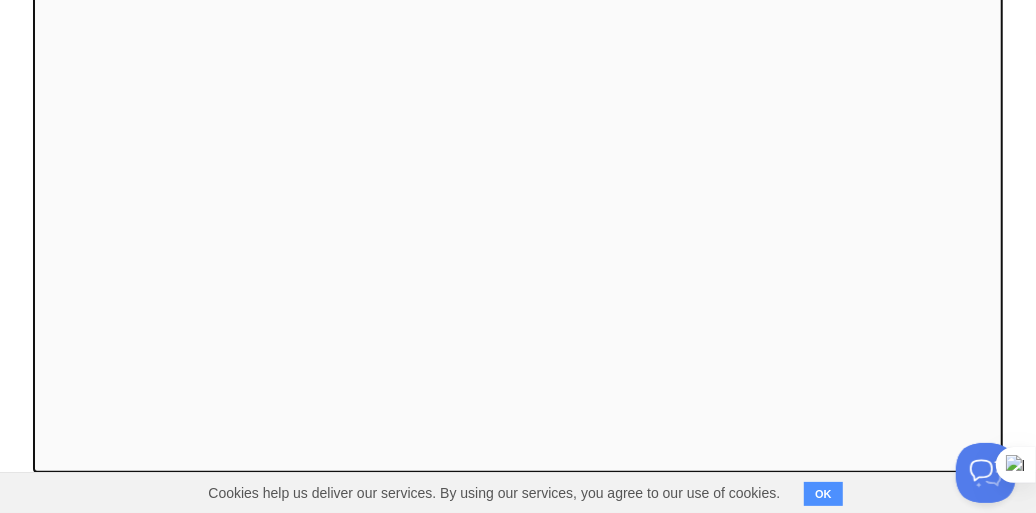 scroll, scrollTop: 300, scrollLeft: 0, axis: vertical 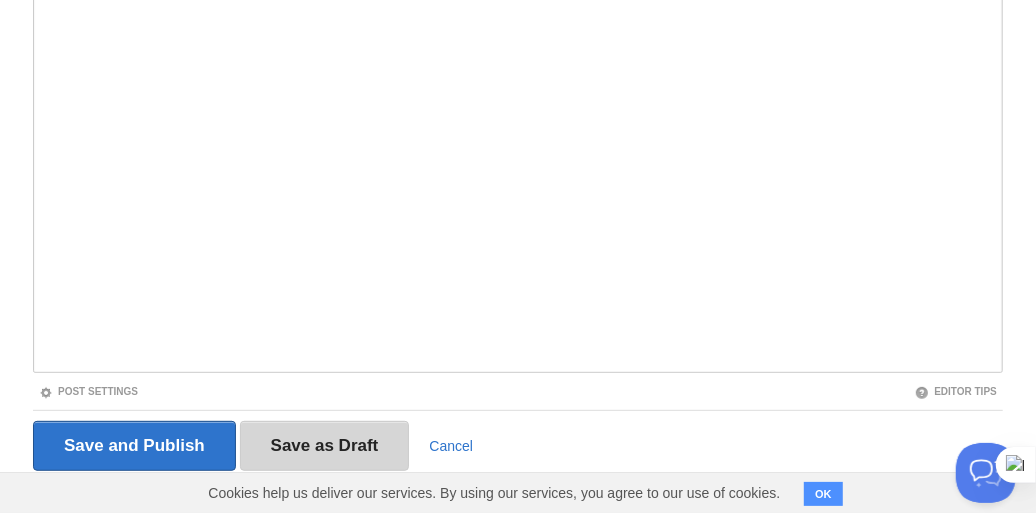 click on "Save as Draft" at bounding box center [325, 446] 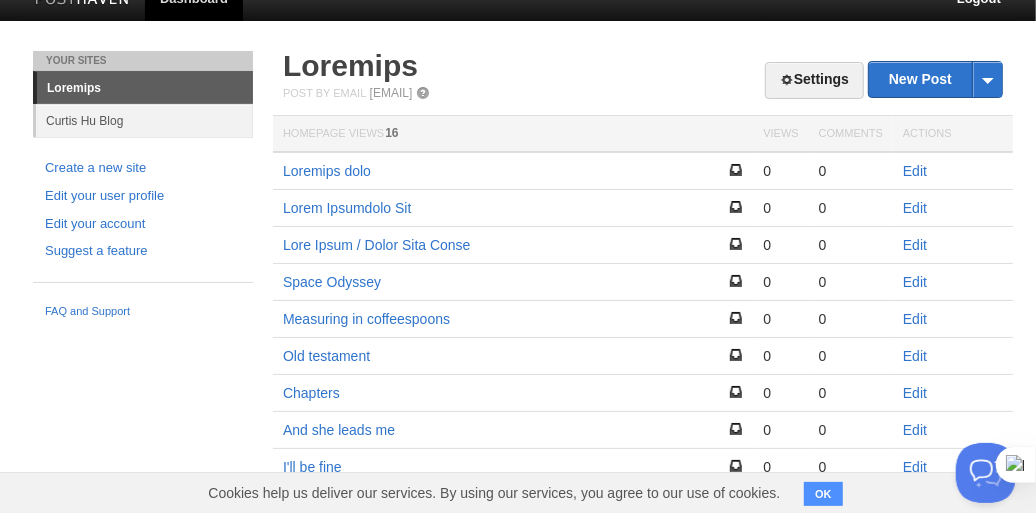 scroll, scrollTop: 0, scrollLeft: 0, axis: both 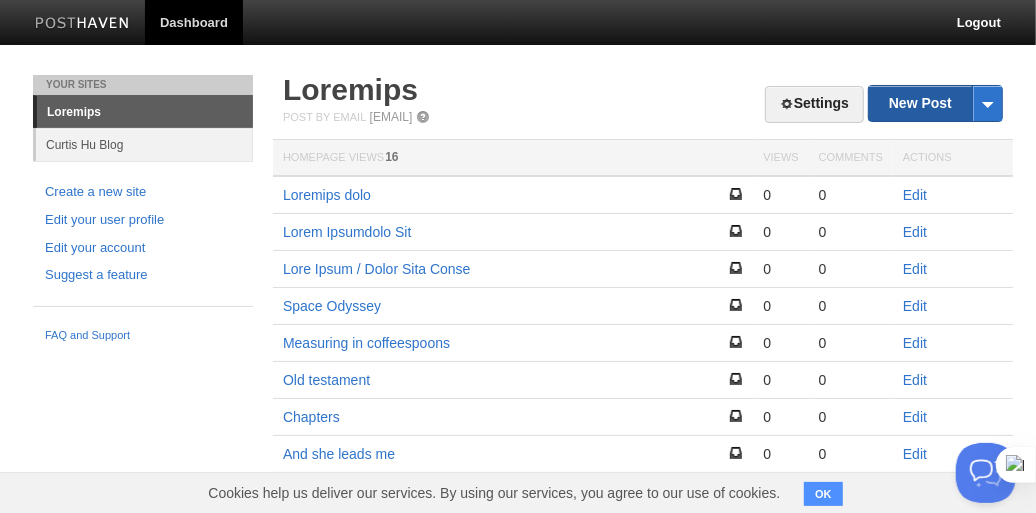 click on "New Post" at bounding box center [935, 103] 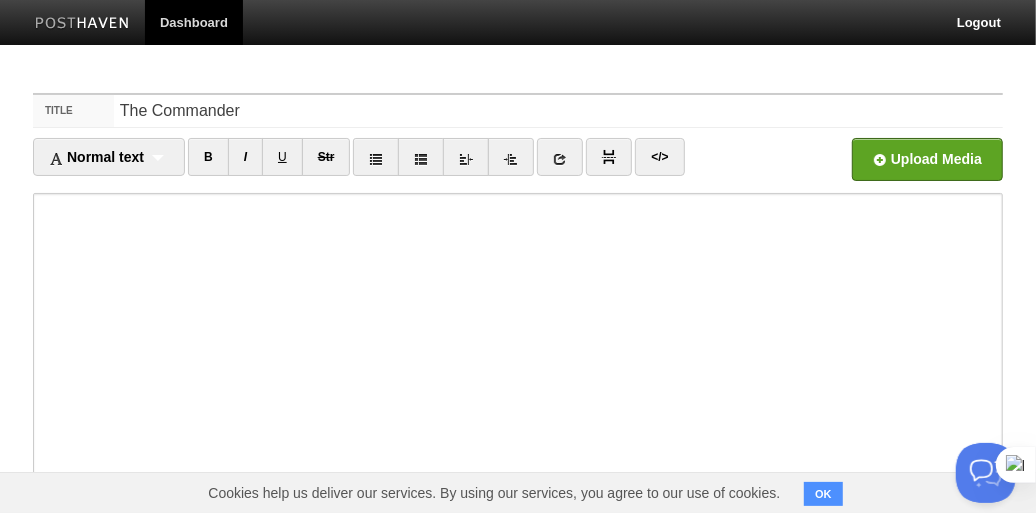type on "Lor Ipsumdolo" 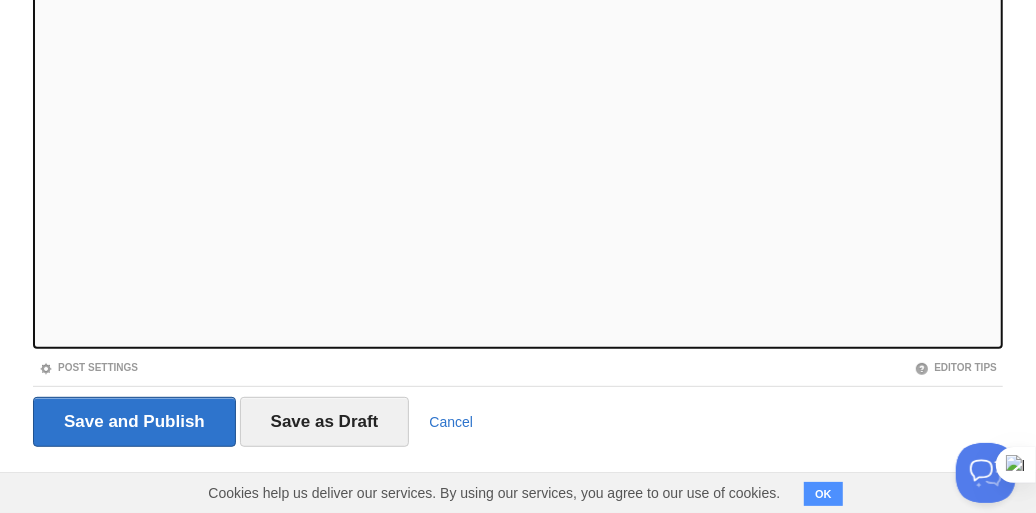 scroll, scrollTop: 332, scrollLeft: 0, axis: vertical 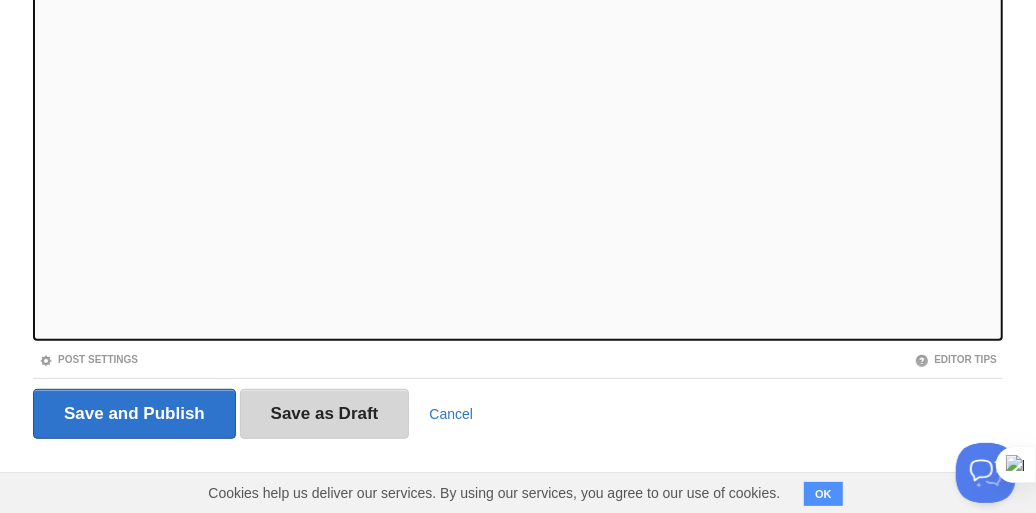 click on "Save as Draft" at bounding box center [325, 414] 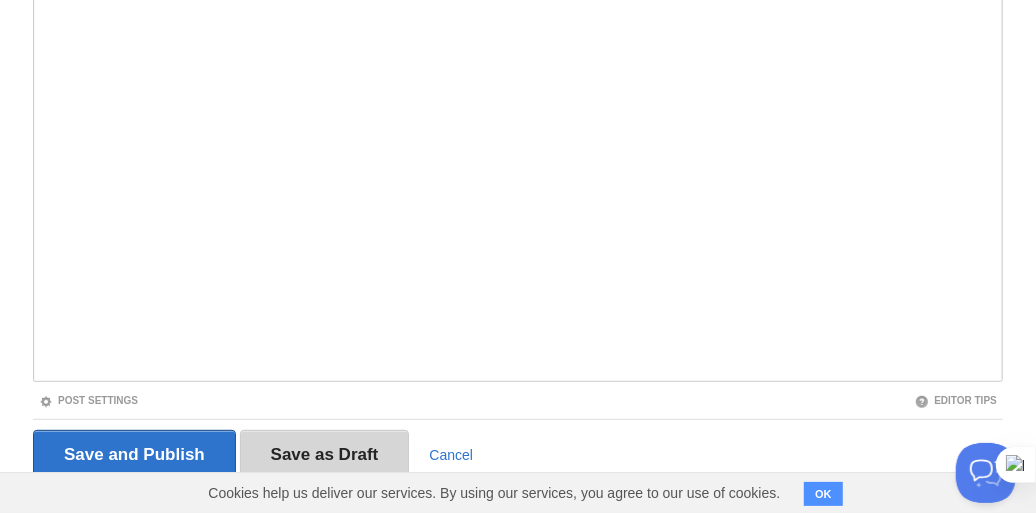 scroll, scrollTop: 75, scrollLeft: 0, axis: vertical 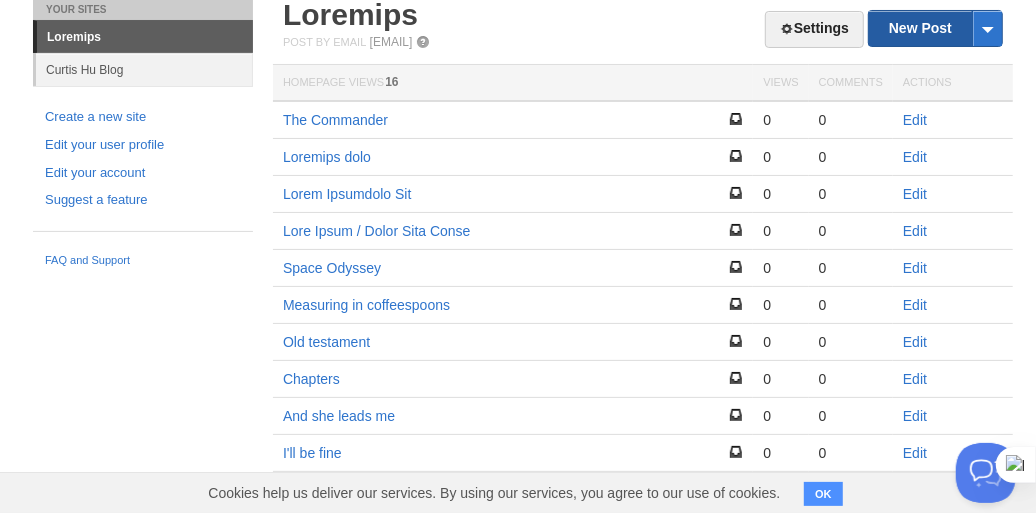 click on "New Post" at bounding box center [935, 28] 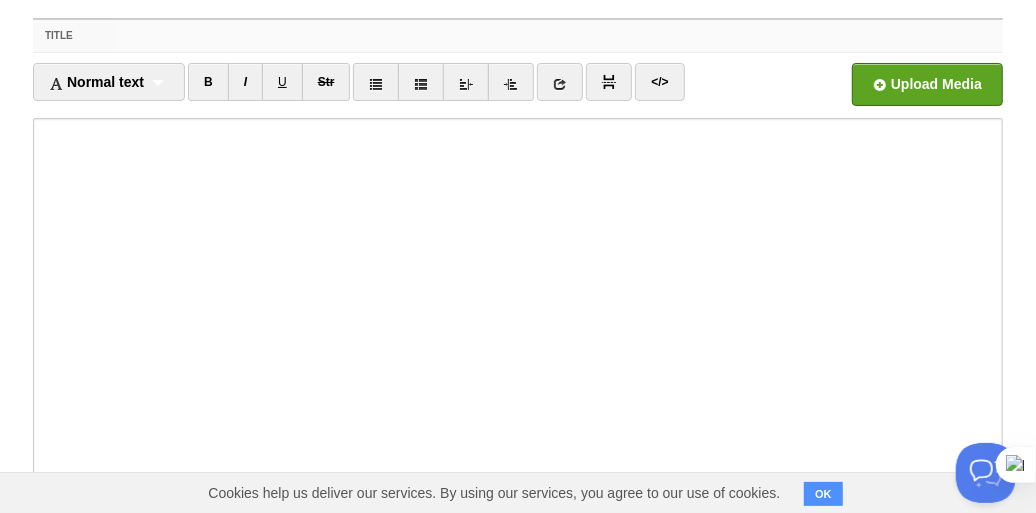 scroll, scrollTop: 0, scrollLeft: 0, axis: both 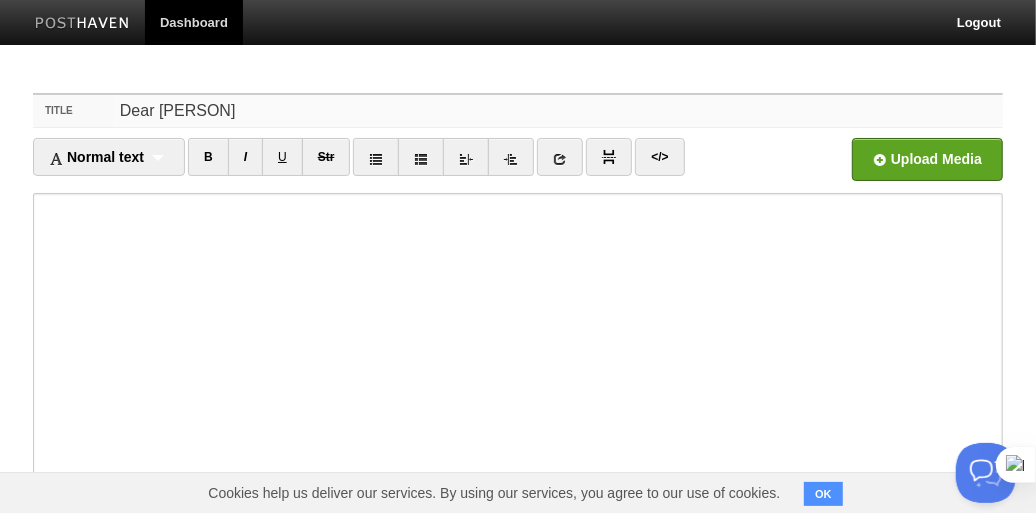 type on "Lore Ipsum" 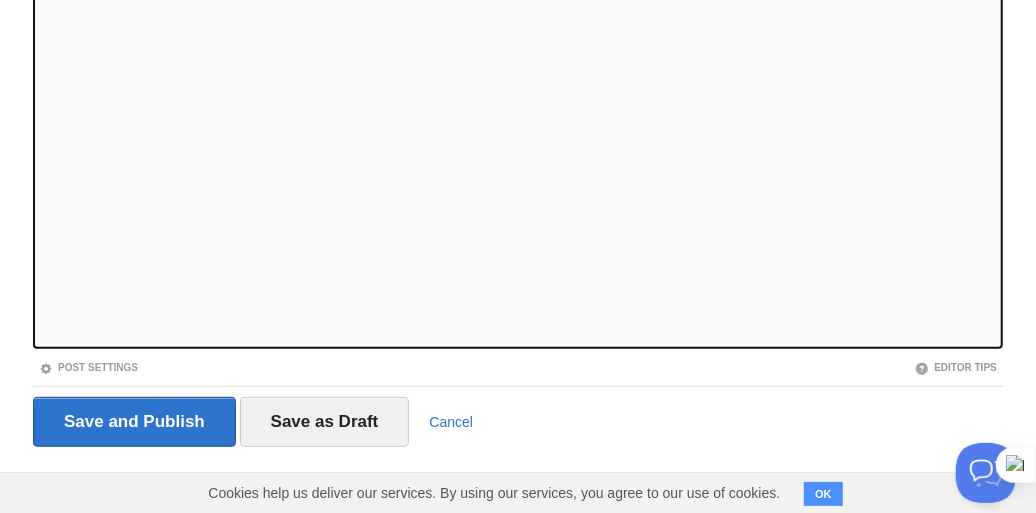 scroll, scrollTop: 332, scrollLeft: 0, axis: vertical 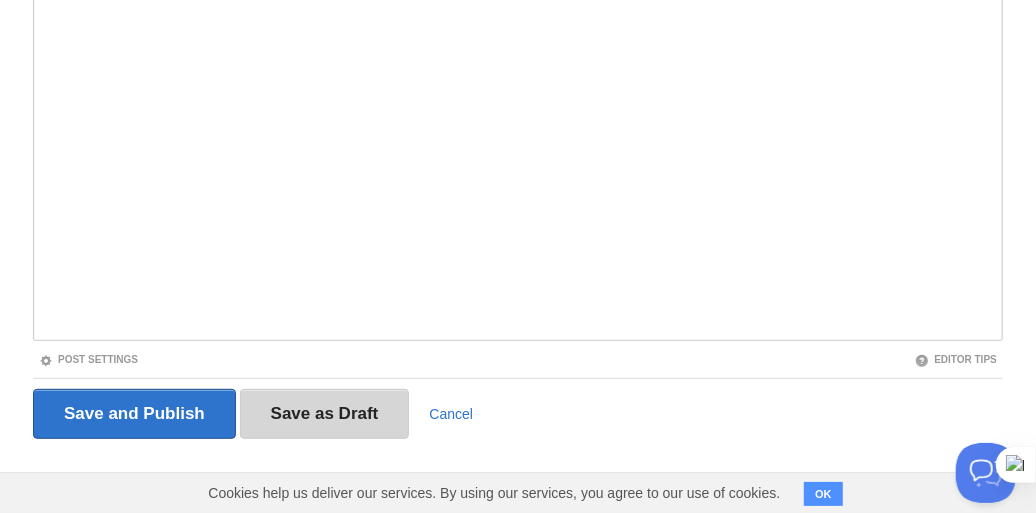 click on "Save as Draft" at bounding box center (325, 414) 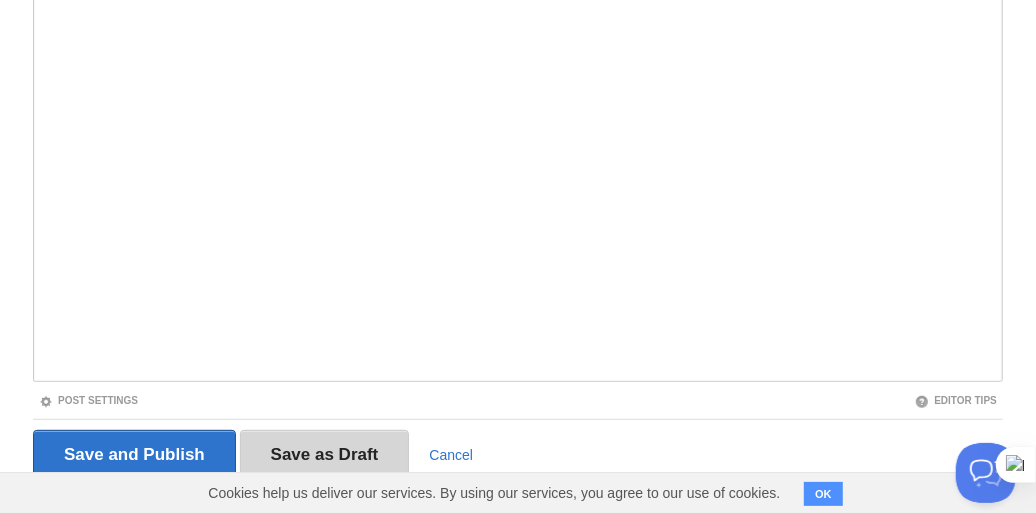 scroll, scrollTop: 75, scrollLeft: 0, axis: vertical 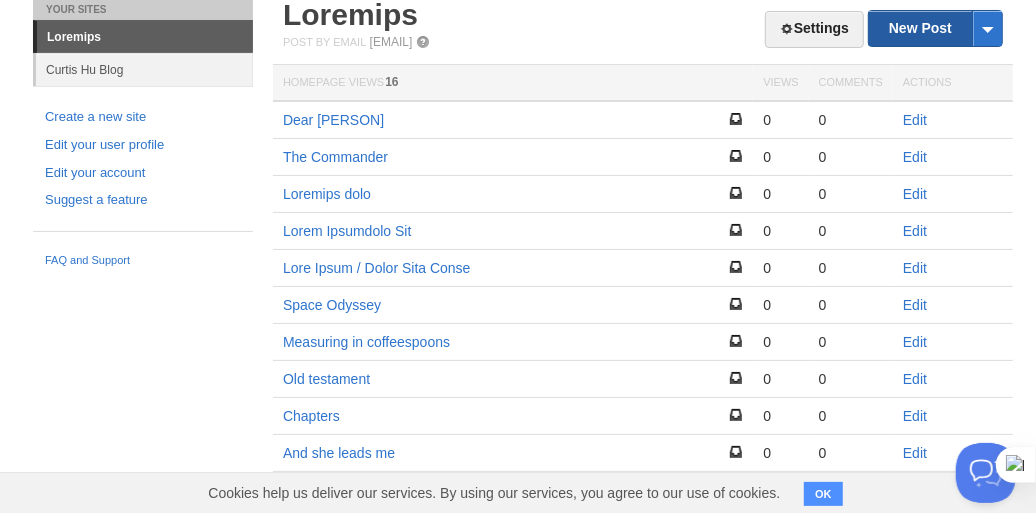 click on "New Post" at bounding box center (935, 28) 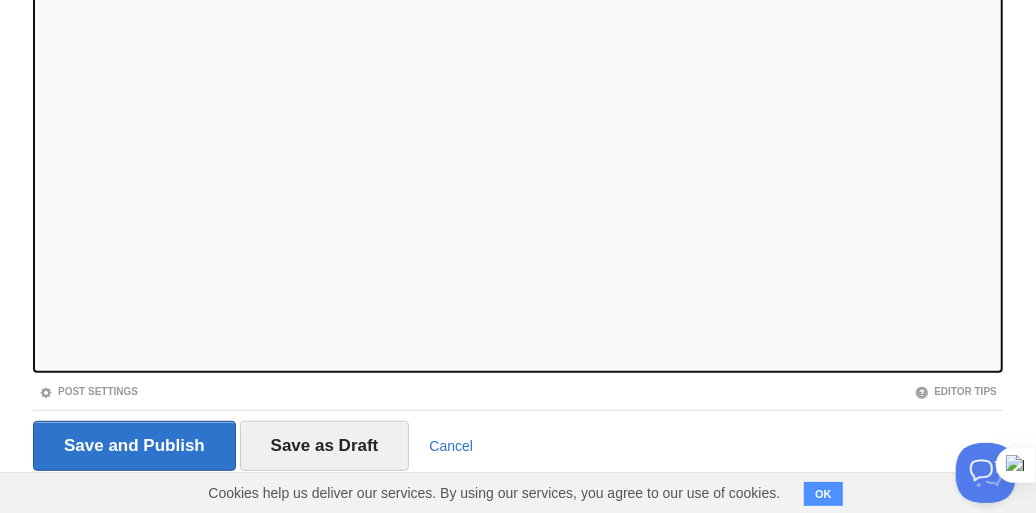 scroll, scrollTop: 332, scrollLeft: 0, axis: vertical 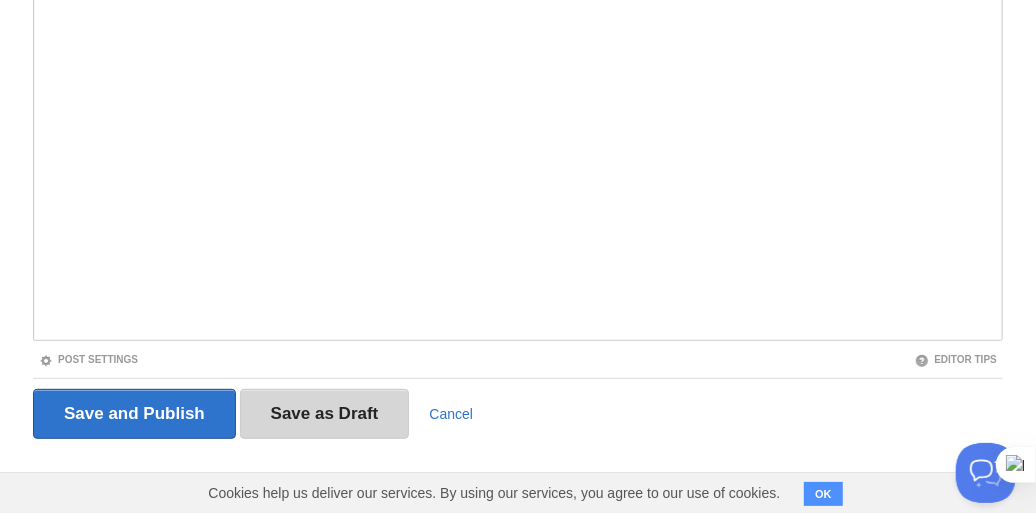 click on "Save as Draft" at bounding box center [325, 414] 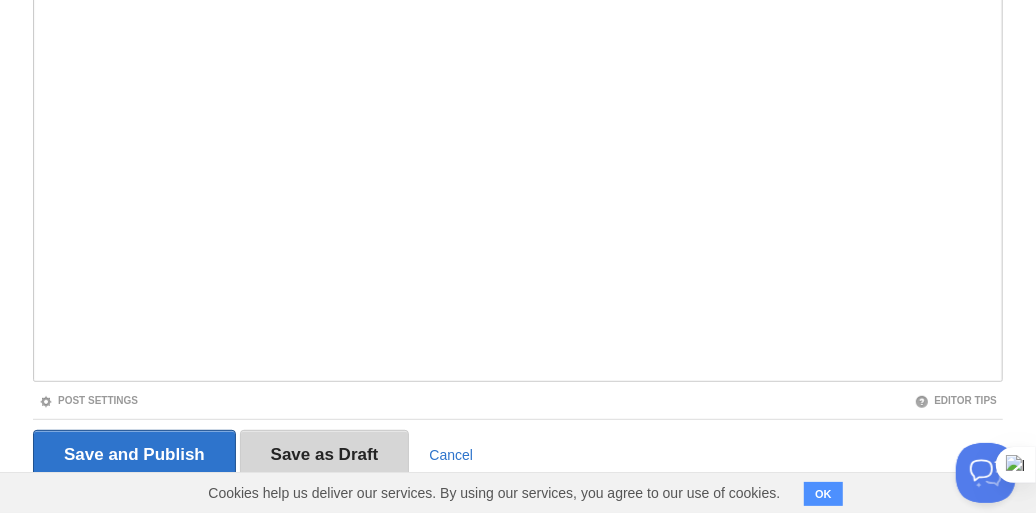 scroll, scrollTop: 75, scrollLeft: 0, axis: vertical 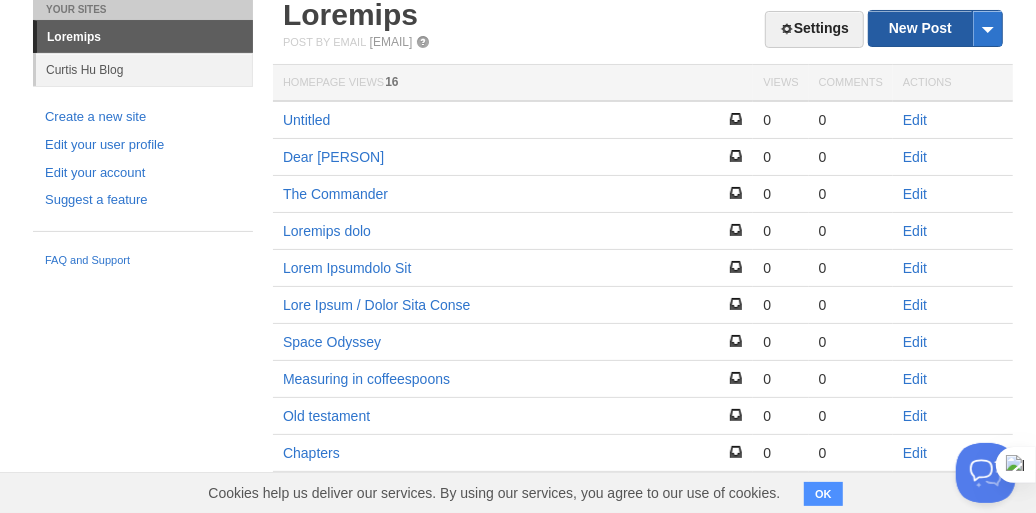 click on "New Post" at bounding box center [935, 28] 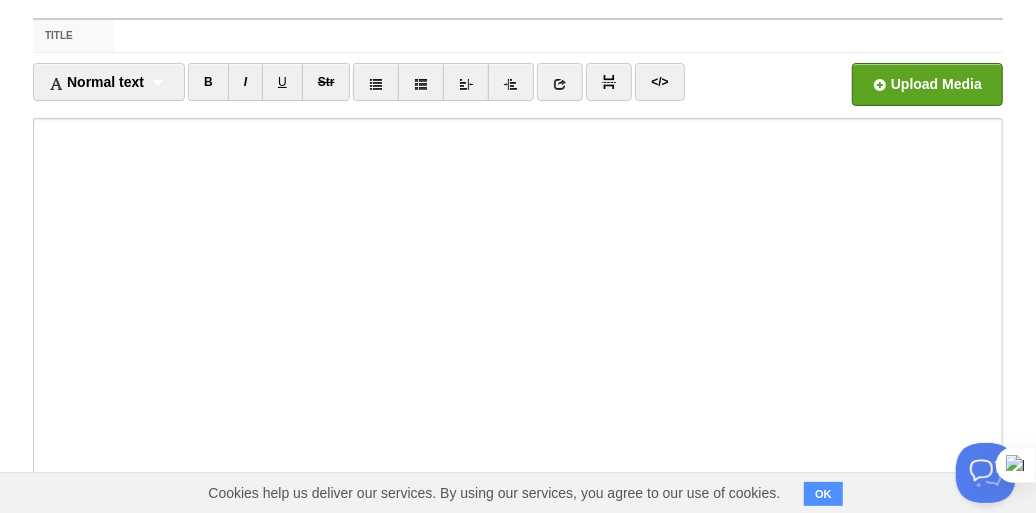 scroll, scrollTop: 0, scrollLeft: 0, axis: both 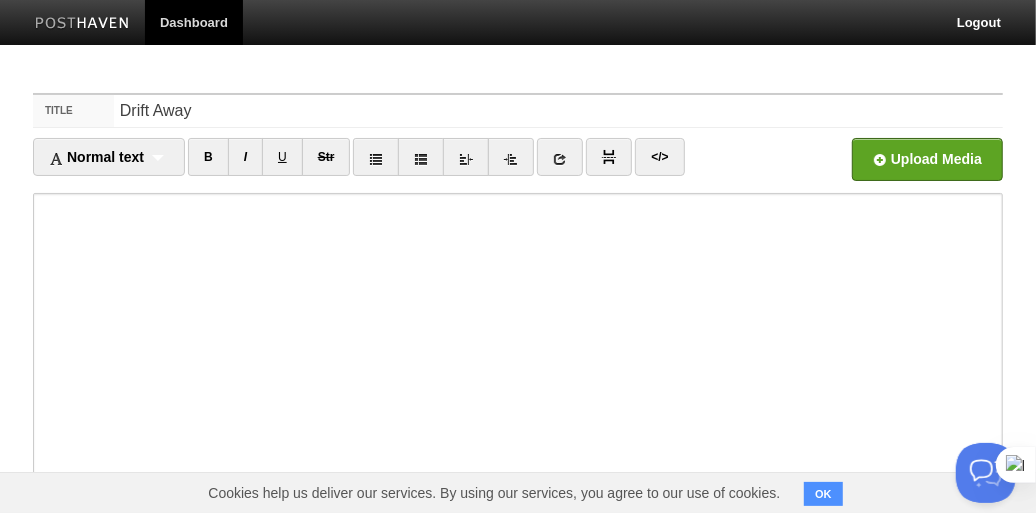 type on "Lorem Ipsu" 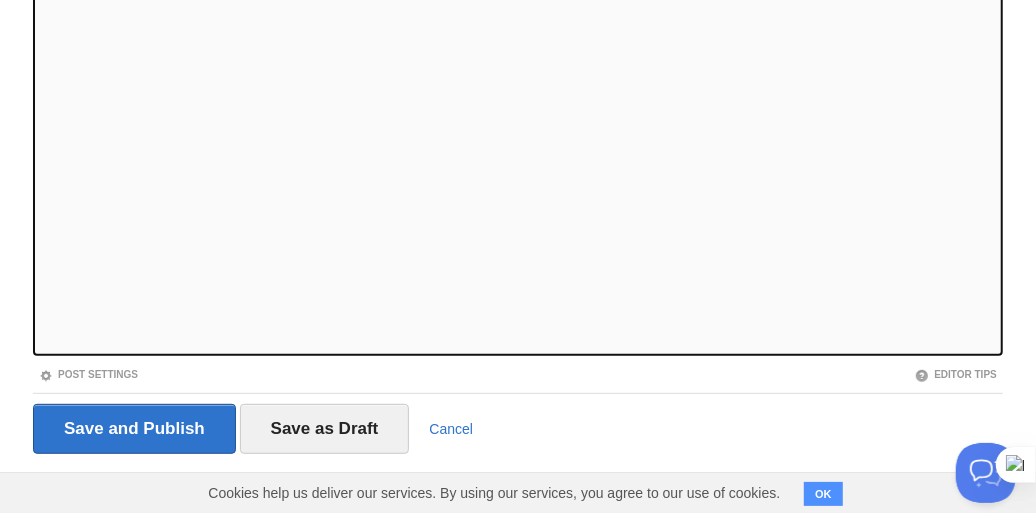 scroll, scrollTop: 332, scrollLeft: 0, axis: vertical 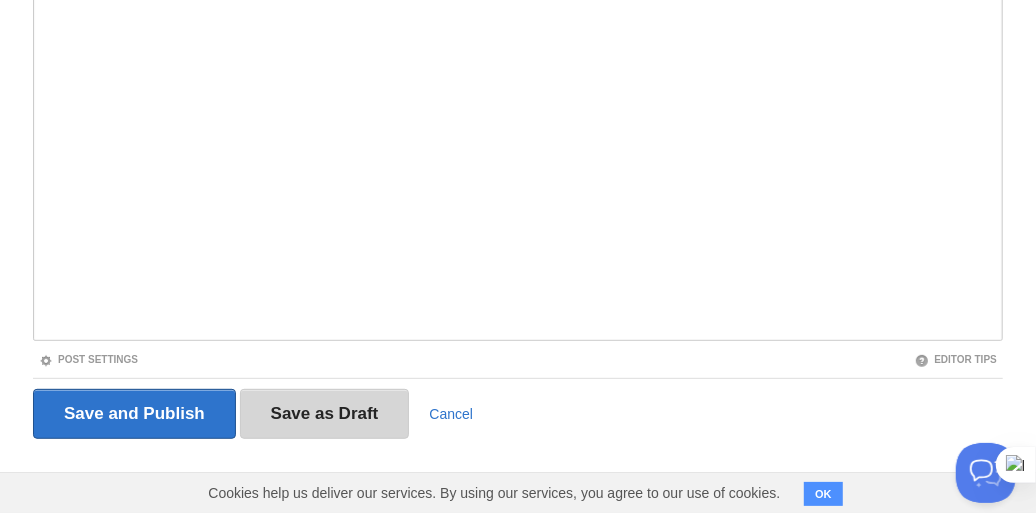 click on "Save as Draft" at bounding box center [325, 414] 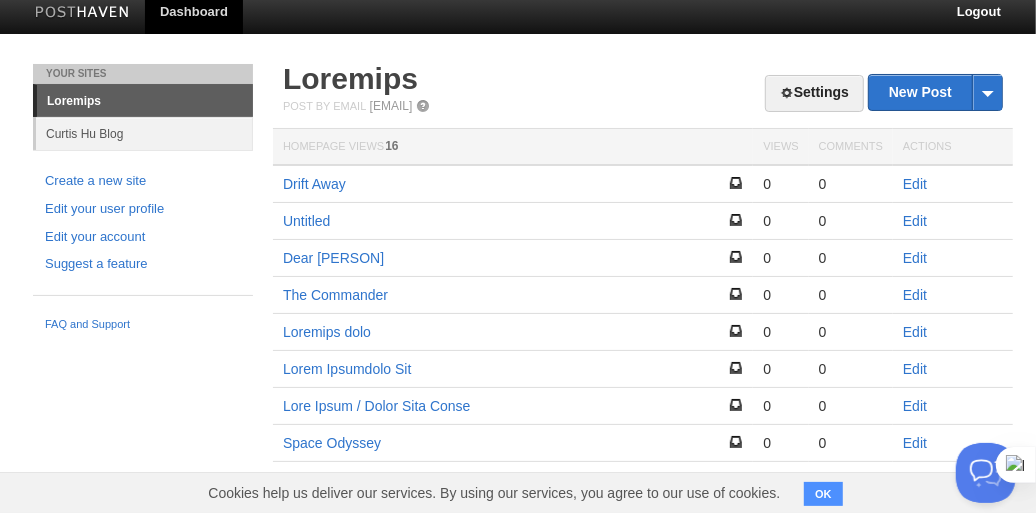 scroll, scrollTop: 0, scrollLeft: 0, axis: both 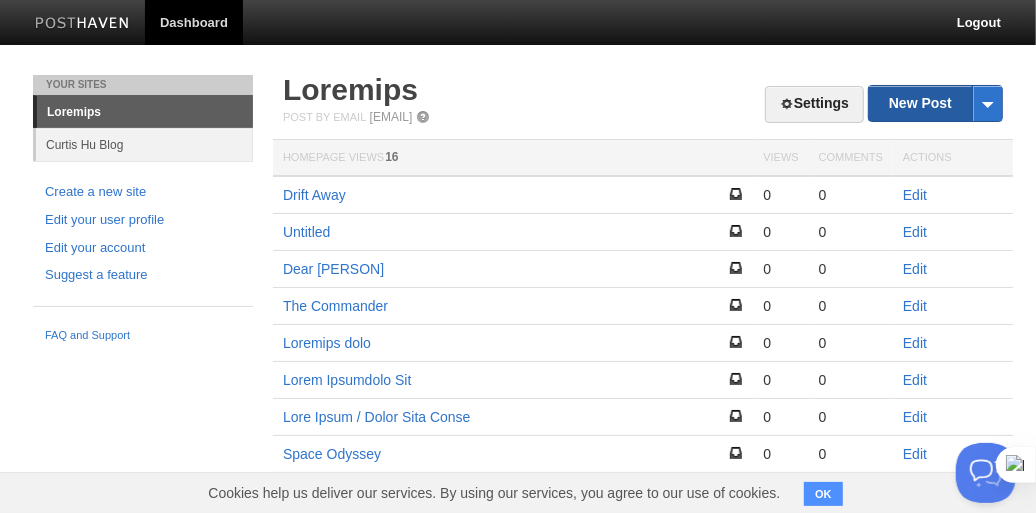 click on "New Post" at bounding box center [935, 103] 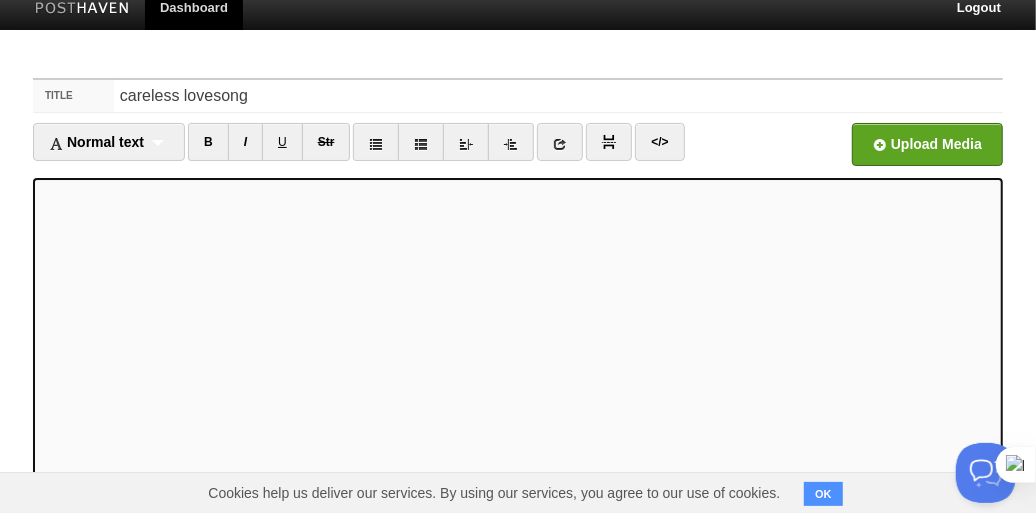 scroll, scrollTop: 0, scrollLeft: 0, axis: both 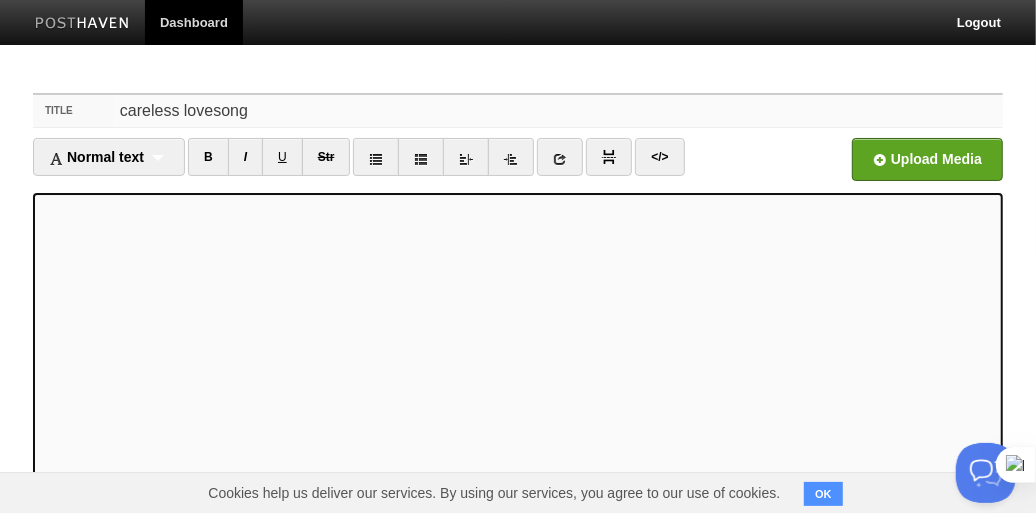 click on "careless lovesong" at bounding box center (558, 111) 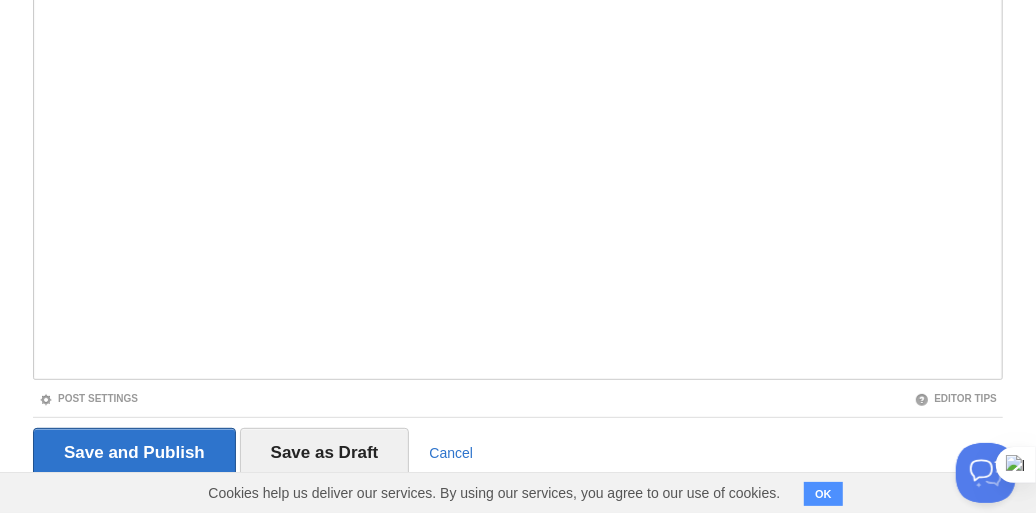 scroll, scrollTop: 332, scrollLeft: 0, axis: vertical 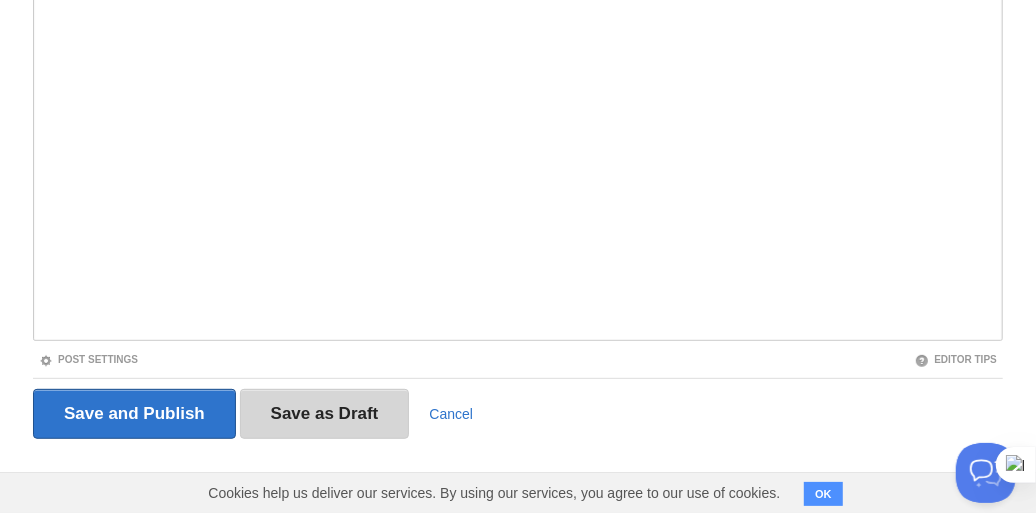 type on "loremips dolorsit -> ame con adipi el?" 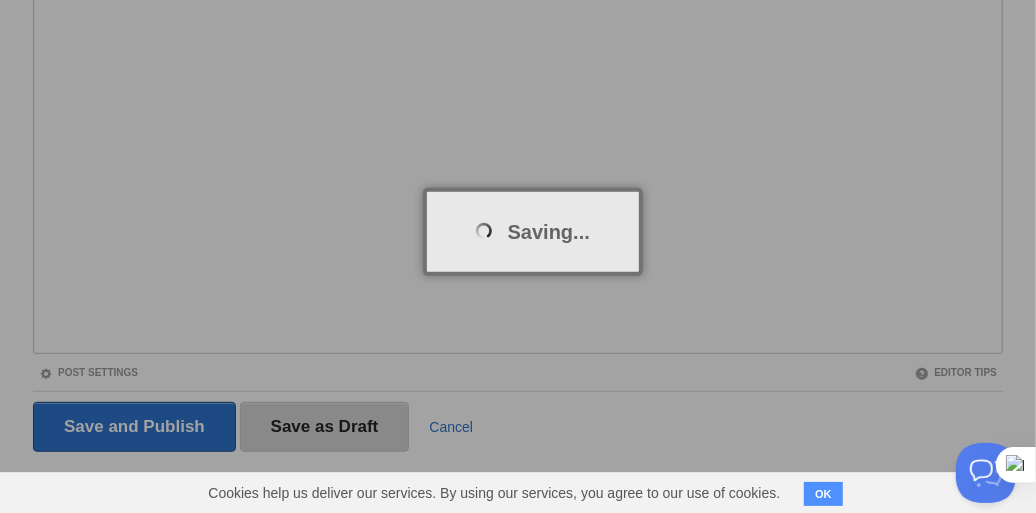 scroll, scrollTop: 75, scrollLeft: 0, axis: vertical 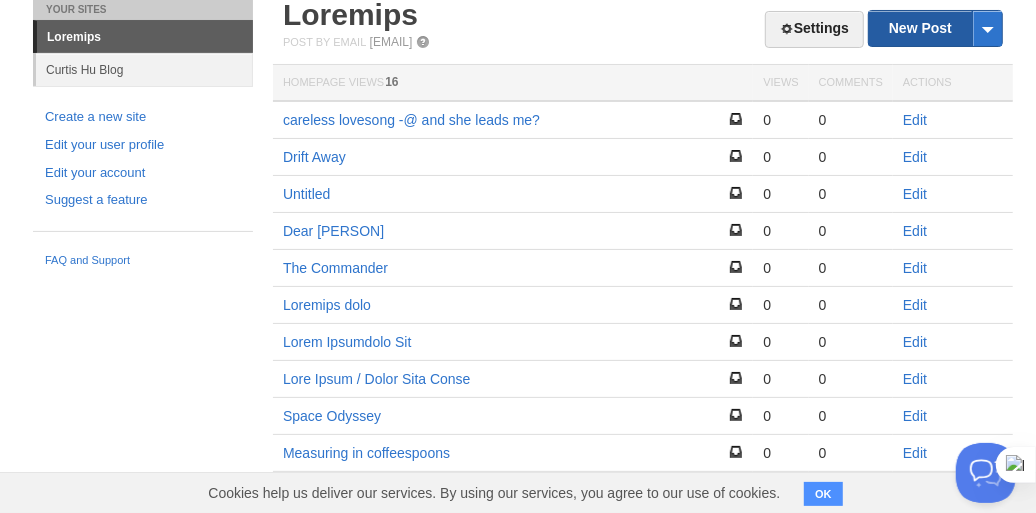 click on "New Post" at bounding box center (935, 28) 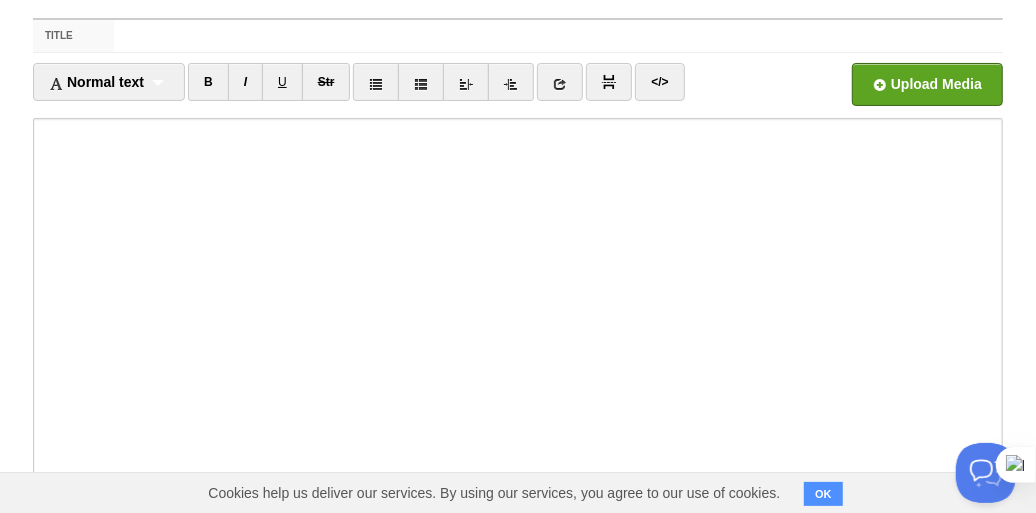 scroll, scrollTop: 0, scrollLeft: 0, axis: both 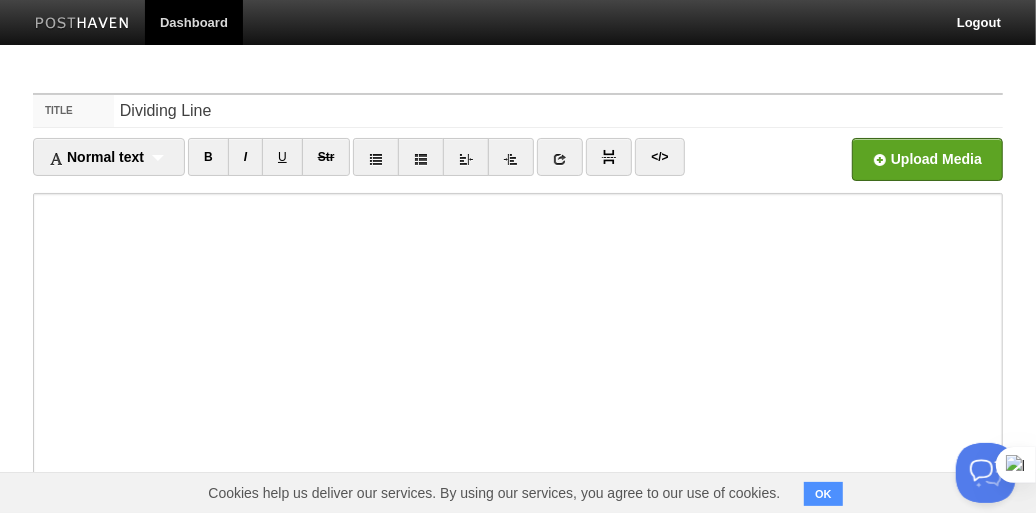 type on "Dividing Line" 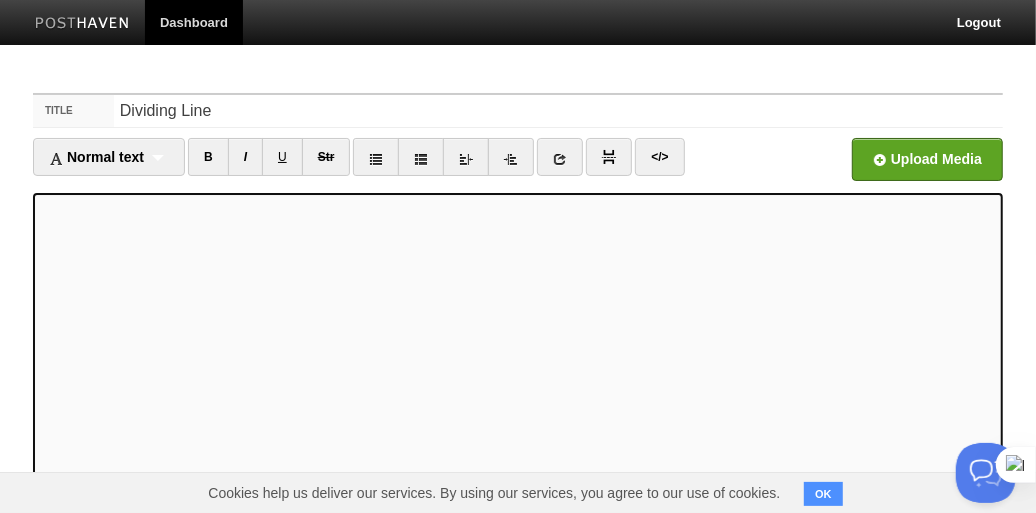 scroll, scrollTop: 332, scrollLeft: 0, axis: vertical 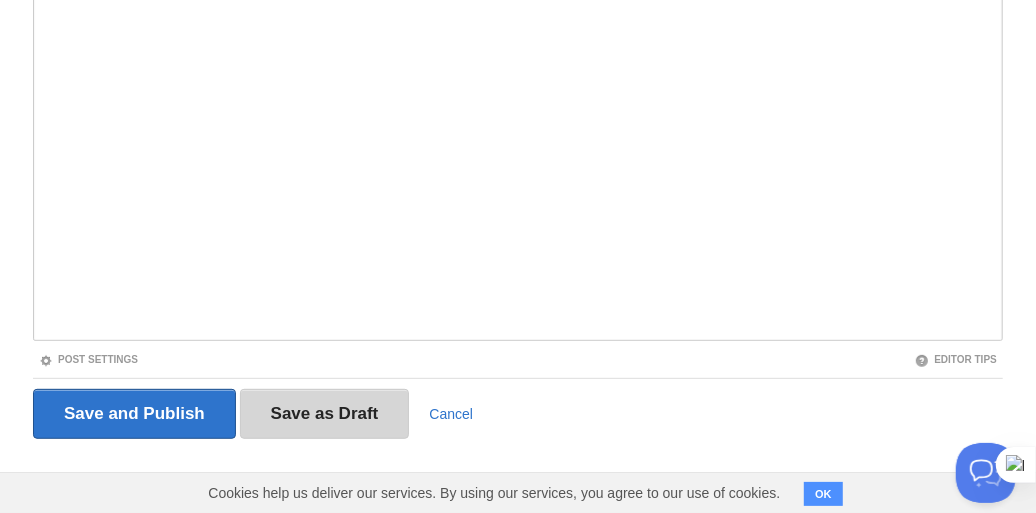 click on "Save as Draft" at bounding box center (325, 414) 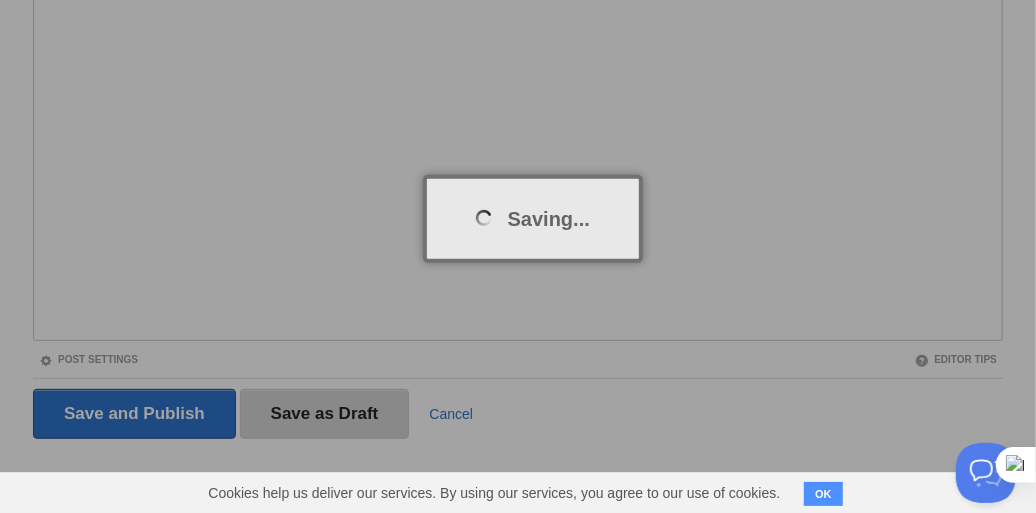 scroll, scrollTop: 75, scrollLeft: 0, axis: vertical 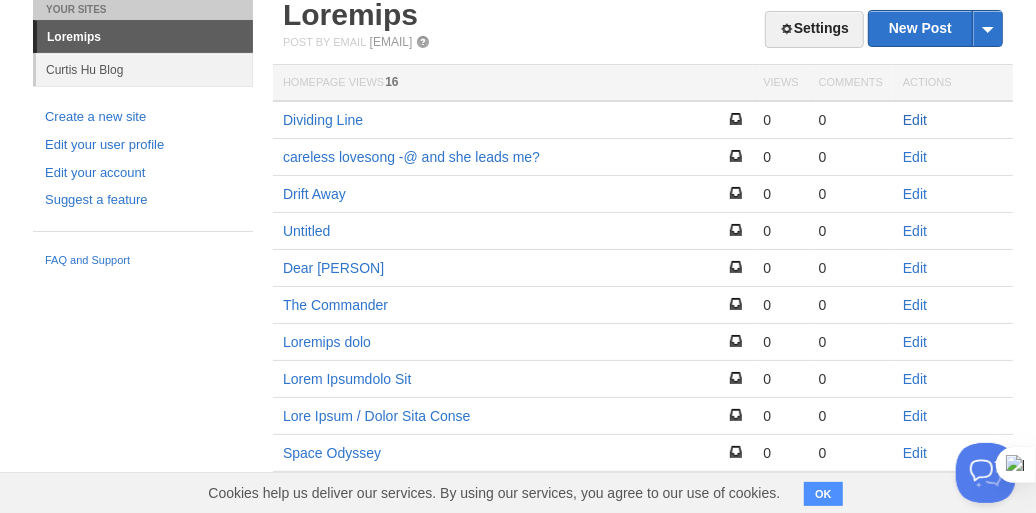 click on "Edit" at bounding box center [915, 120] 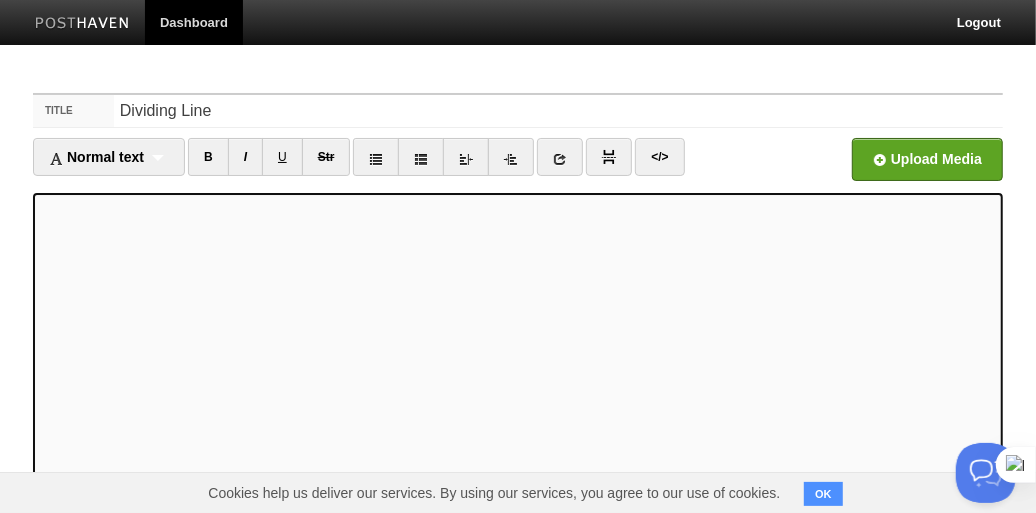 scroll, scrollTop: 100, scrollLeft: 0, axis: vertical 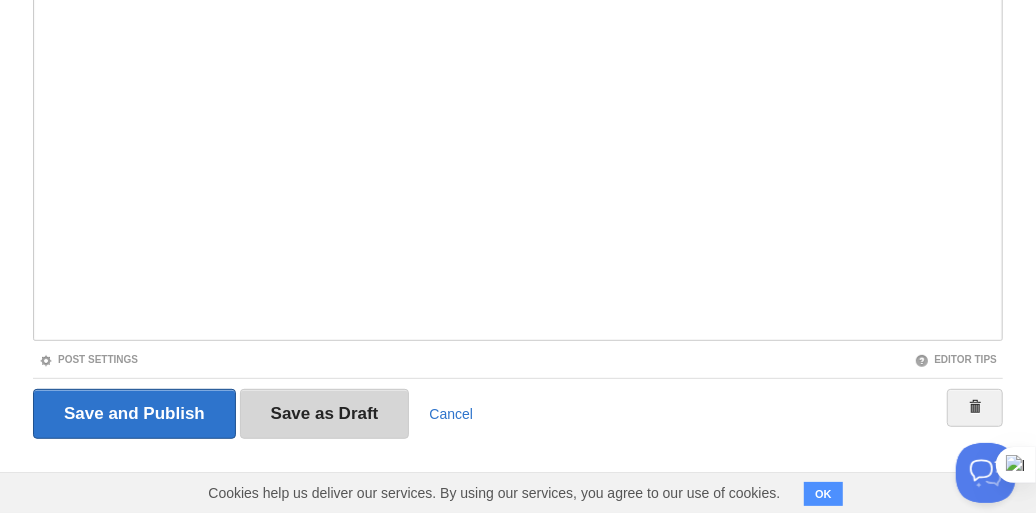 click on "Save as Draft" at bounding box center [325, 414] 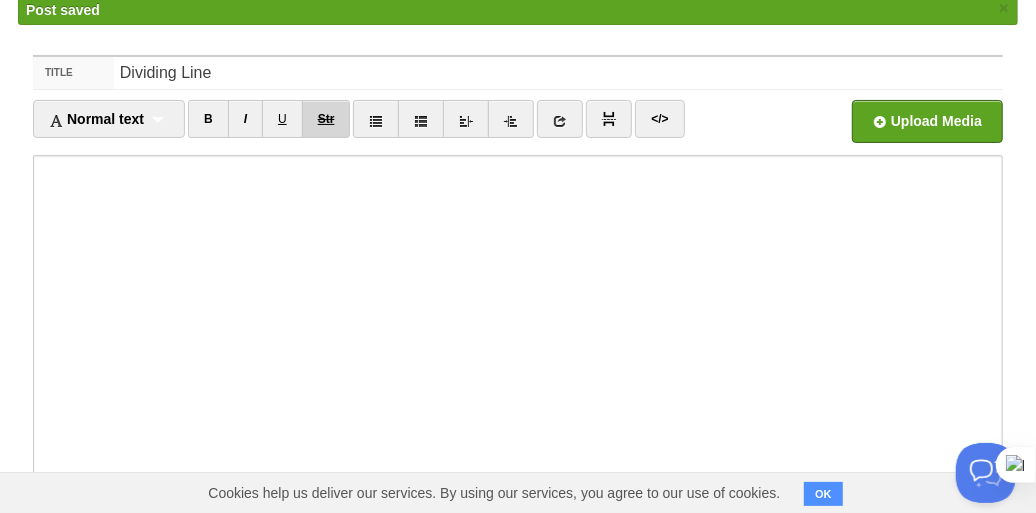 scroll, scrollTop: 75, scrollLeft: 0, axis: vertical 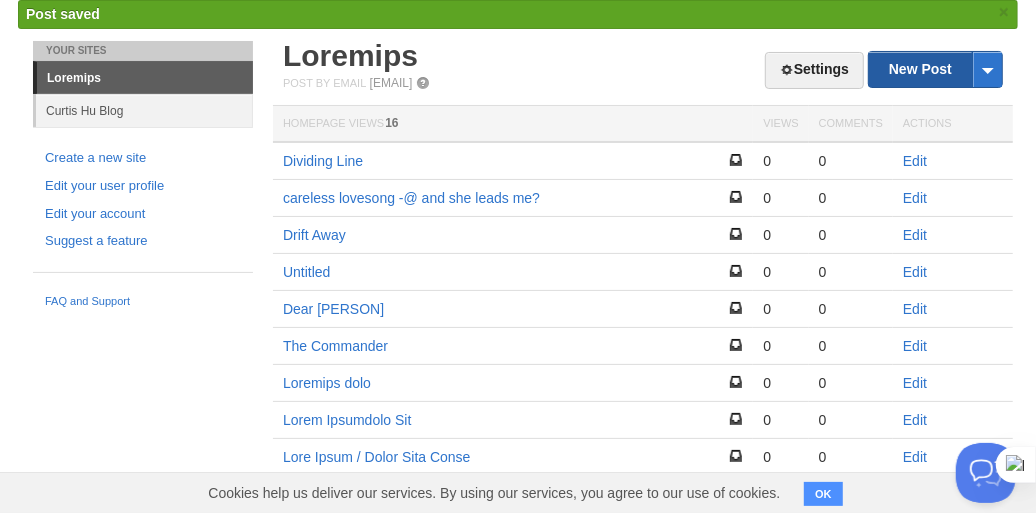 click on "New Post" at bounding box center [935, 69] 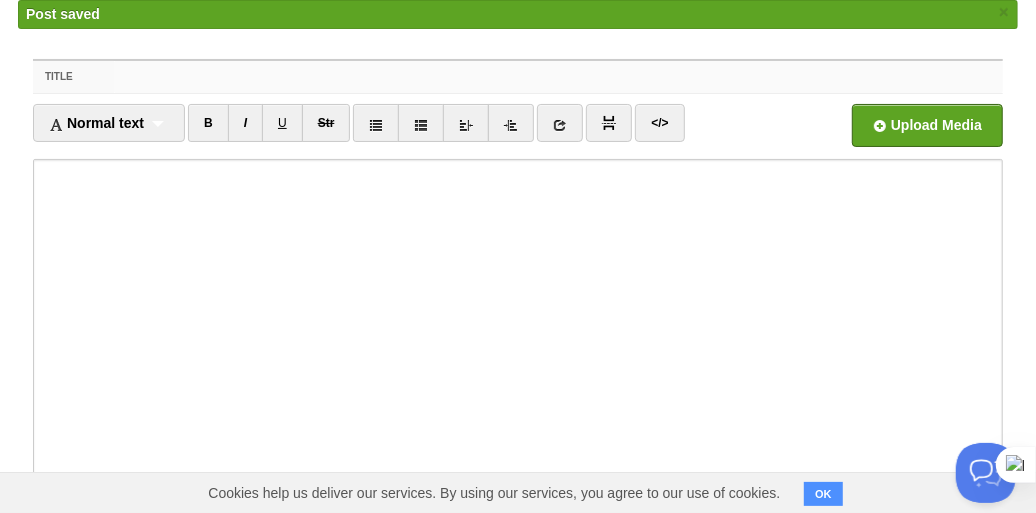 scroll, scrollTop: 0, scrollLeft: 0, axis: both 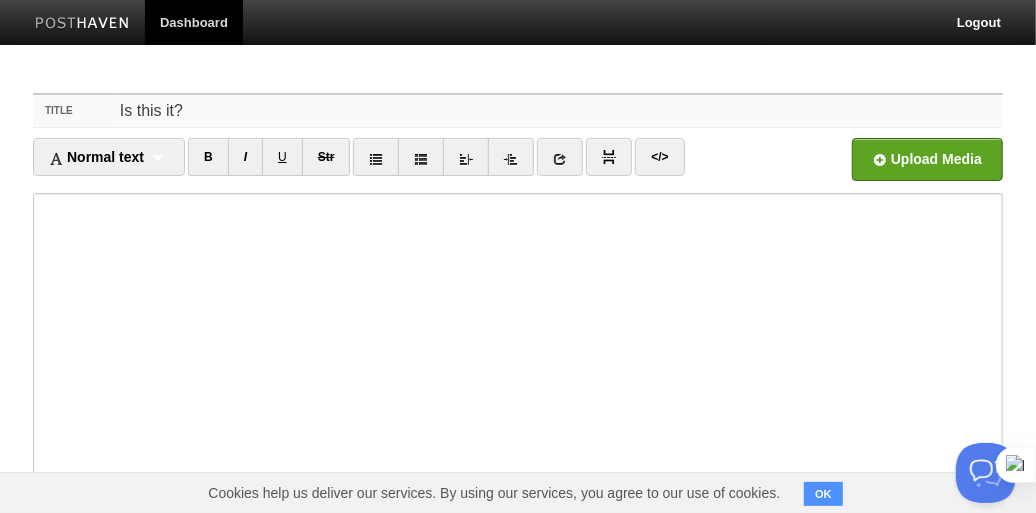 type on "Lo ipsu do?" 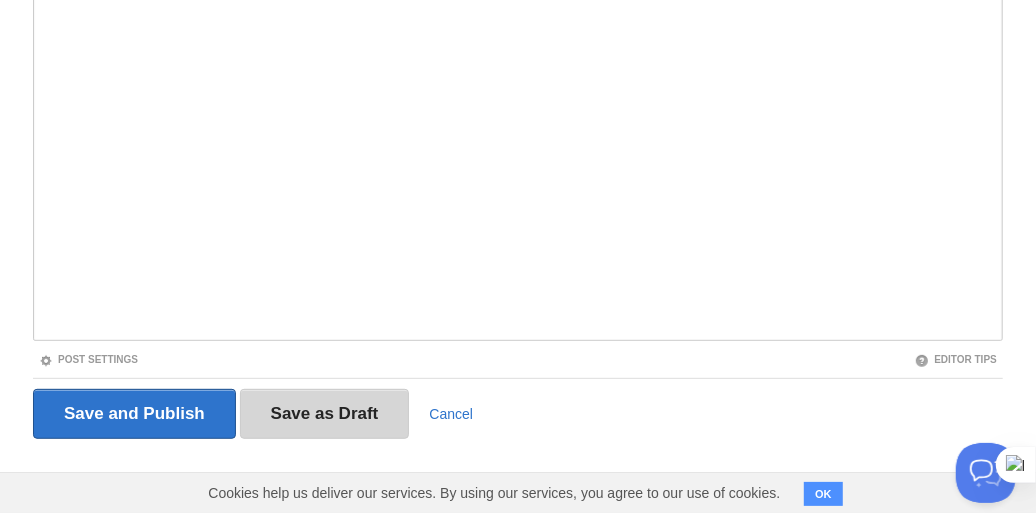 click on "Save as Draft" at bounding box center (325, 414) 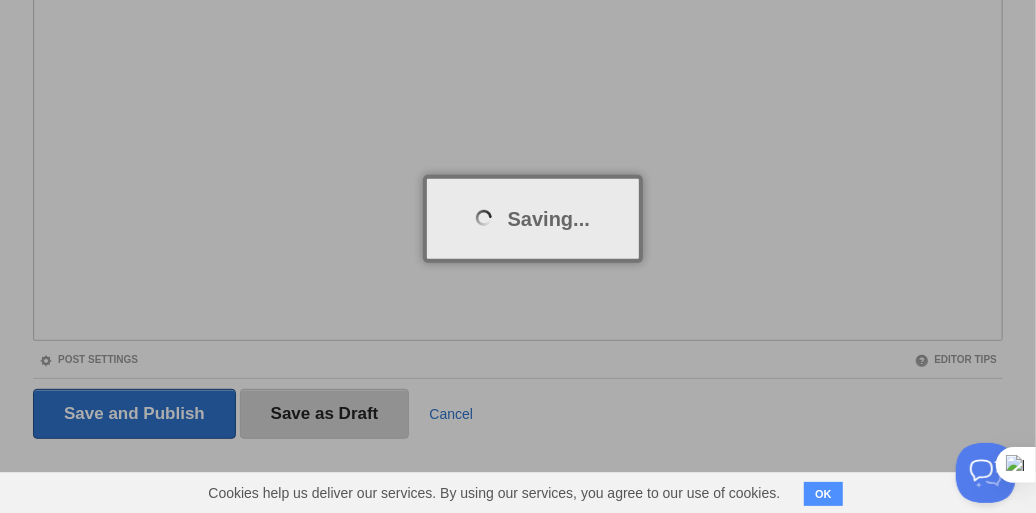 scroll, scrollTop: 75, scrollLeft: 0, axis: vertical 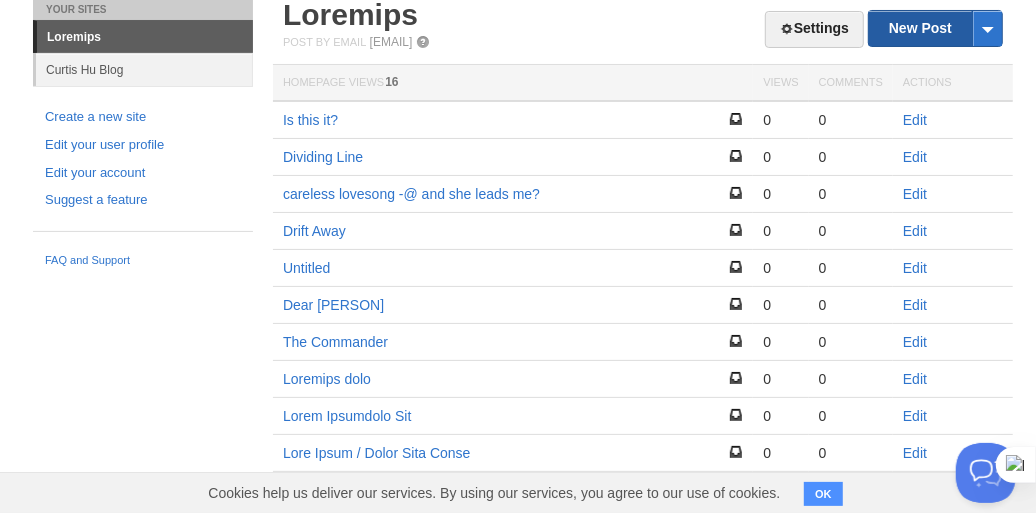 click on "New Post" at bounding box center [935, 28] 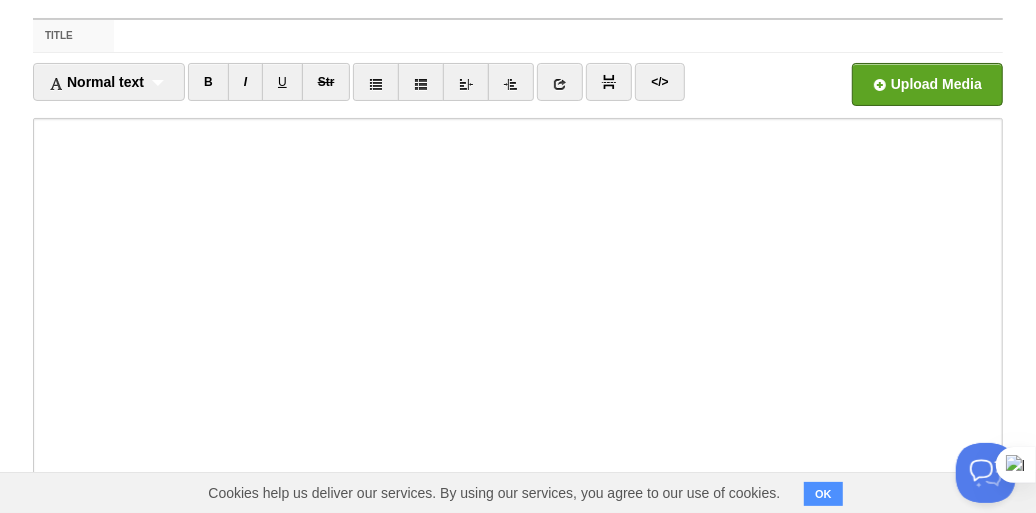 scroll, scrollTop: 0, scrollLeft: 0, axis: both 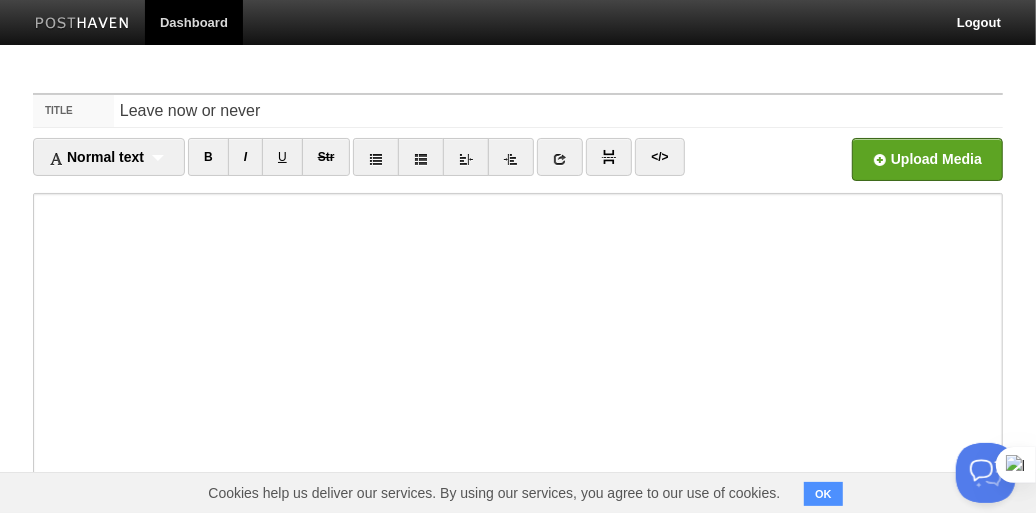 type on "Lorem ips do sitam" 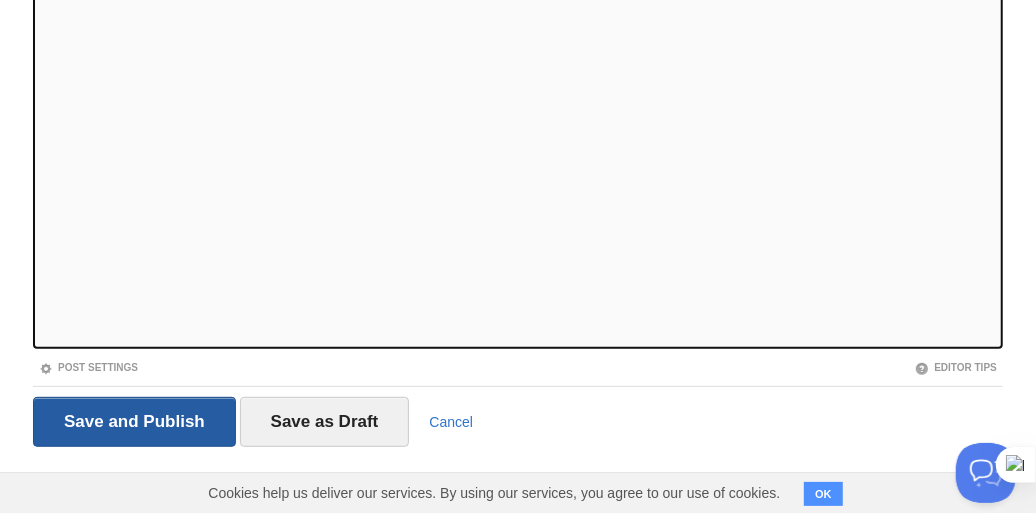 scroll, scrollTop: 332, scrollLeft: 0, axis: vertical 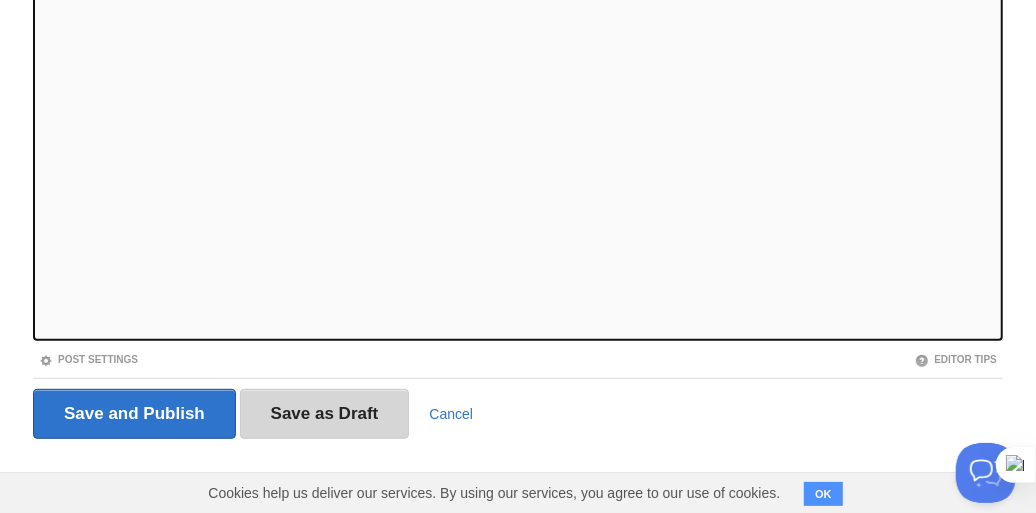 click on "Save as Draft" at bounding box center (325, 414) 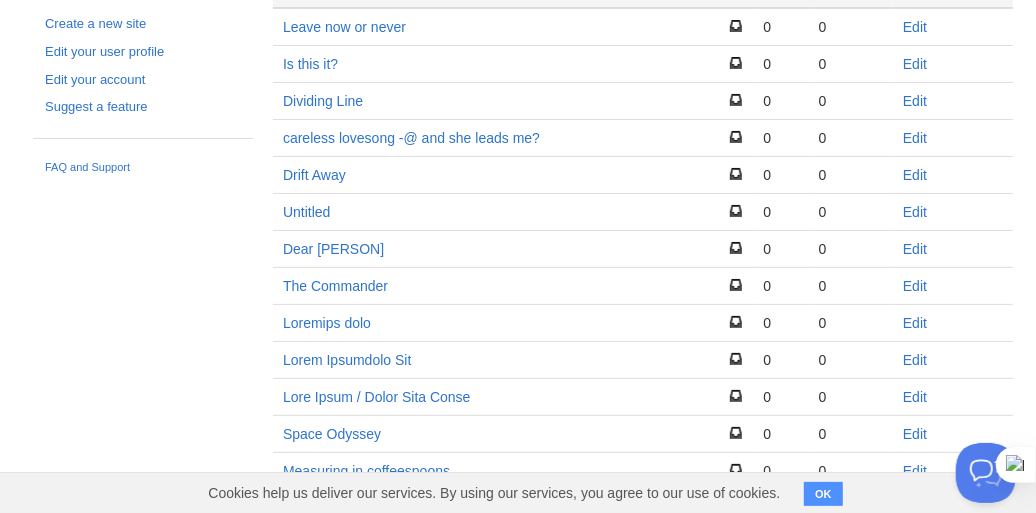 scroll, scrollTop: 175, scrollLeft: 0, axis: vertical 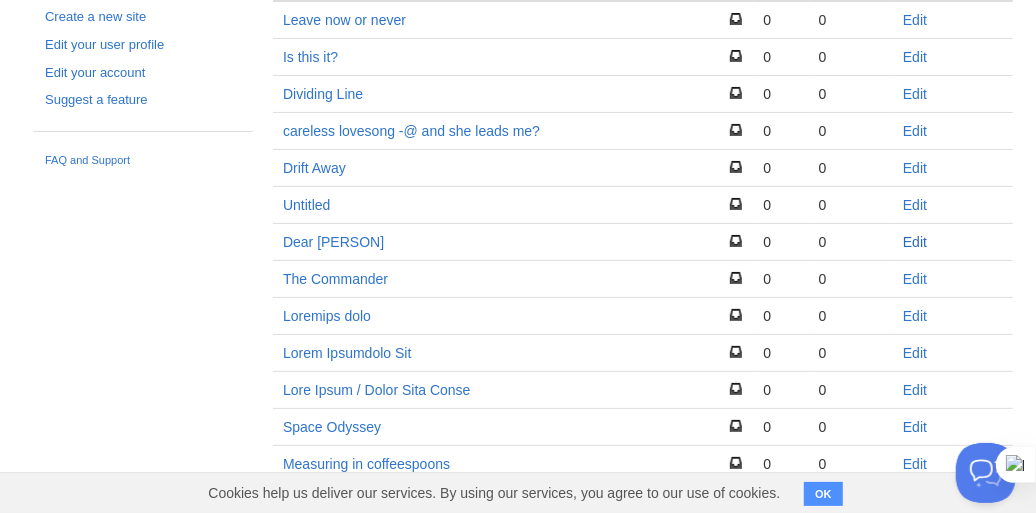 click on "Edit" at bounding box center (915, 242) 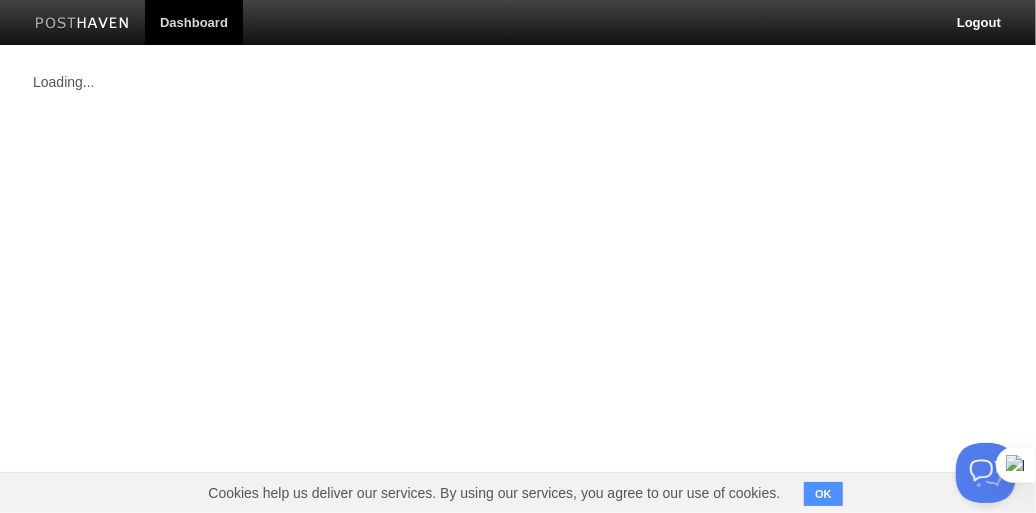 scroll, scrollTop: 0, scrollLeft: 0, axis: both 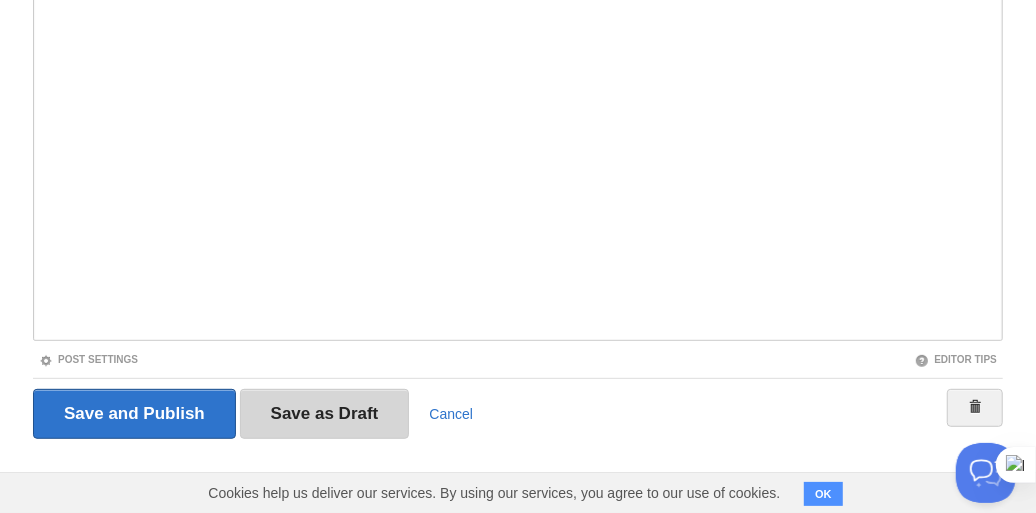 click on "Save as Draft" at bounding box center [325, 414] 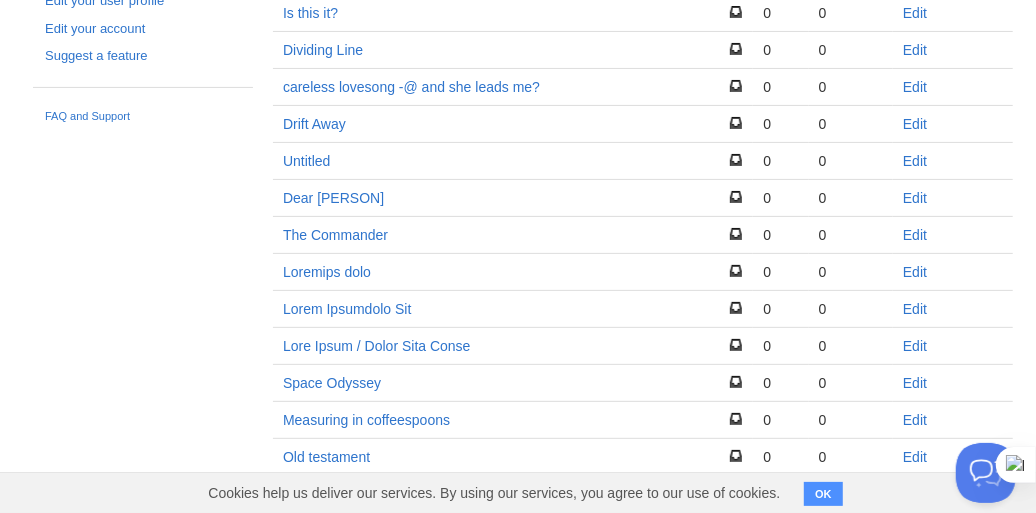 scroll, scrollTop: 0, scrollLeft: 0, axis: both 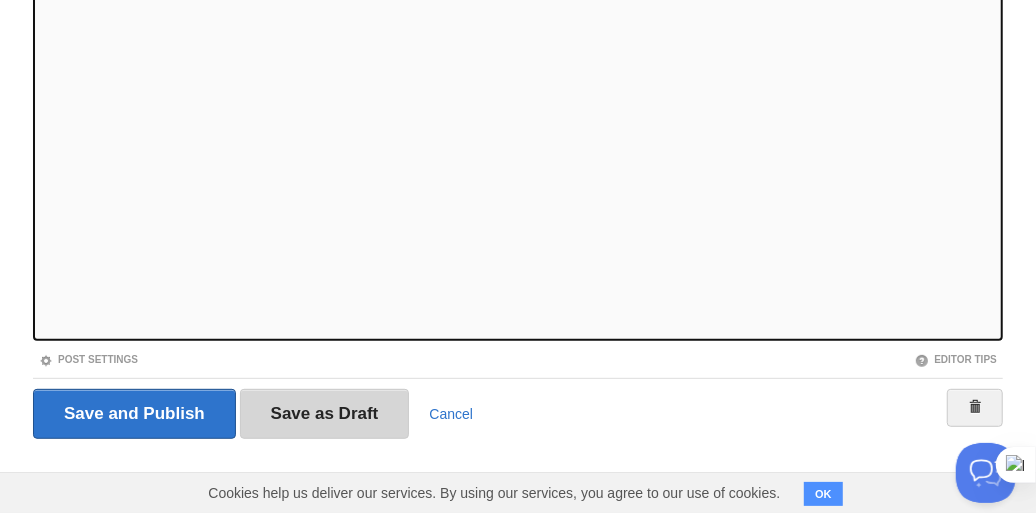 click on "Save as Draft" at bounding box center [325, 414] 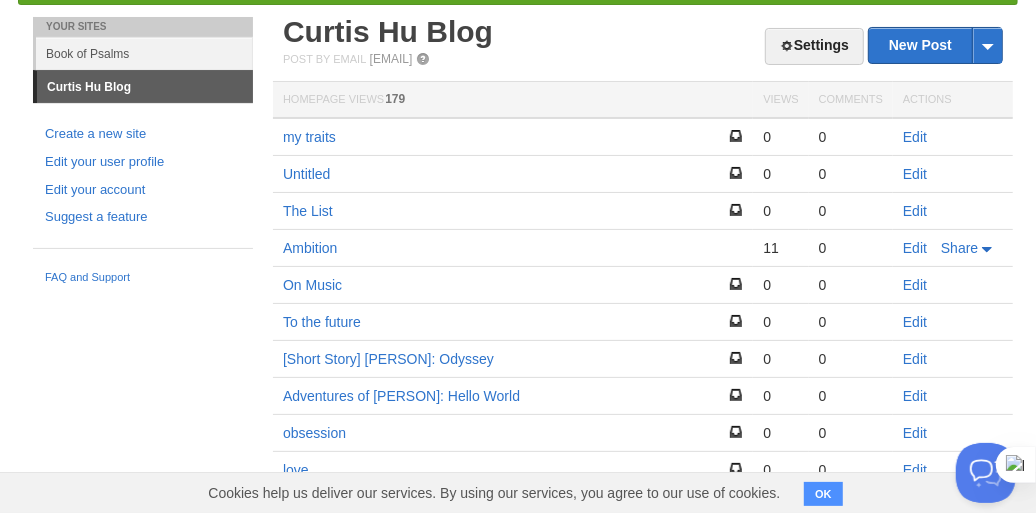 scroll, scrollTop: 300, scrollLeft: 0, axis: vertical 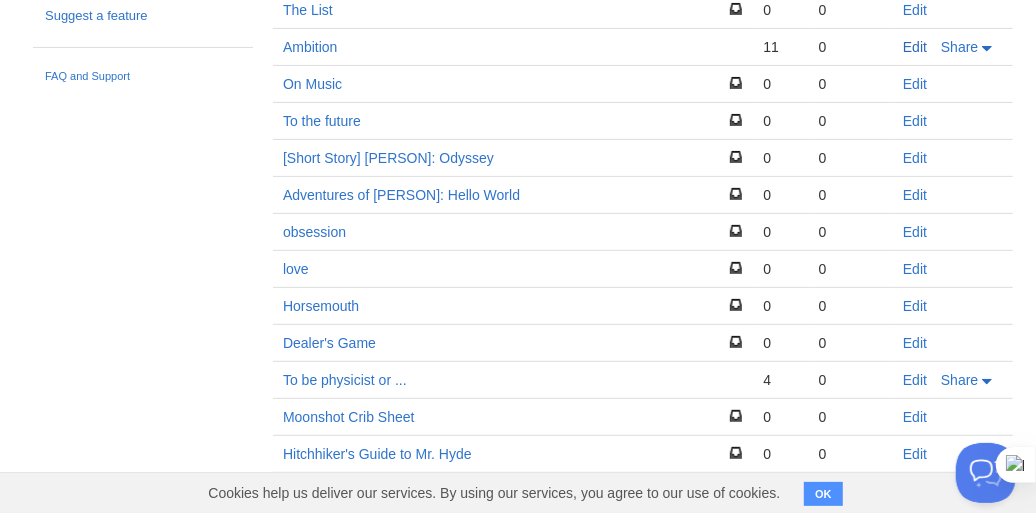 click on "Edit" at bounding box center (915, 47) 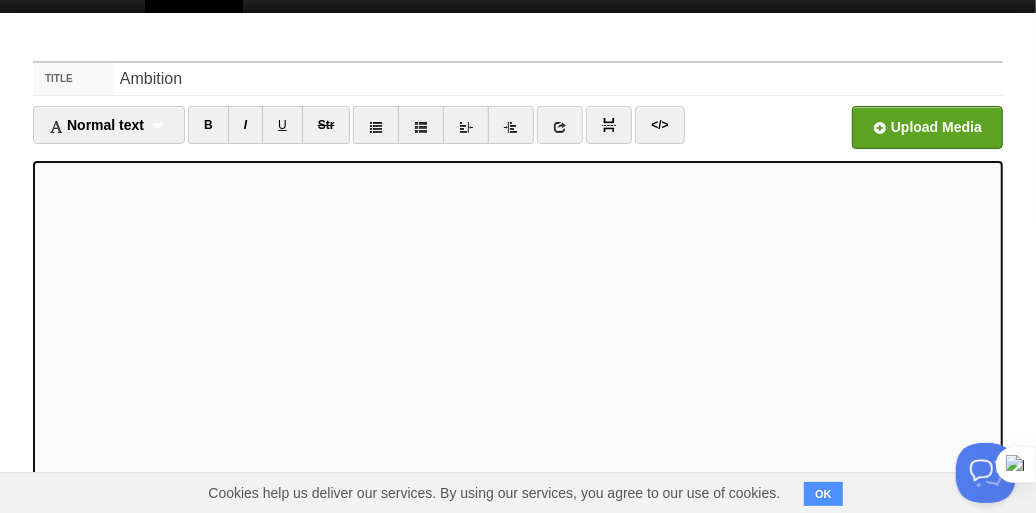 scroll, scrollTop: 0, scrollLeft: 0, axis: both 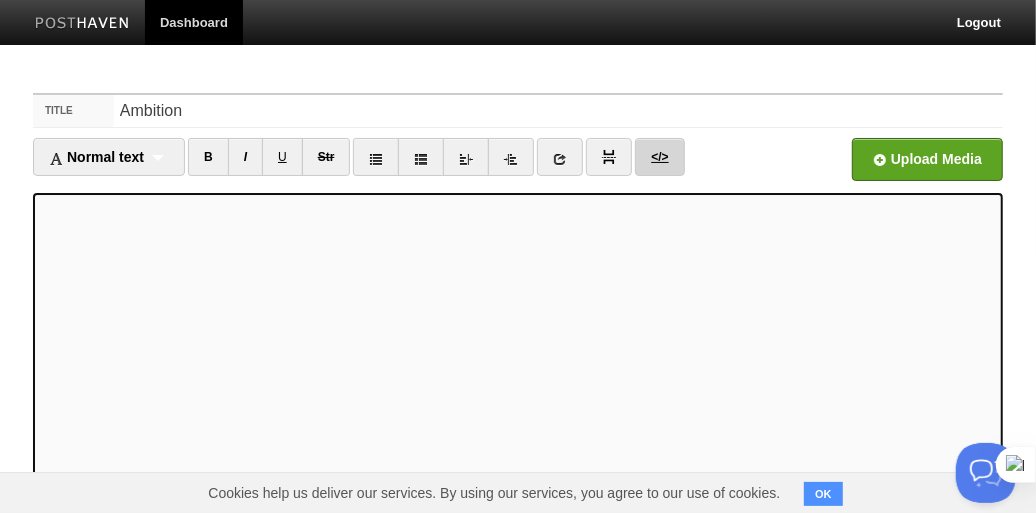 click on "</>" at bounding box center [208, 157] 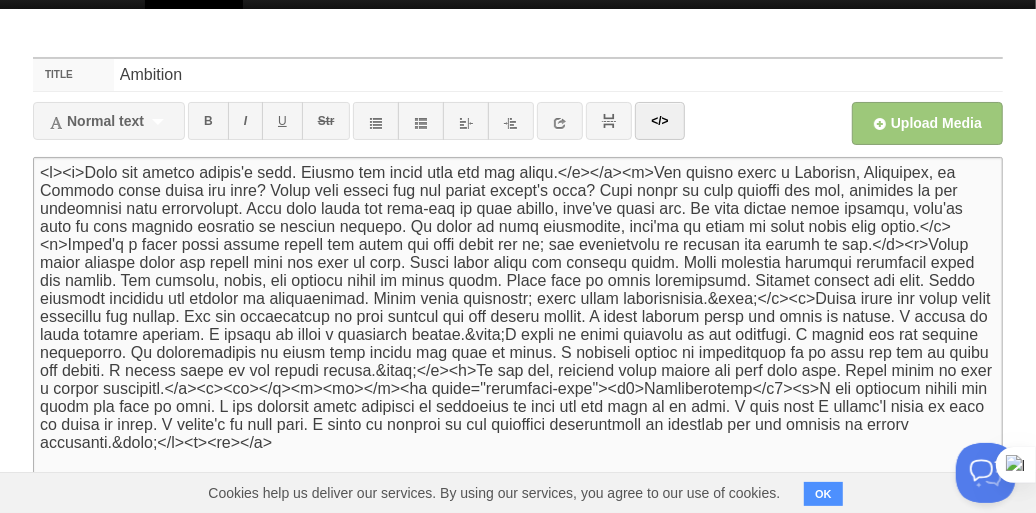 scroll, scrollTop: 0, scrollLeft: 0, axis: both 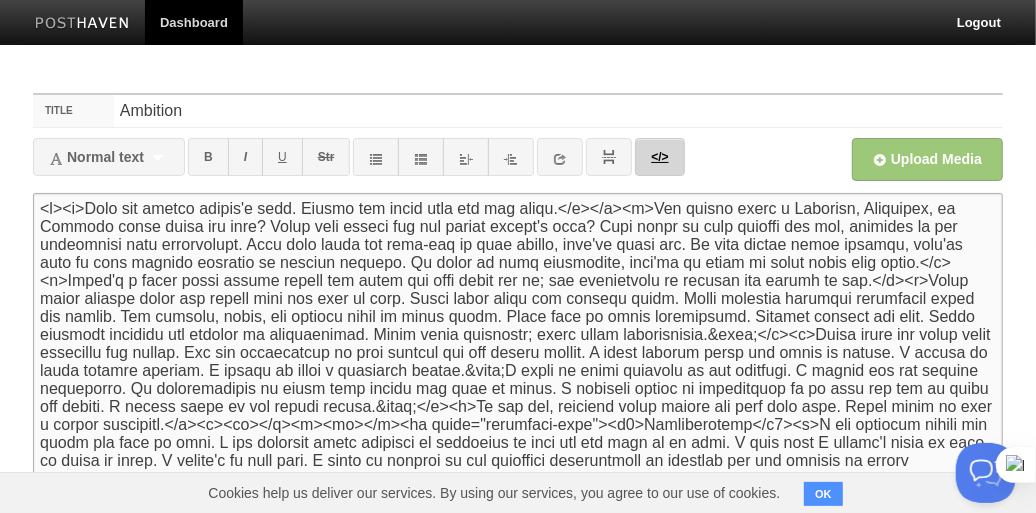 click on "</>" at bounding box center [659, 157] 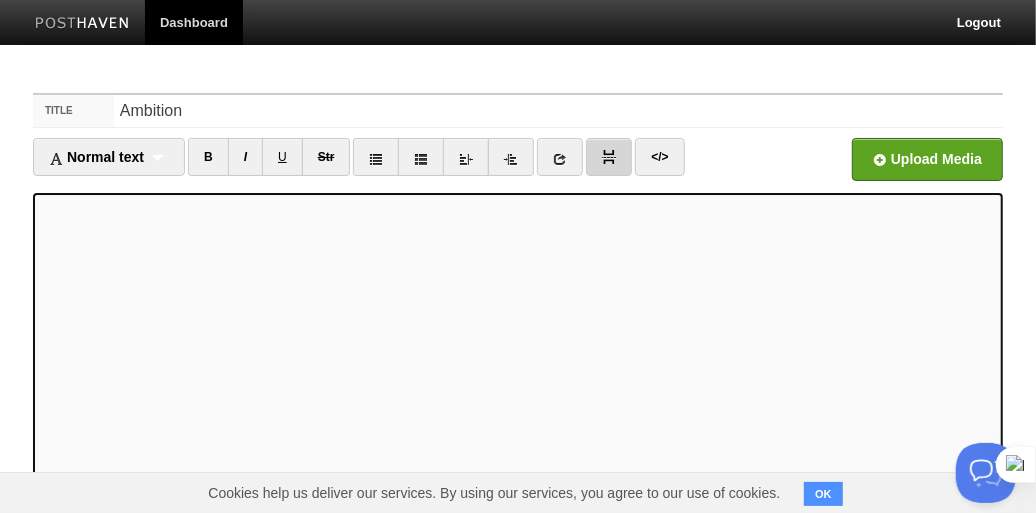 click at bounding box center [208, 157] 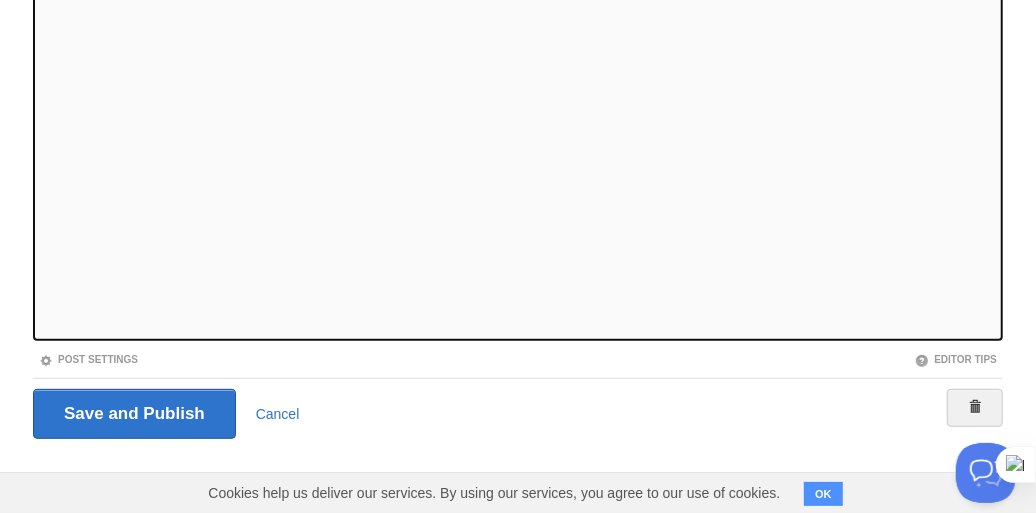 scroll, scrollTop: 32, scrollLeft: 0, axis: vertical 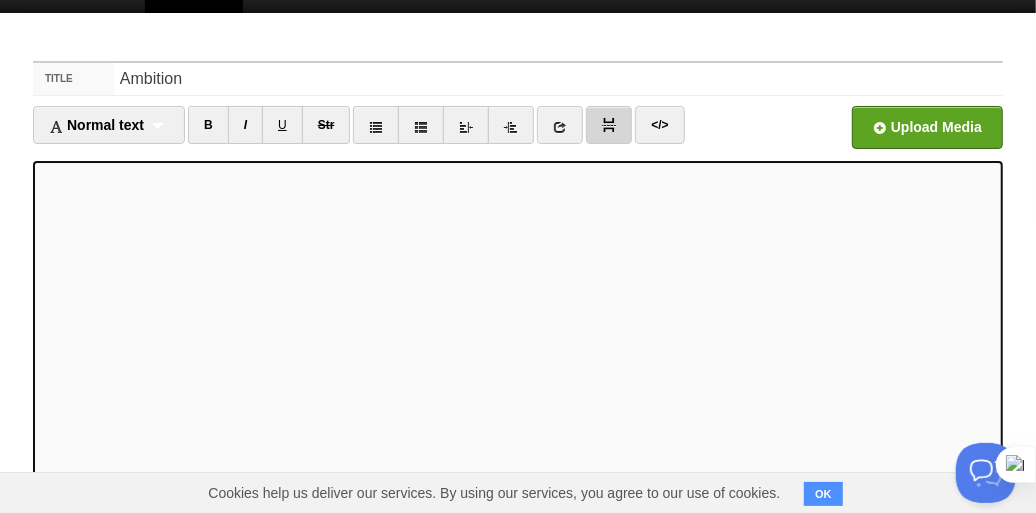 click at bounding box center [208, 125] 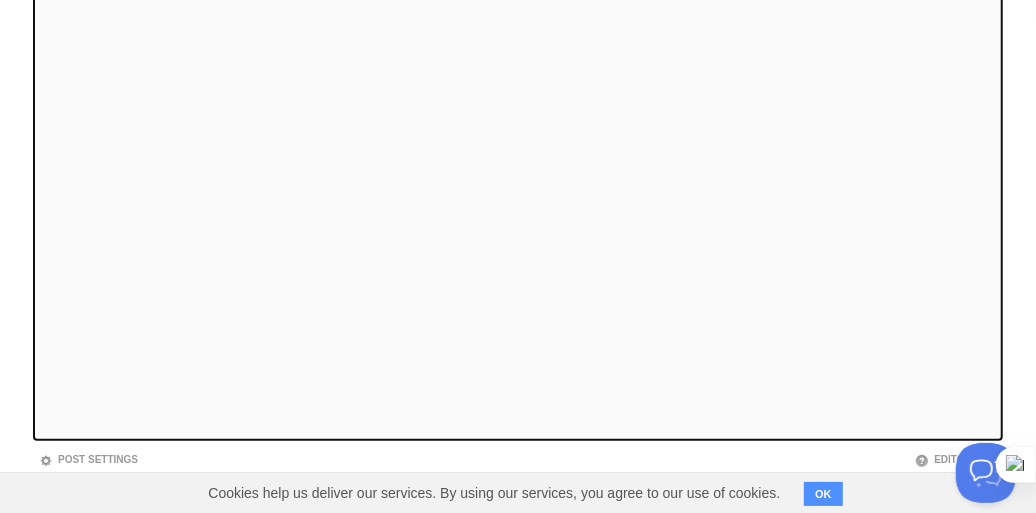 scroll, scrollTop: 332, scrollLeft: 0, axis: vertical 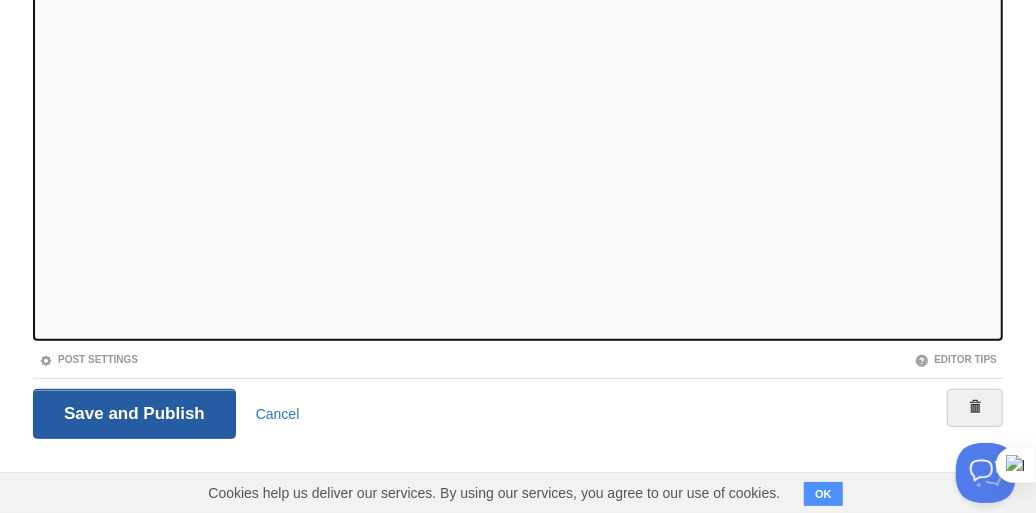 click on "Save and Publish" at bounding box center [134, 414] 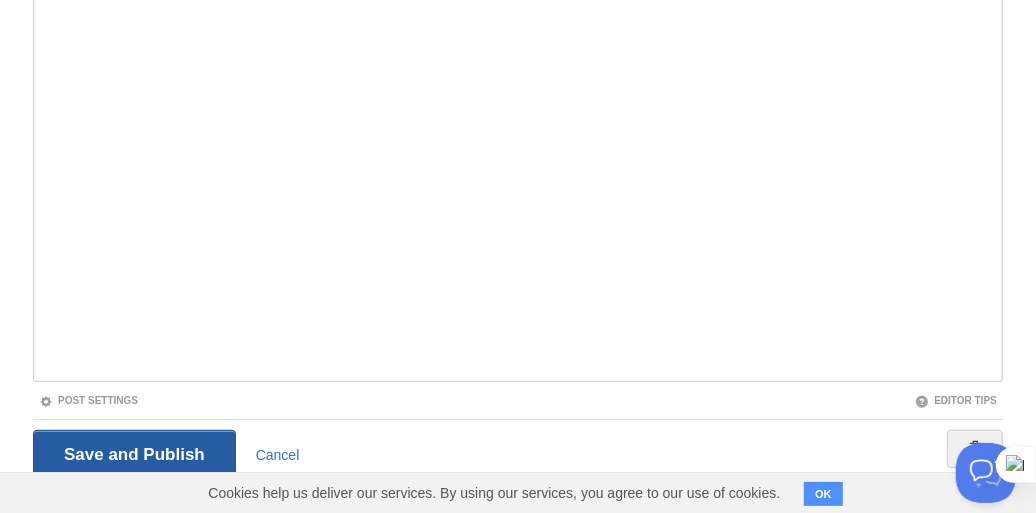 scroll, scrollTop: 75, scrollLeft: 0, axis: vertical 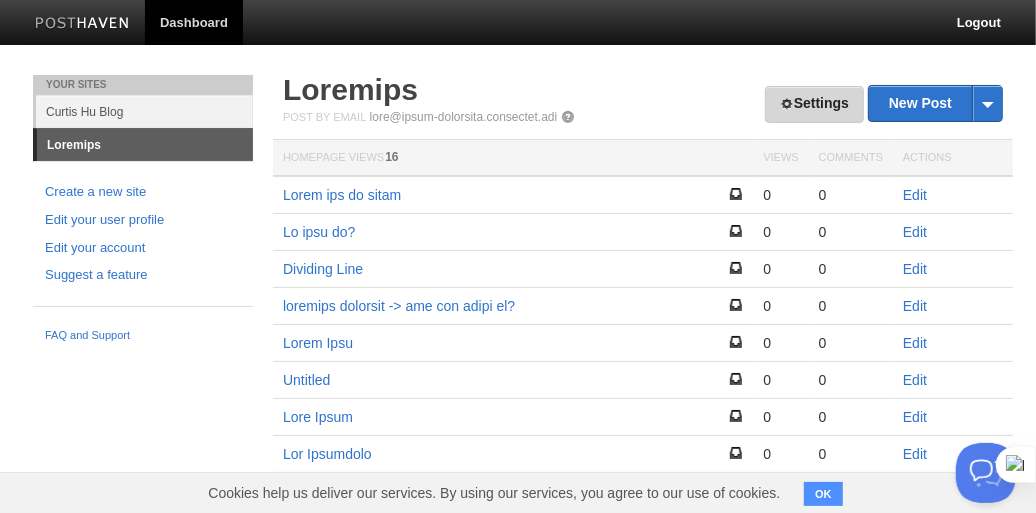click on "Settings" at bounding box center (814, 104) 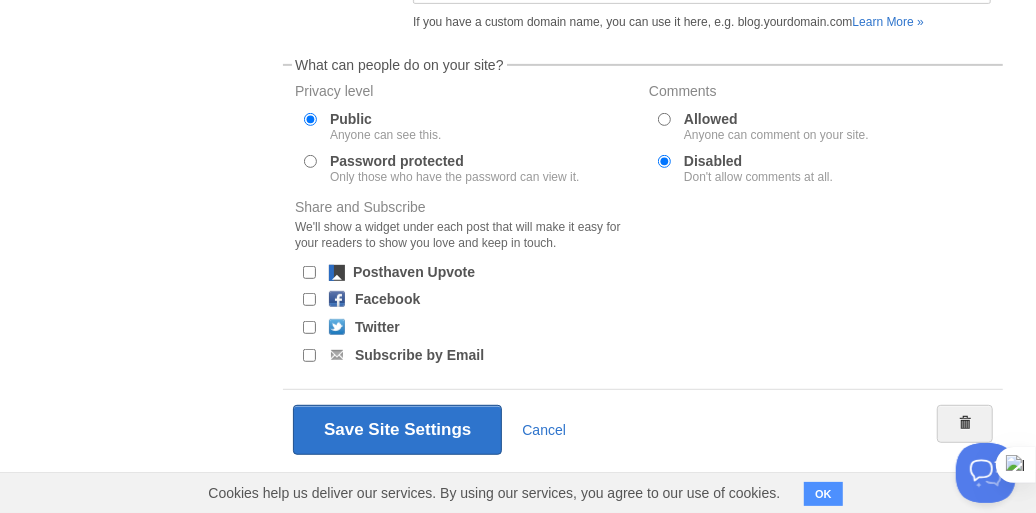 scroll, scrollTop: 415, scrollLeft: 0, axis: vertical 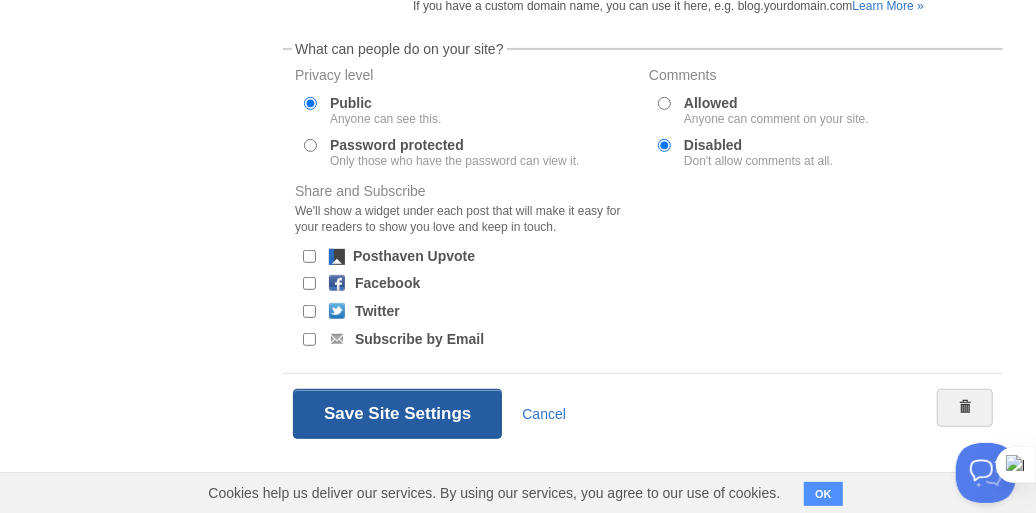 click on "Save Site Settings" at bounding box center (397, 414) 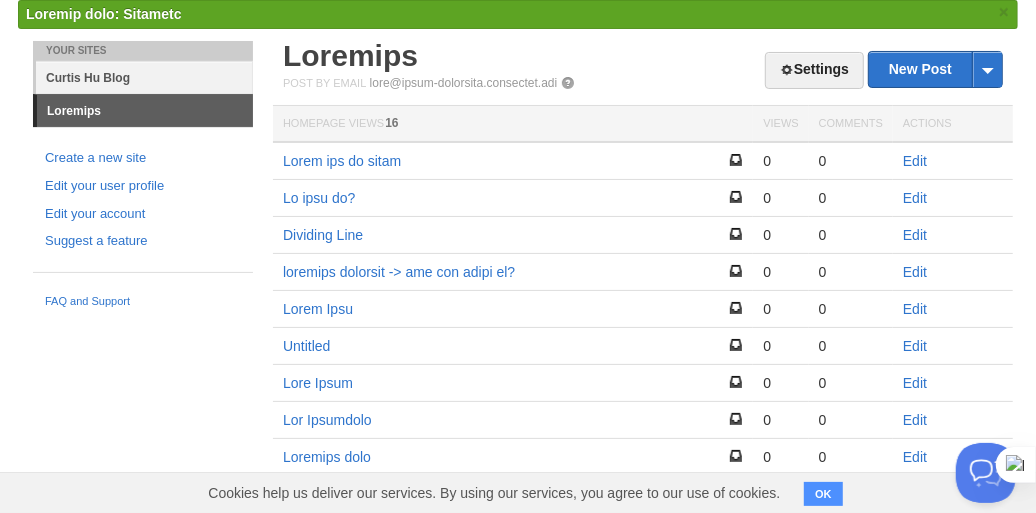 click on "Curtis Hu Blog" at bounding box center [144, 77] 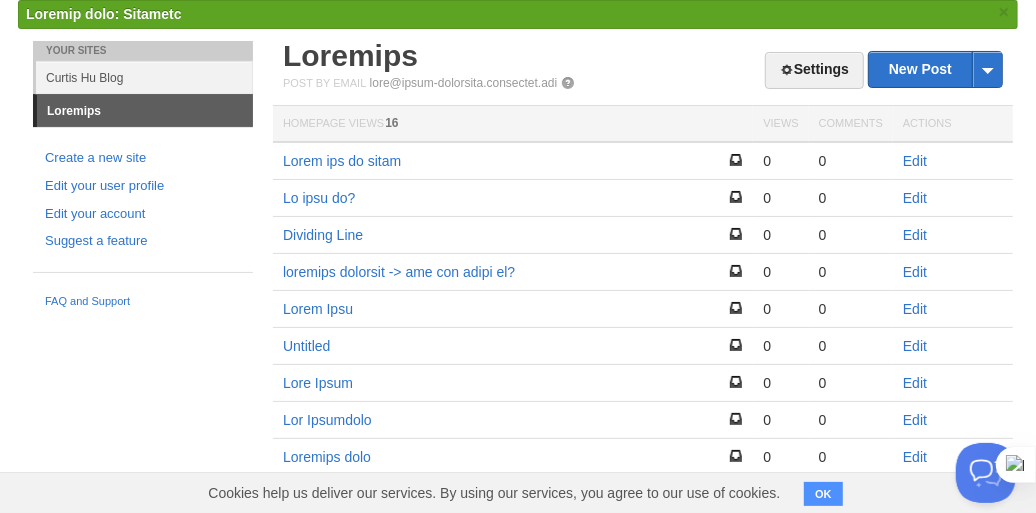 scroll, scrollTop: 0, scrollLeft: 0, axis: both 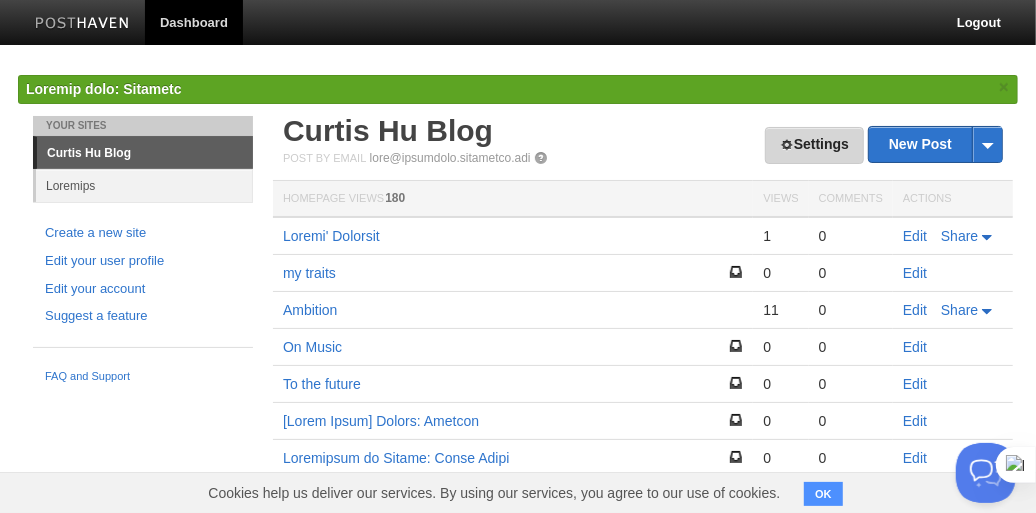 click on "Settings" at bounding box center [814, 145] 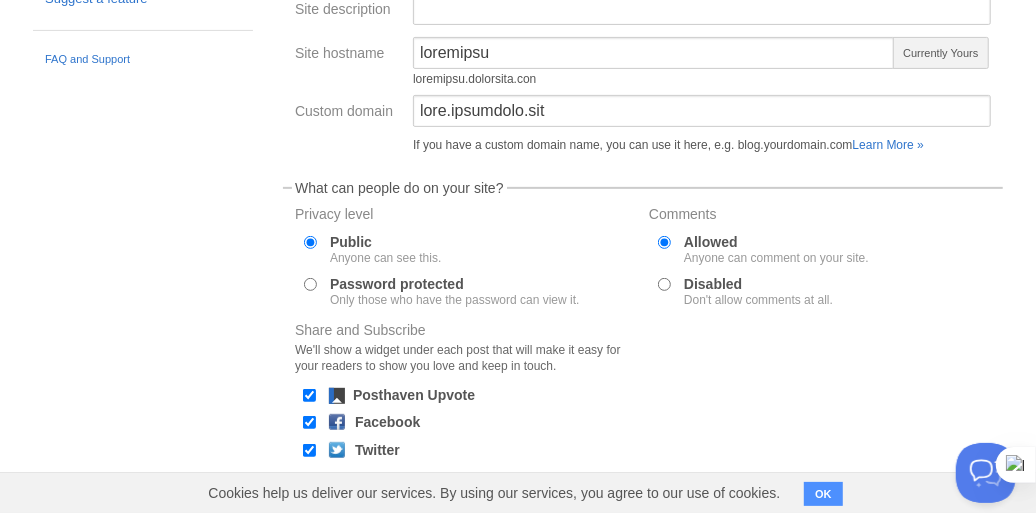 scroll, scrollTop: 400, scrollLeft: 0, axis: vertical 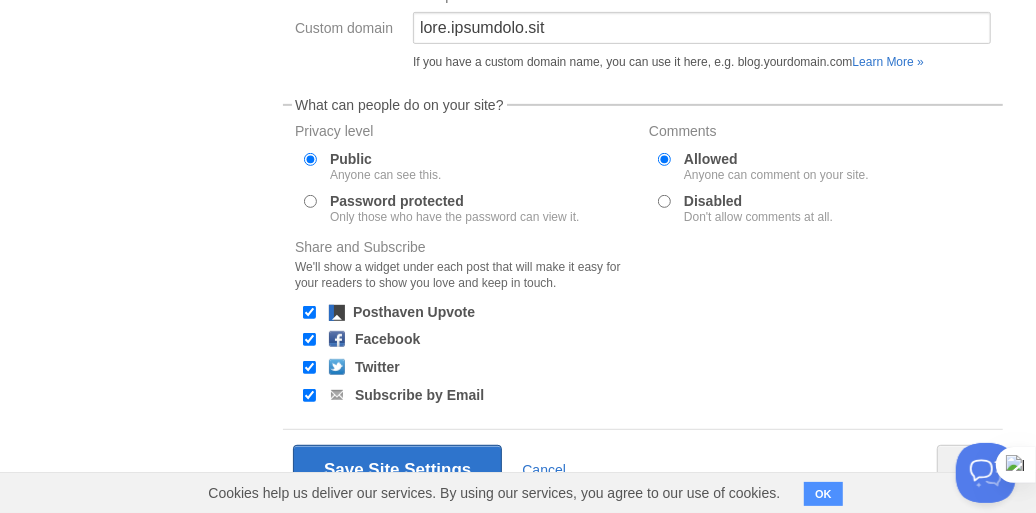 click on "Posthaven Upvote" at bounding box center [309, 312] 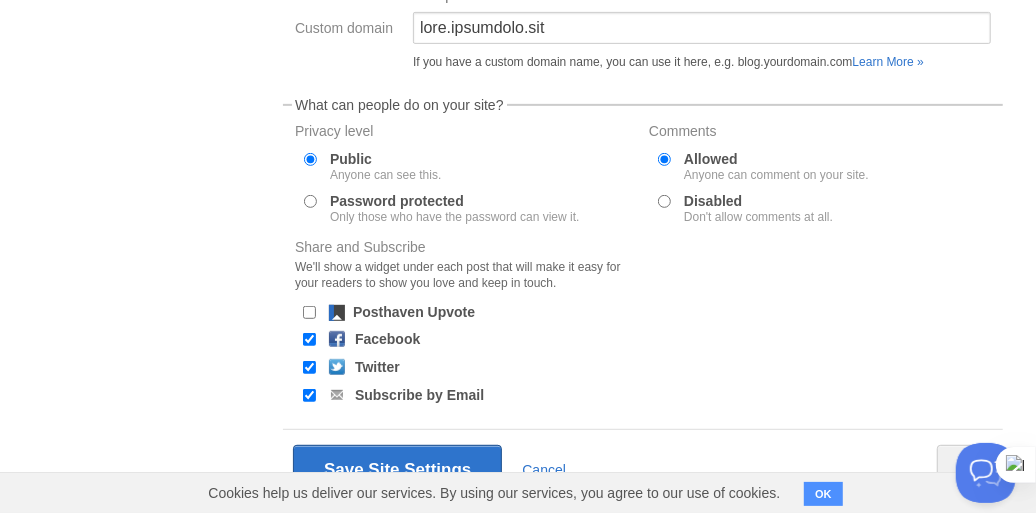 click on "Facebook" at bounding box center [309, 339] 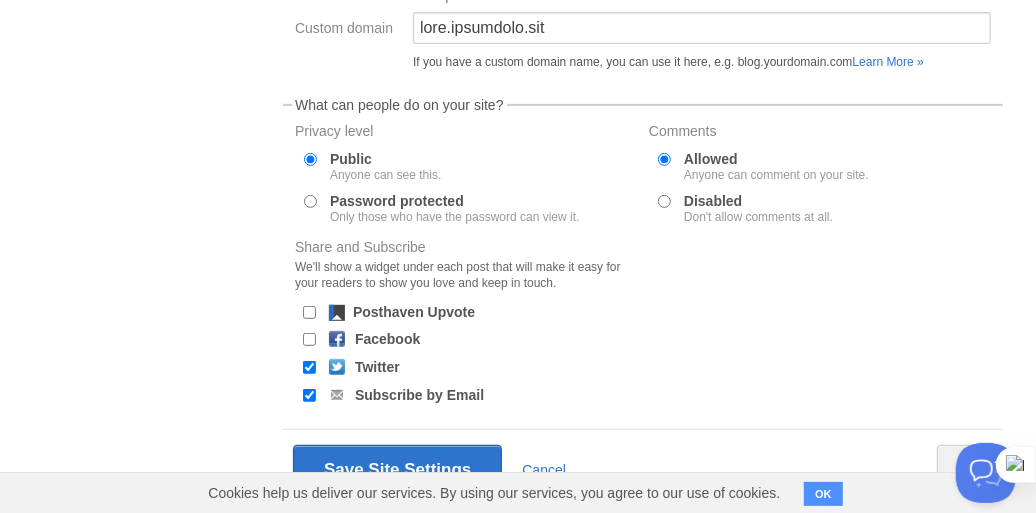 drag, startPoint x: 305, startPoint y: 361, endPoint x: 311, endPoint y: 377, distance: 17.088007 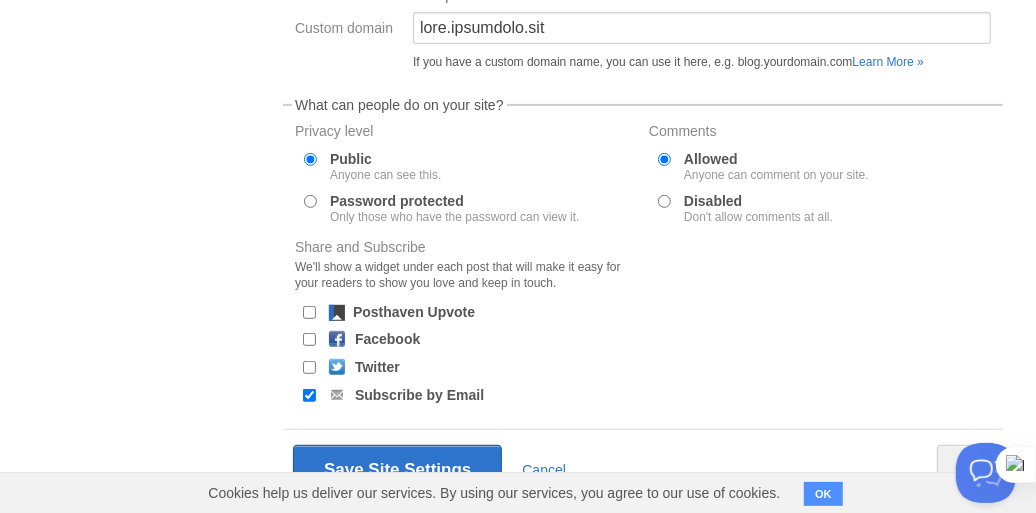 click on "Subscribe by Email" at bounding box center [309, 395] 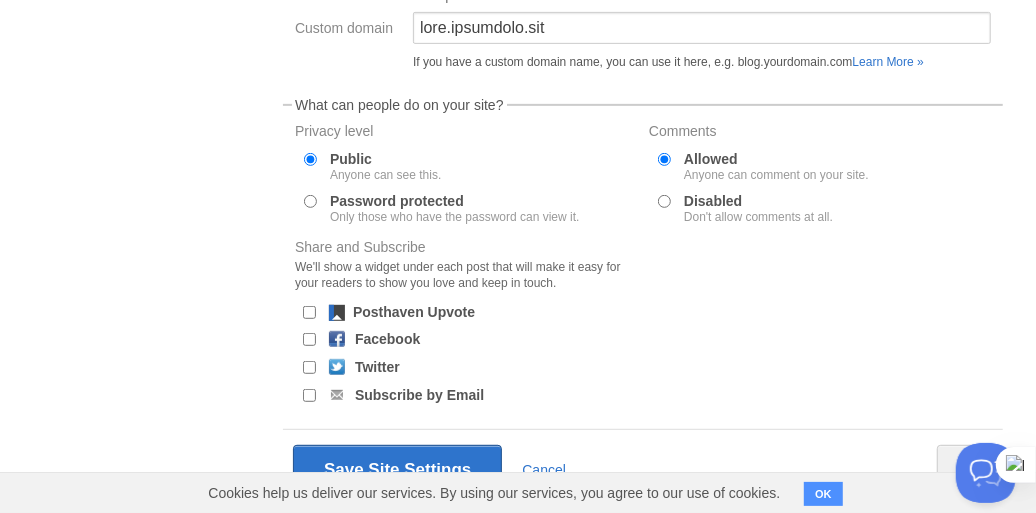 scroll, scrollTop: 359, scrollLeft: 0, axis: vertical 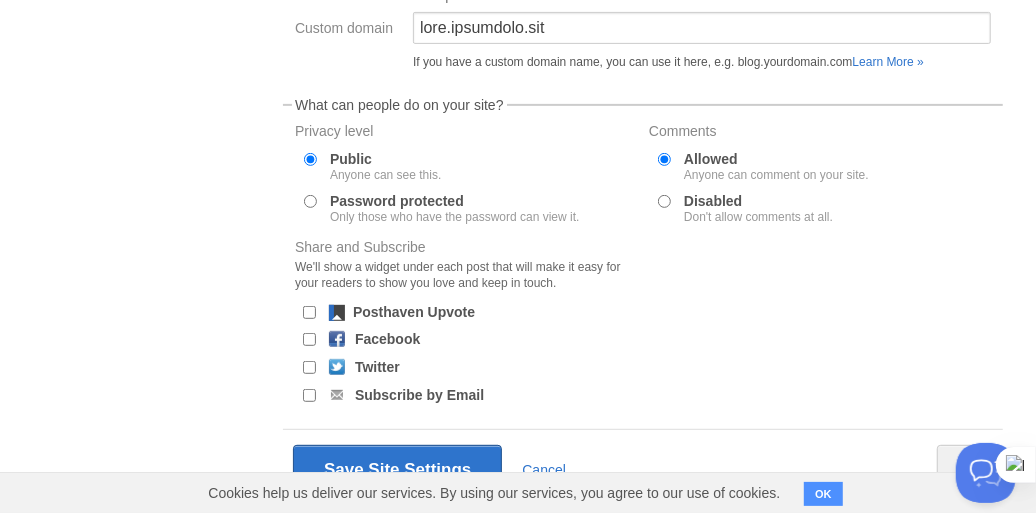 click on "Posthaven Upvote" at bounding box center (309, 312) 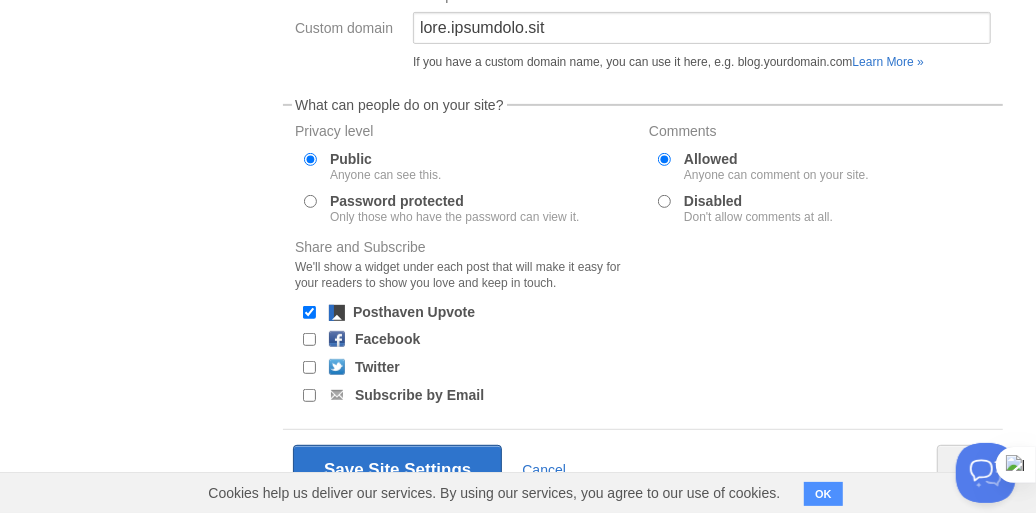 click on "Disabled
Don't allow comments at all." at bounding box center [664, 201] 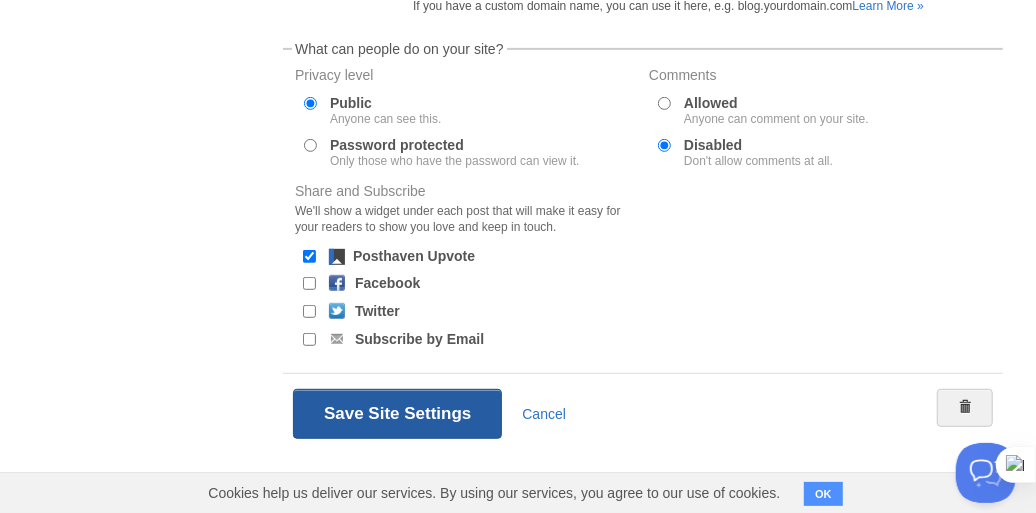 click on "Save Site Settings" at bounding box center [397, 414] 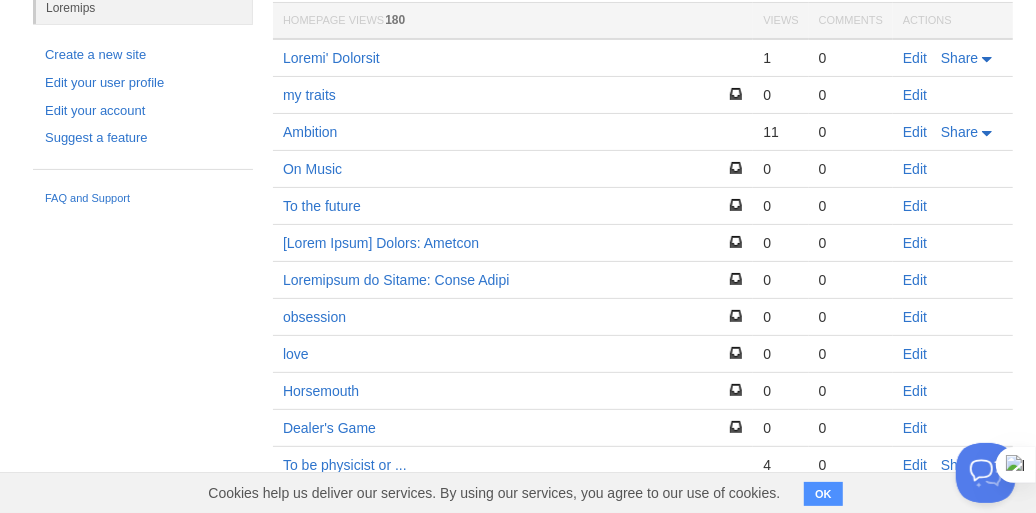 scroll, scrollTop: 175, scrollLeft: 0, axis: vertical 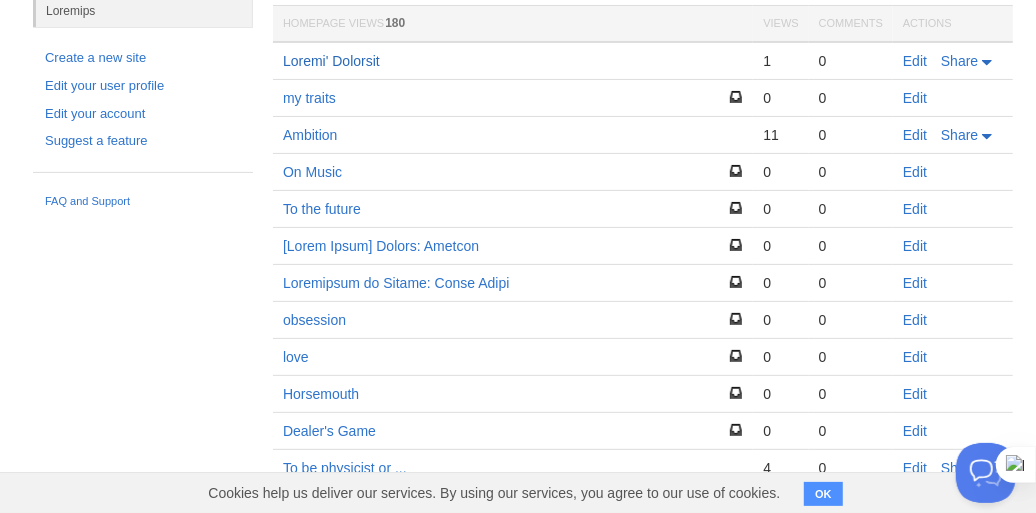 click on "Loremi' Dolorsit" at bounding box center (331, 61) 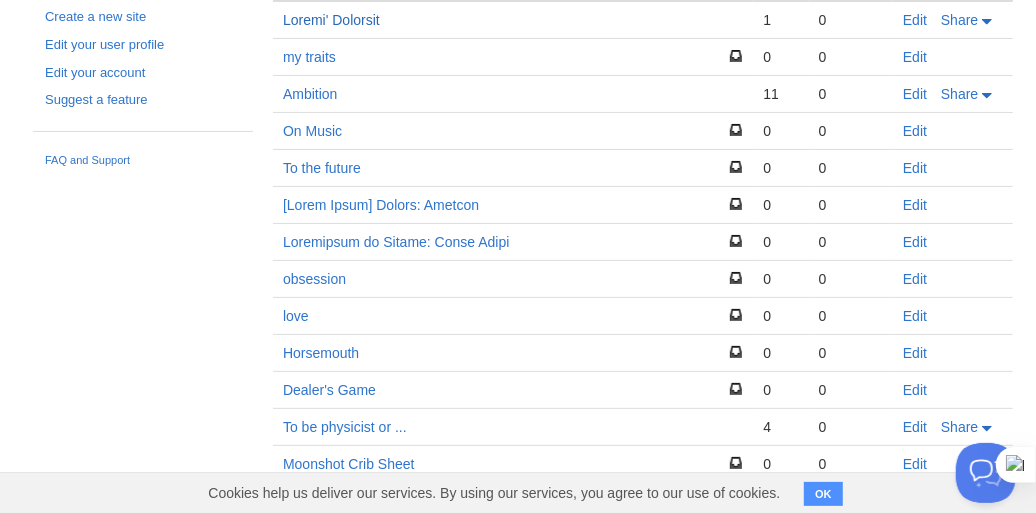 scroll, scrollTop: 134, scrollLeft: 0, axis: vertical 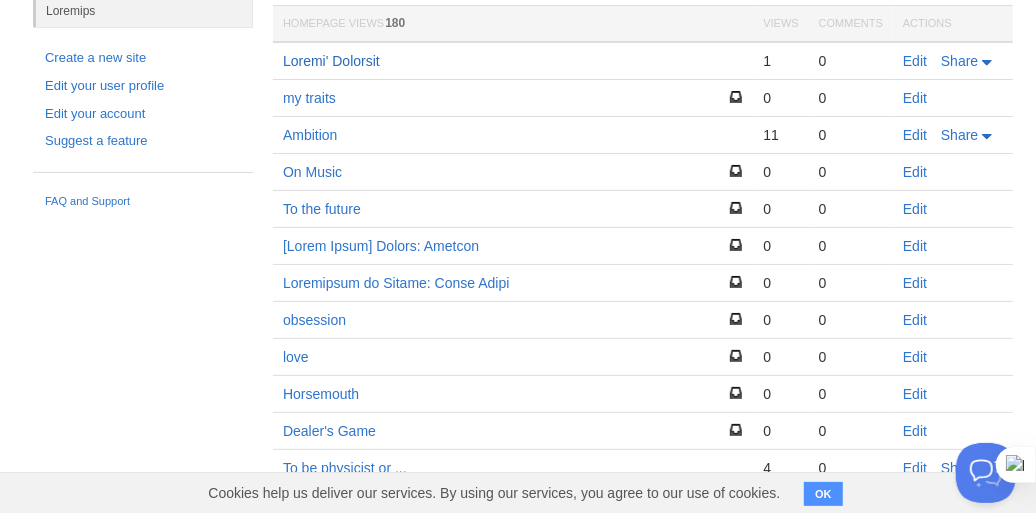 click on "Loremi' Dolorsit" at bounding box center [331, 61] 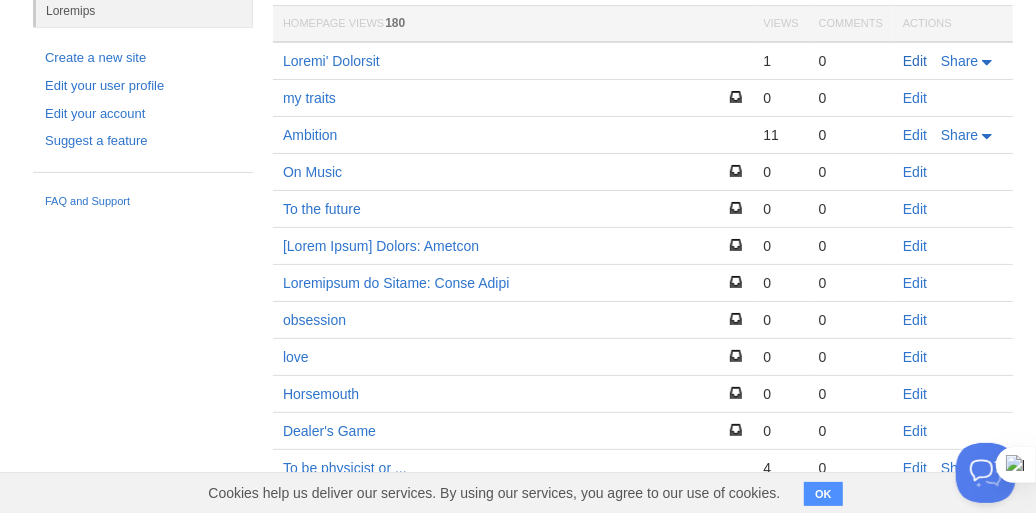 click on "Edit" at bounding box center [915, 61] 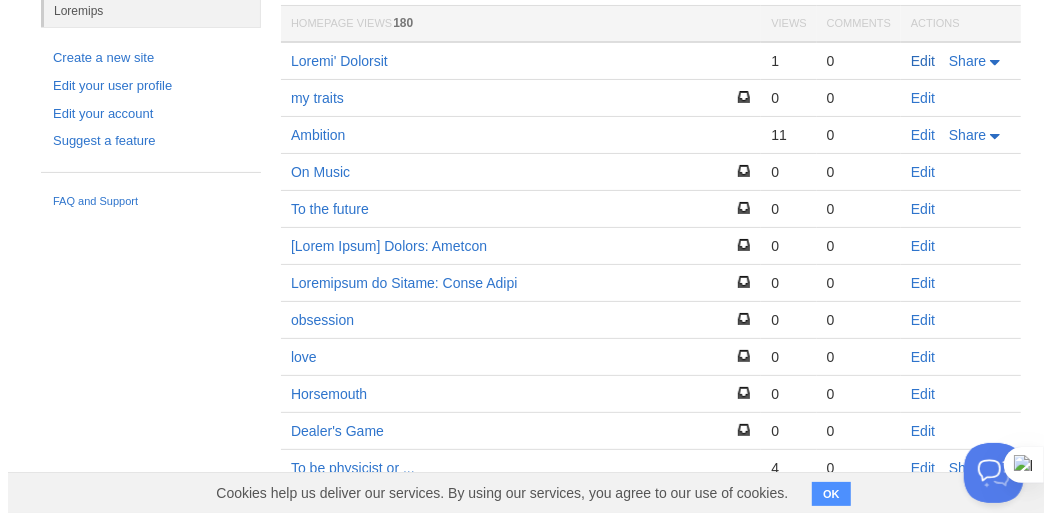 scroll, scrollTop: 0, scrollLeft: 0, axis: both 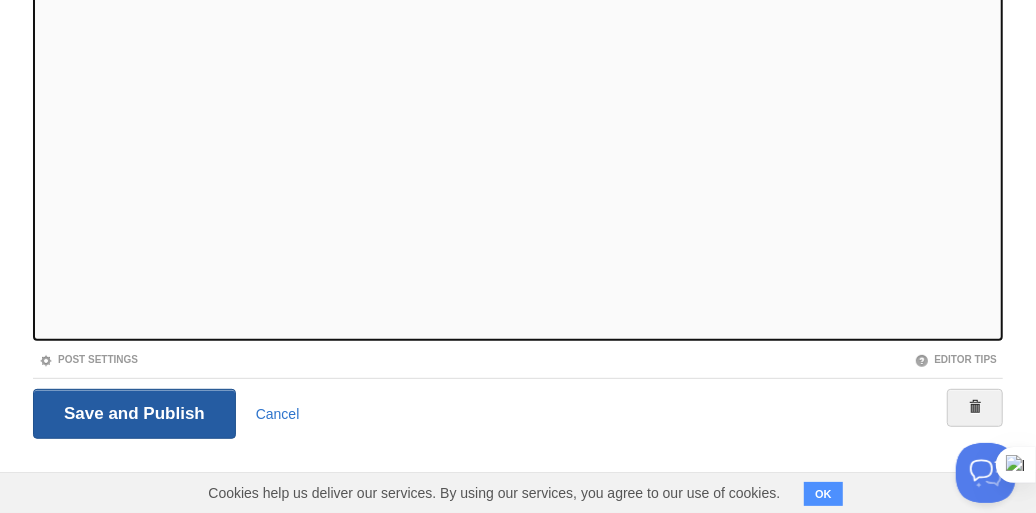 click on "Save and Publish" at bounding box center [134, 414] 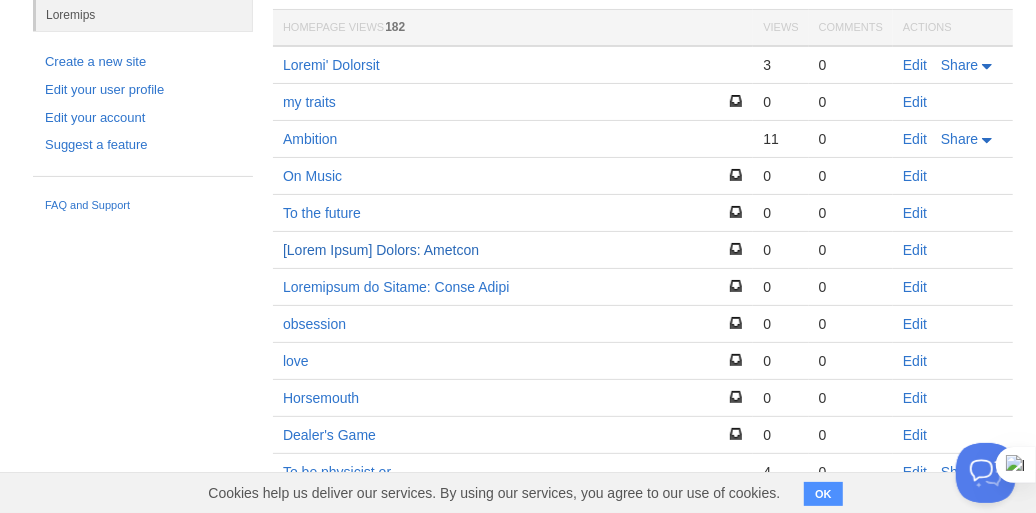 scroll, scrollTop: 0, scrollLeft: 0, axis: both 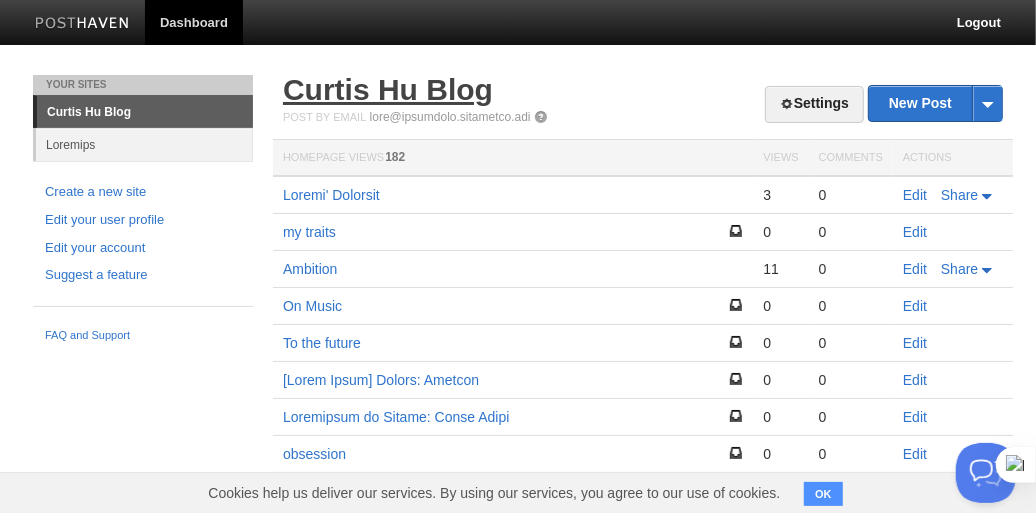 click on "Curtis Hu Blog" at bounding box center (388, 89) 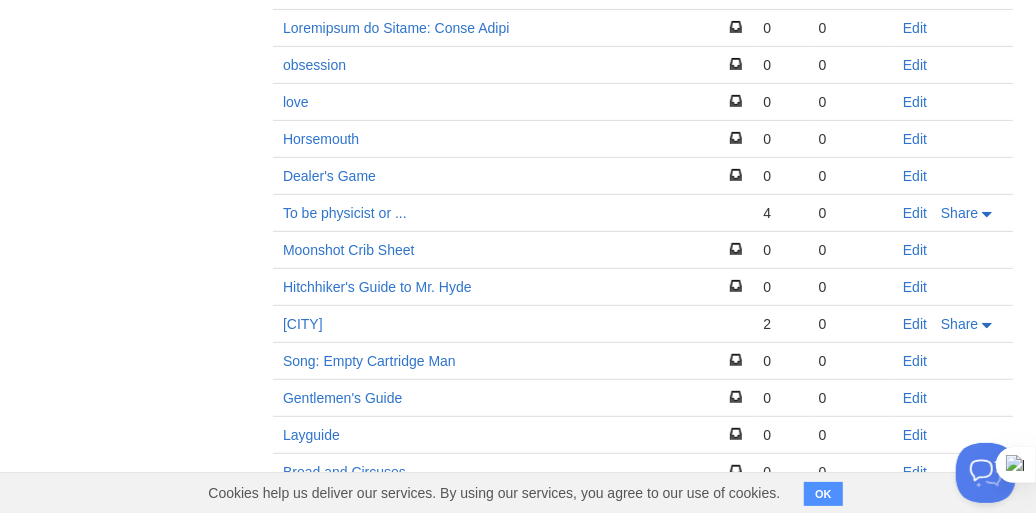 scroll, scrollTop: 400, scrollLeft: 0, axis: vertical 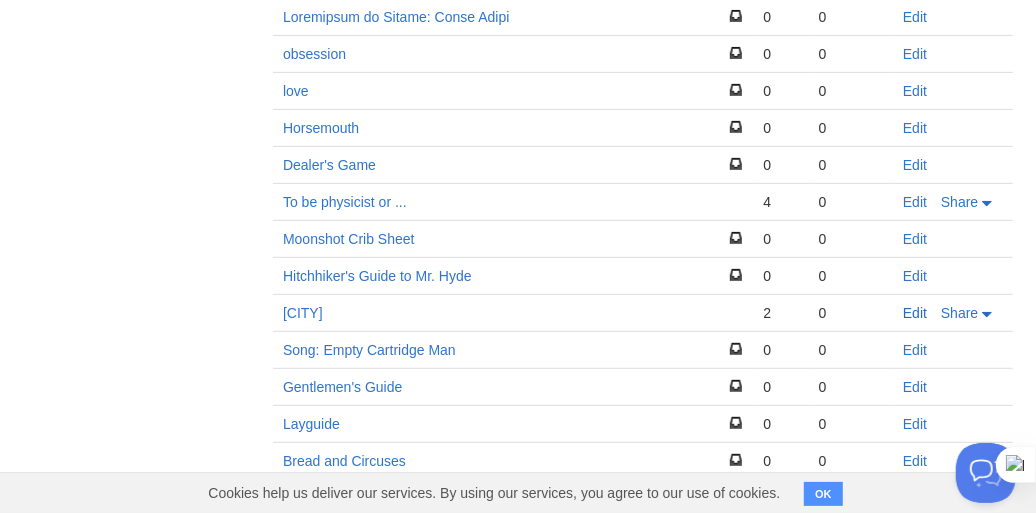 click on "Edit" at bounding box center [915, 313] 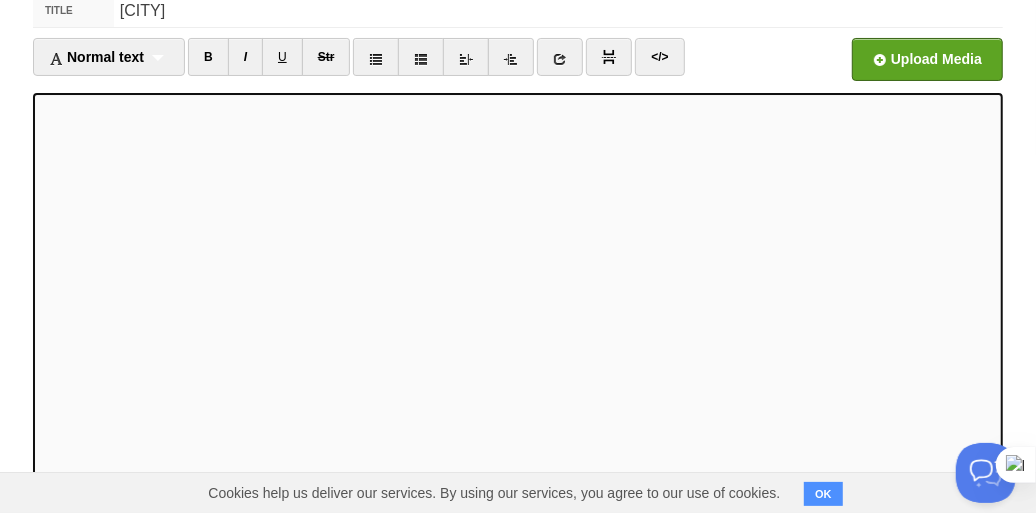 scroll, scrollTop: 300, scrollLeft: 0, axis: vertical 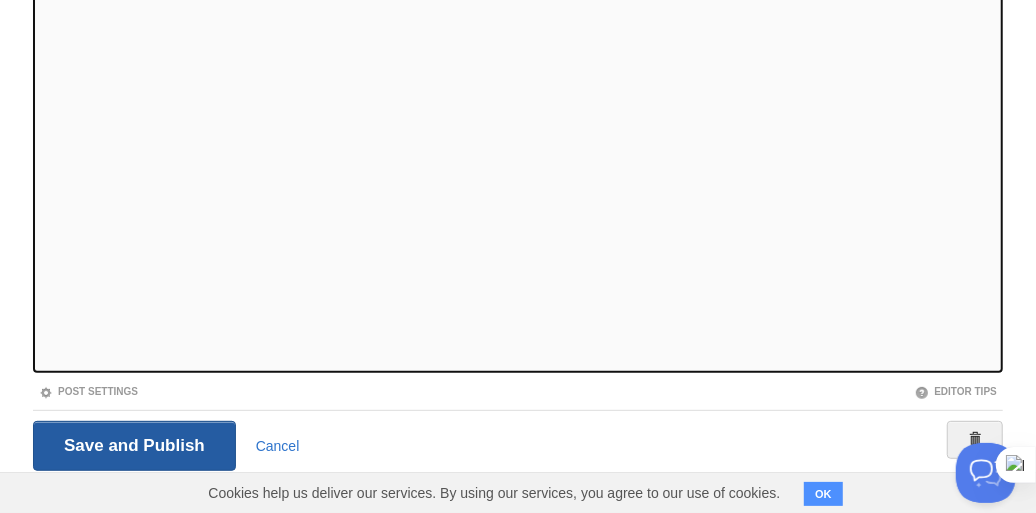 click on "Save and Publish" at bounding box center (134, 446) 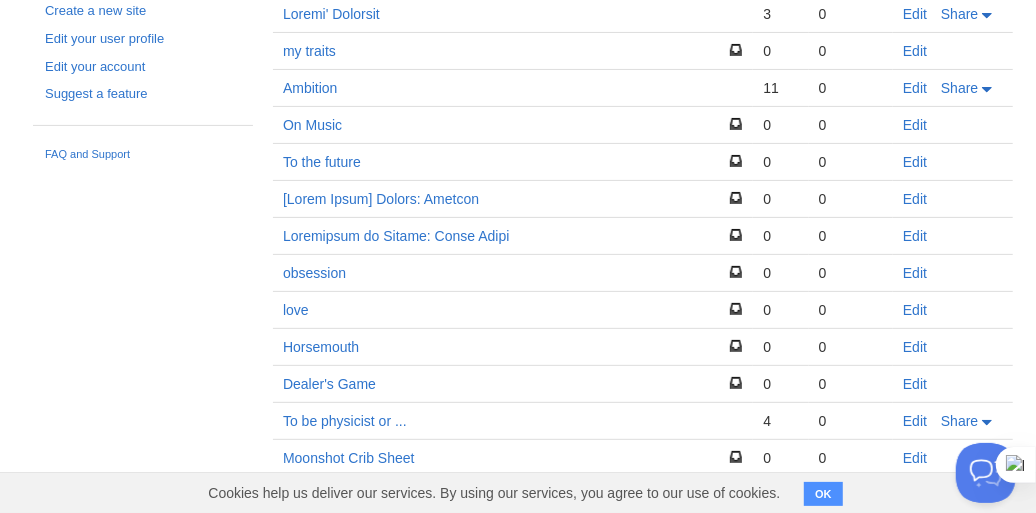 scroll, scrollTop: 374, scrollLeft: 0, axis: vertical 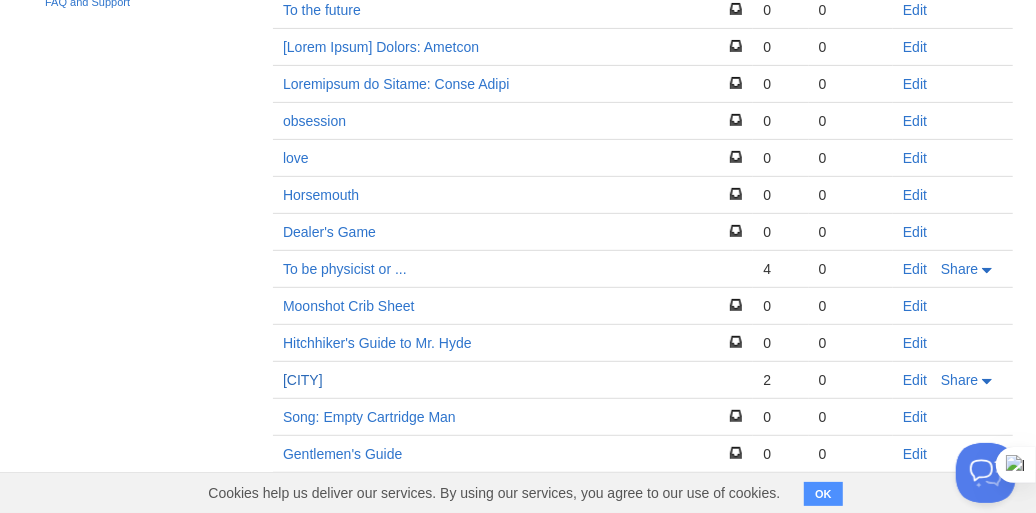 click on "[CITY]" at bounding box center (303, 380) 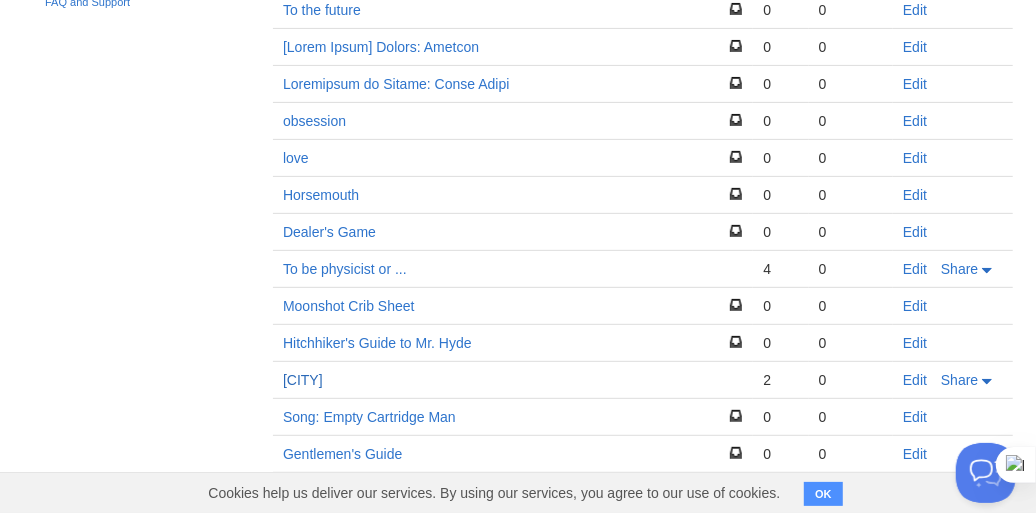 scroll, scrollTop: 434, scrollLeft: 0, axis: vertical 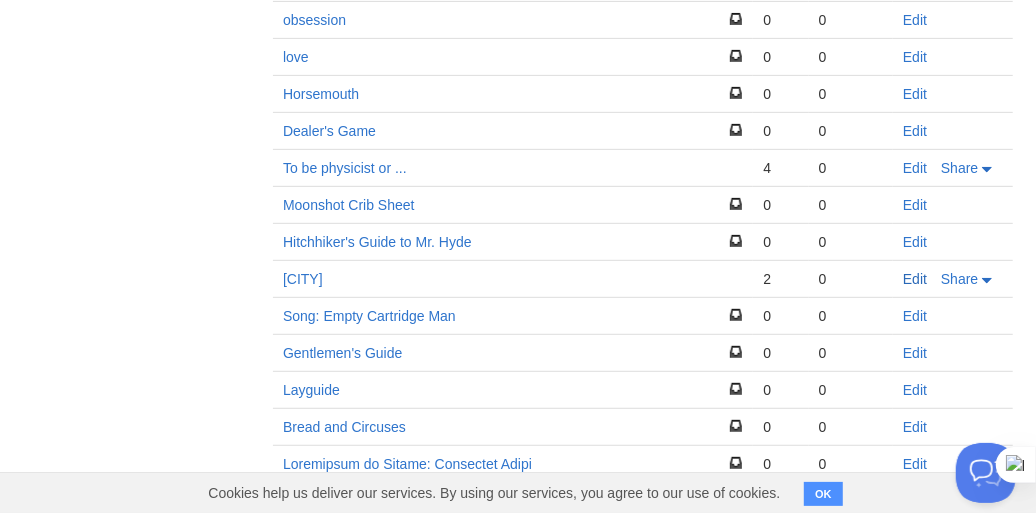 click on "Edit" at bounding box center (915, 279) 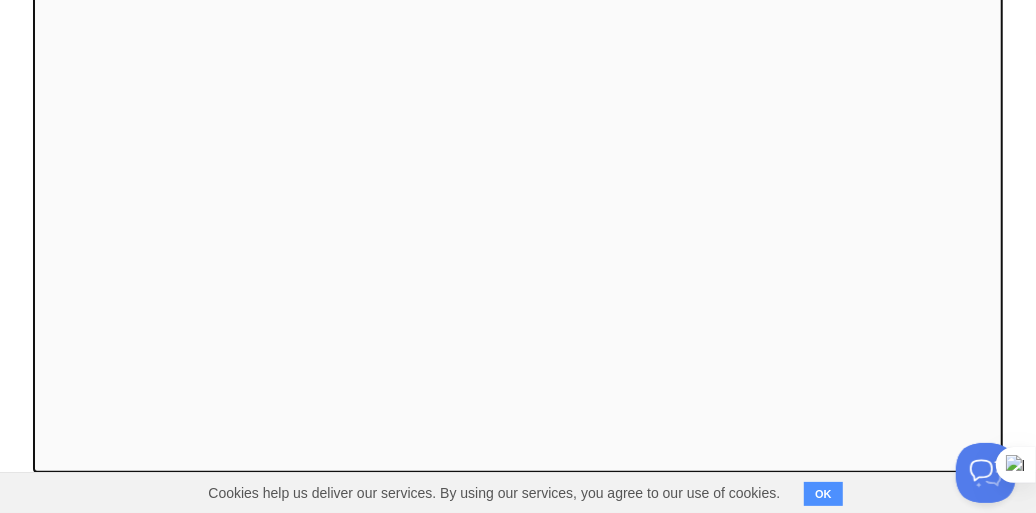 scroll, scrollTop: 300, scrollLeft: 0, axis: vertical 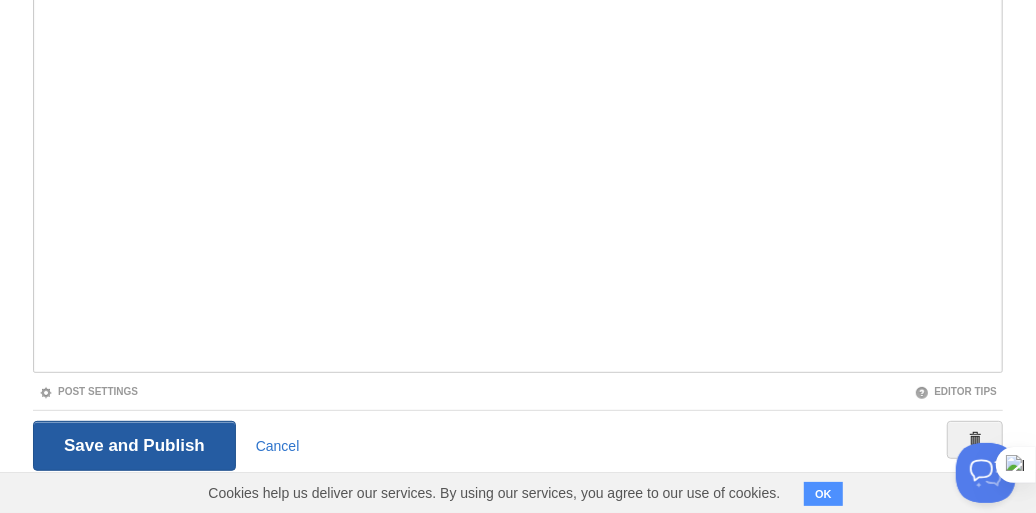 click on "Save and Publish" at bounding box center [134, 446] 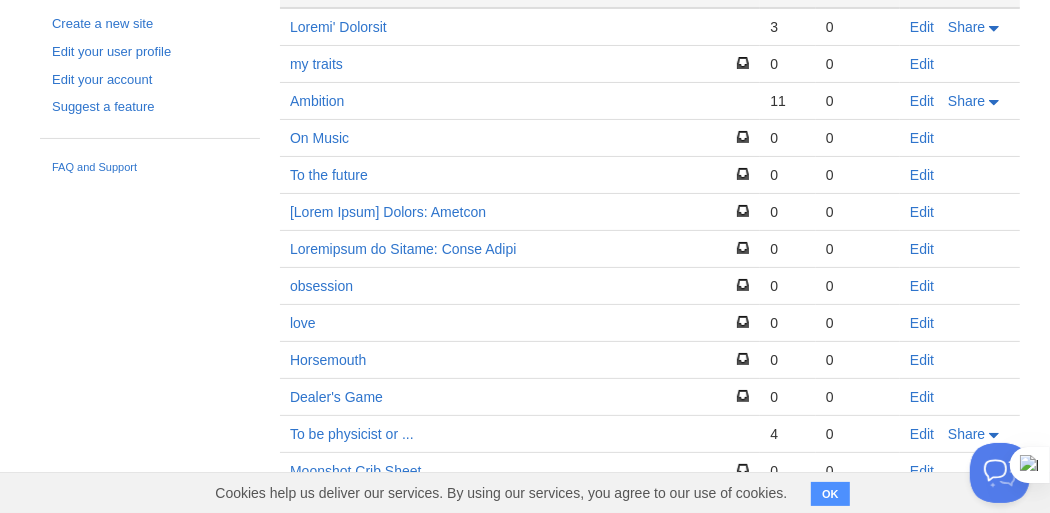 scroll, scrollTop: 110, scrollLeft: 0, axis: vertical 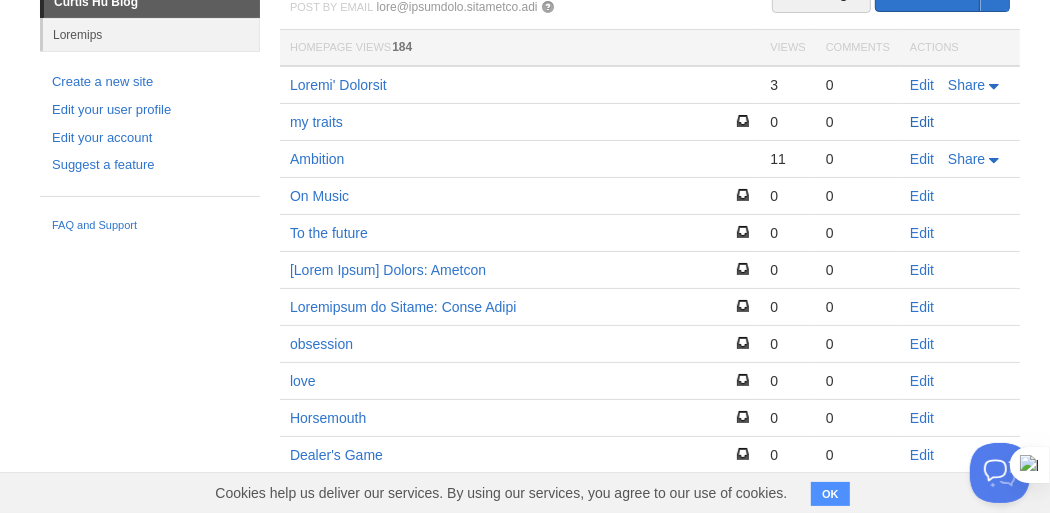 click on "Edit" at bounding box center [922, 122] 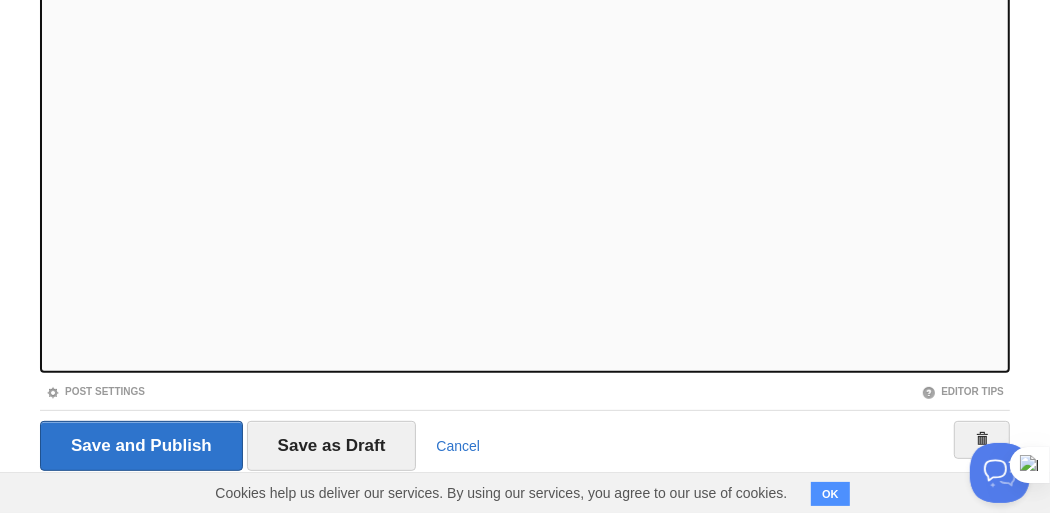 scroll, scrollTop: 332, scrollLeft: 0, axis: vertical 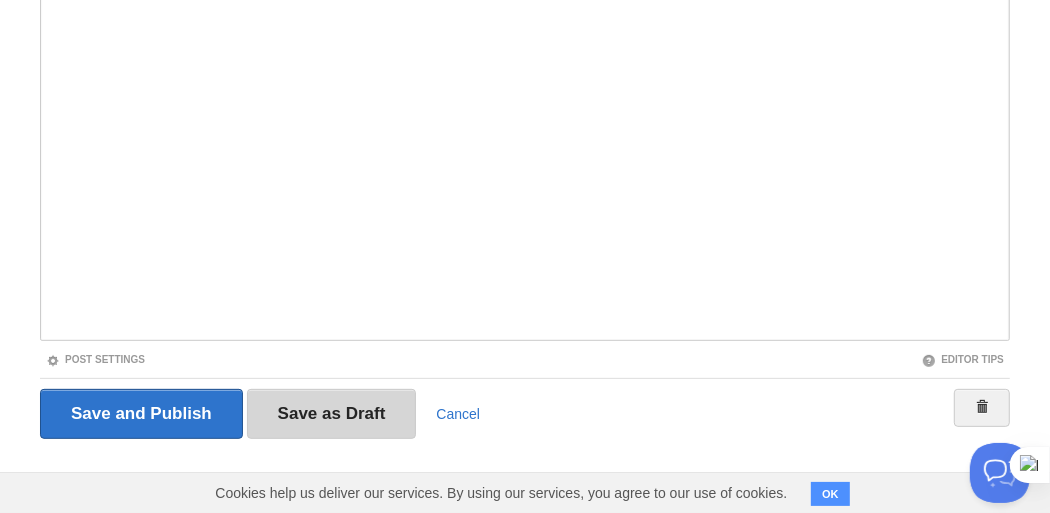 click on "Save as Draft" at bounding box center [332, 414] 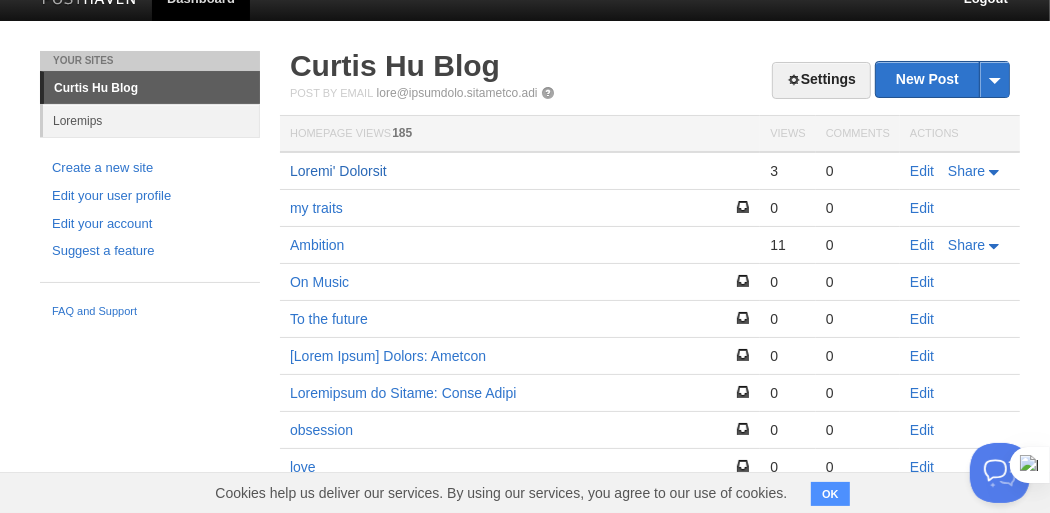 scroll, scrollTop: 0, scrollLeft: 0, axis: both 